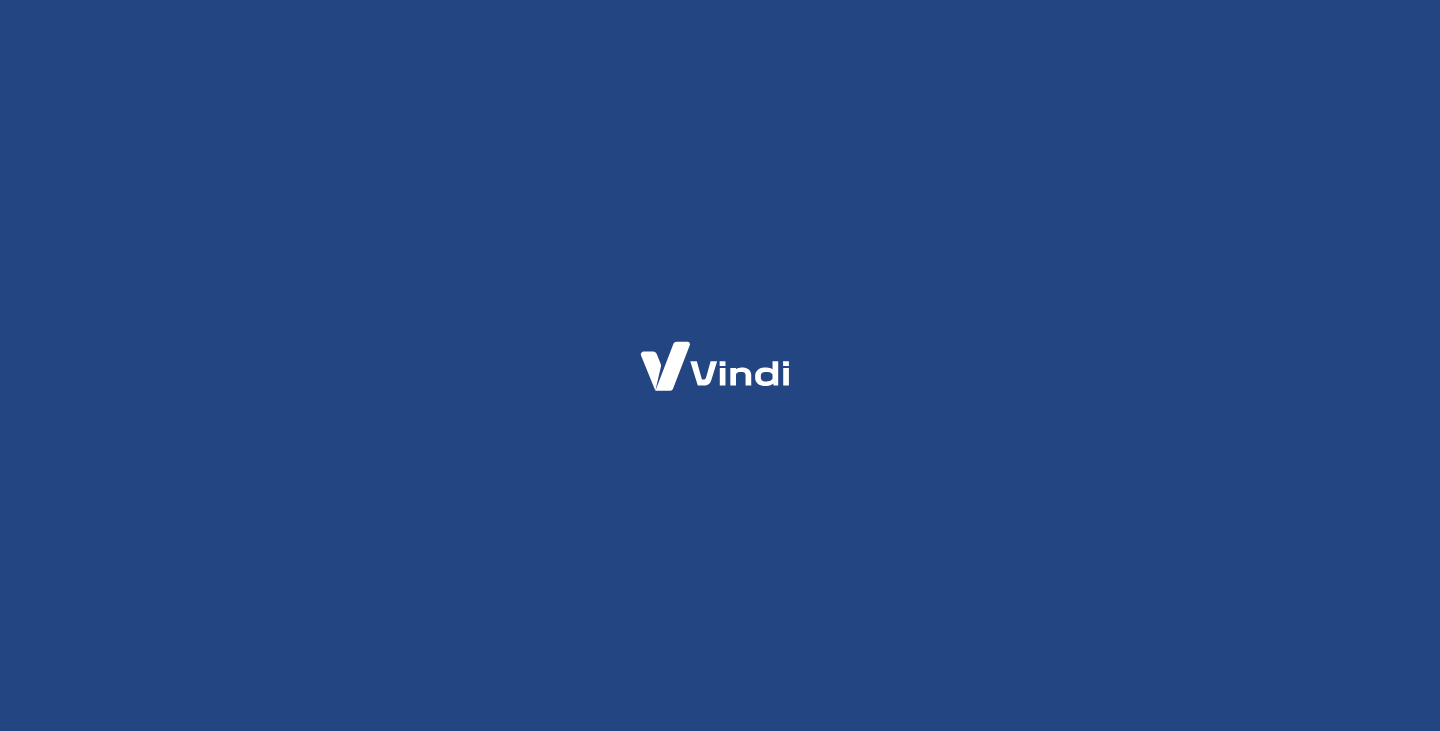 scroll, scrollTop: 0, scrollLeft: 0, axis: both 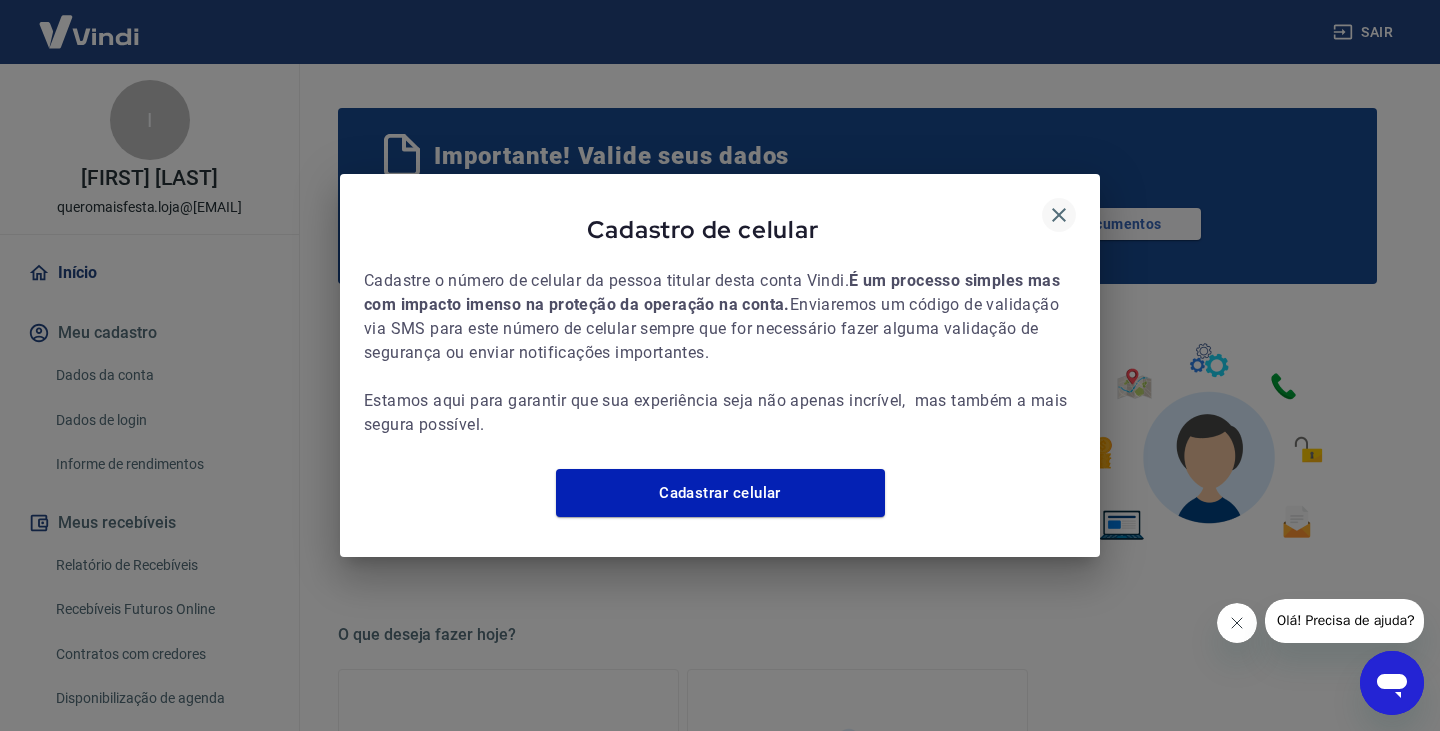 click 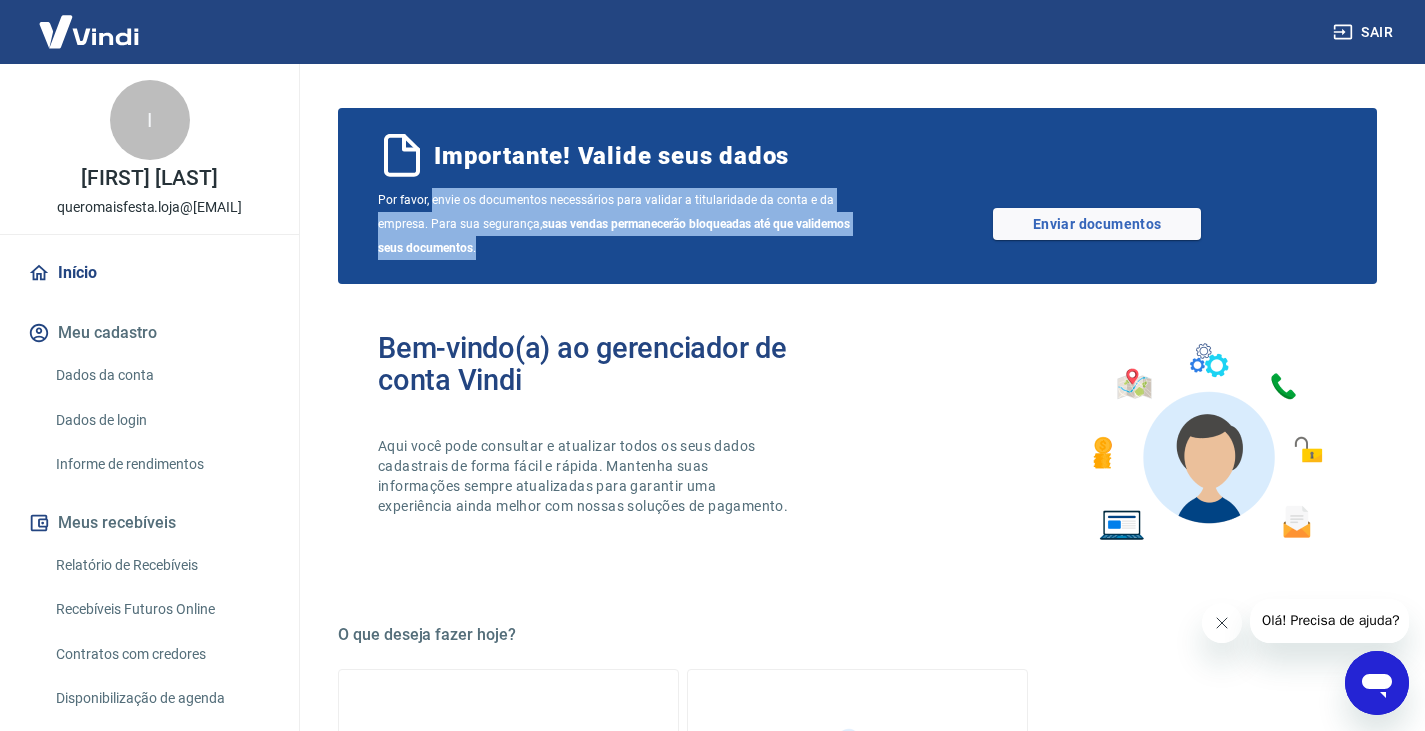 drag, startPoint x: 433, startPoint y: 200, endPoint x: 862, endPoint y: 249, distance: 431.7893 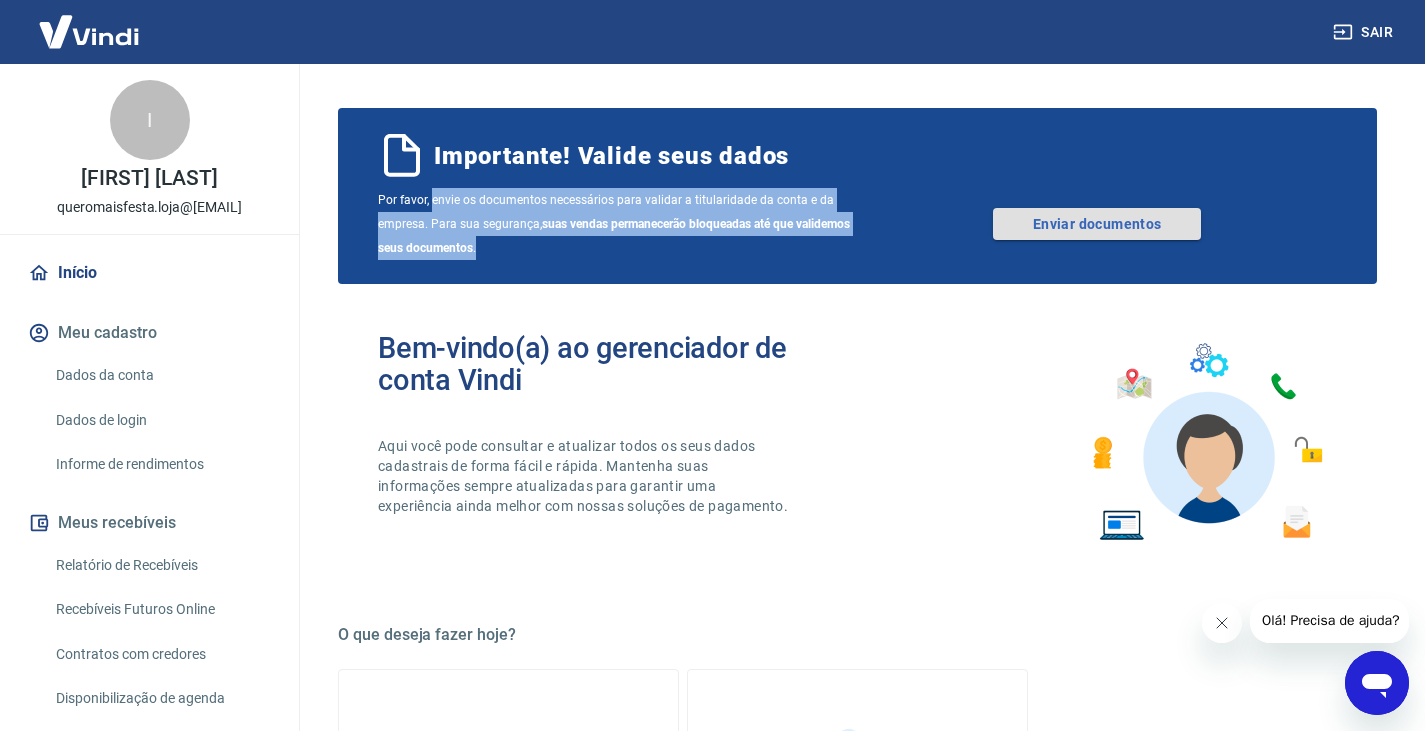 click on "Enviar documentos" at bounding box center [1097, 224] 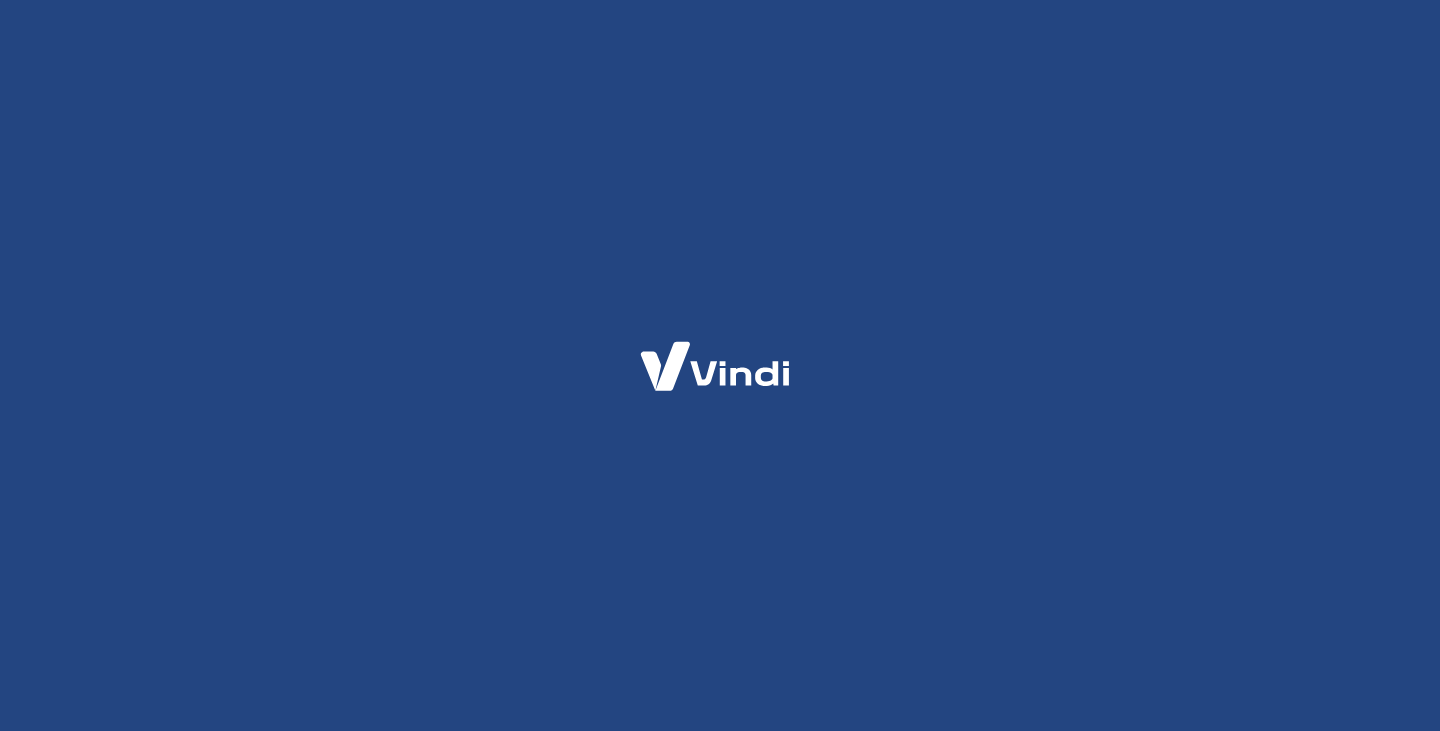 scroll, scrollTop: 0, scrollLeft: 0, axis: both 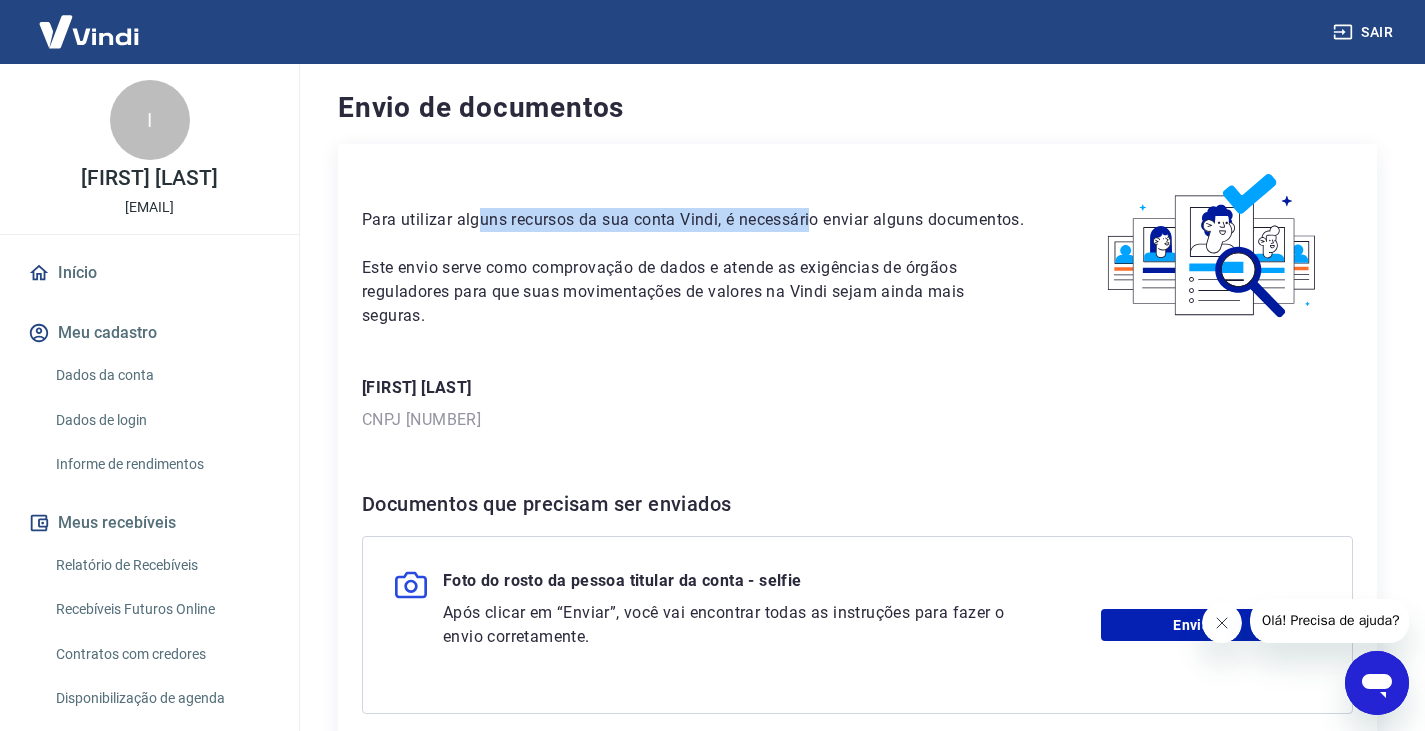 drag, startPoint x: 479, startPoint y: 219, endPoint x: 809, endPoint y: 219, distance: 330 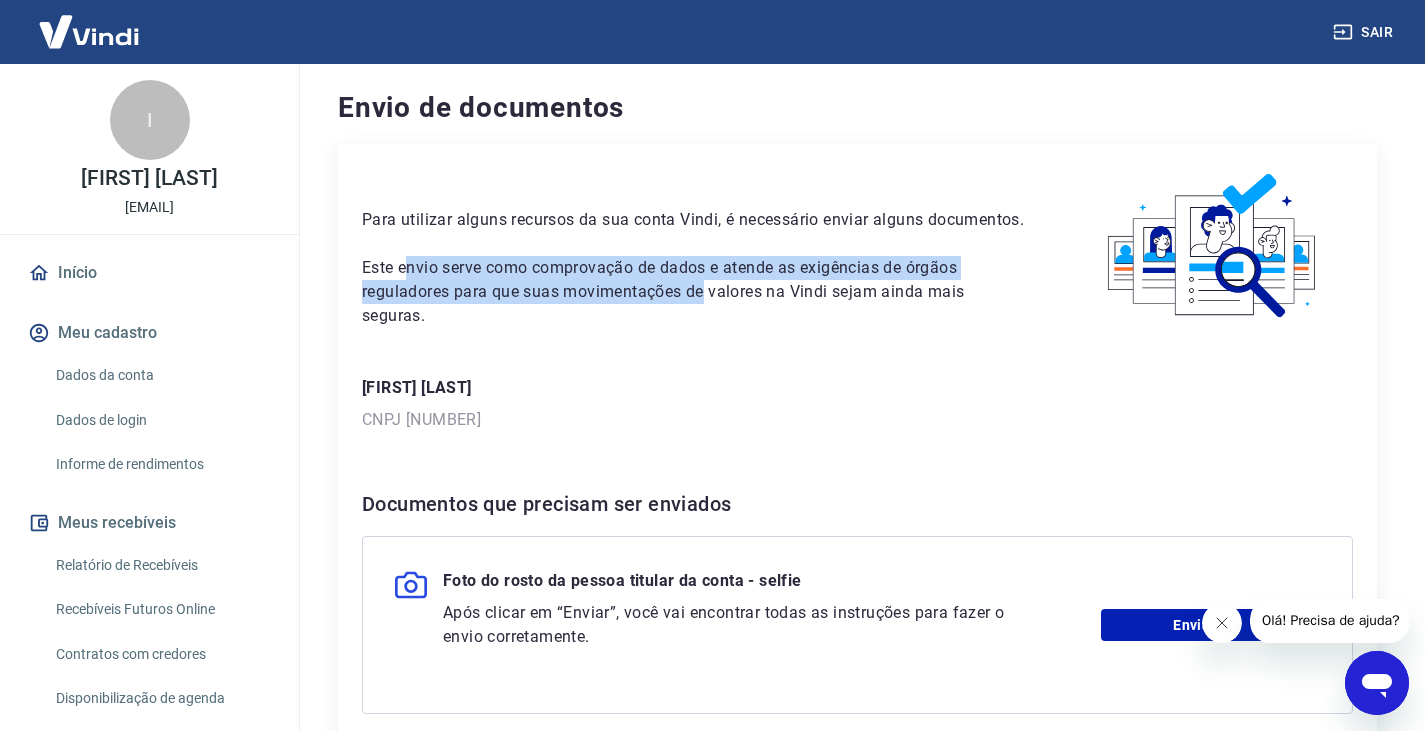 drag, startPoint x: 405, startPoint y: 291, endPoint x: 706, endPoint y: 327, distance: 303.14517 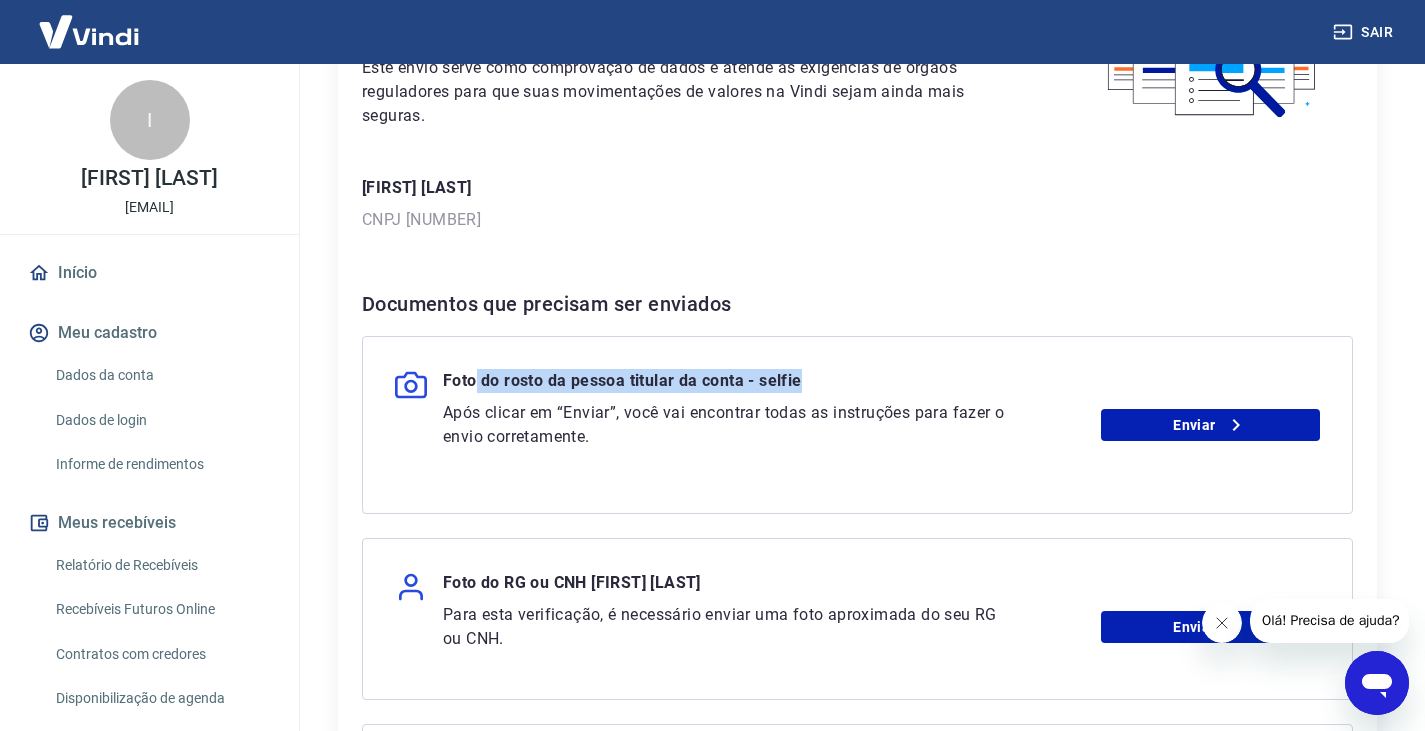 drag, startPoint x: 472, startPoint y: 397, endPoint x: 835, endPoint y: 411, distance: 363.26987 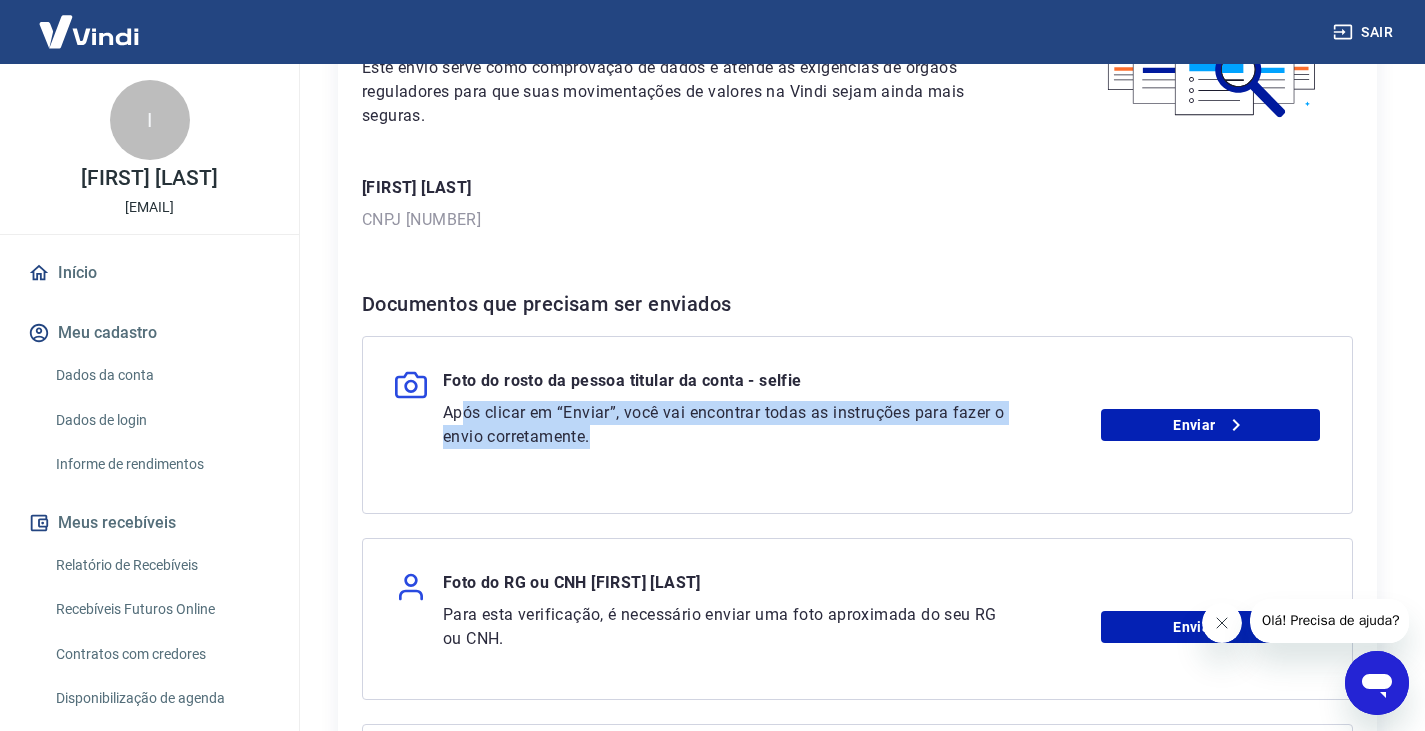 drag, startPoint x: 462, startPoint y: 439, endPoint x: 610, endPoint y: 473, distance: 151.8552 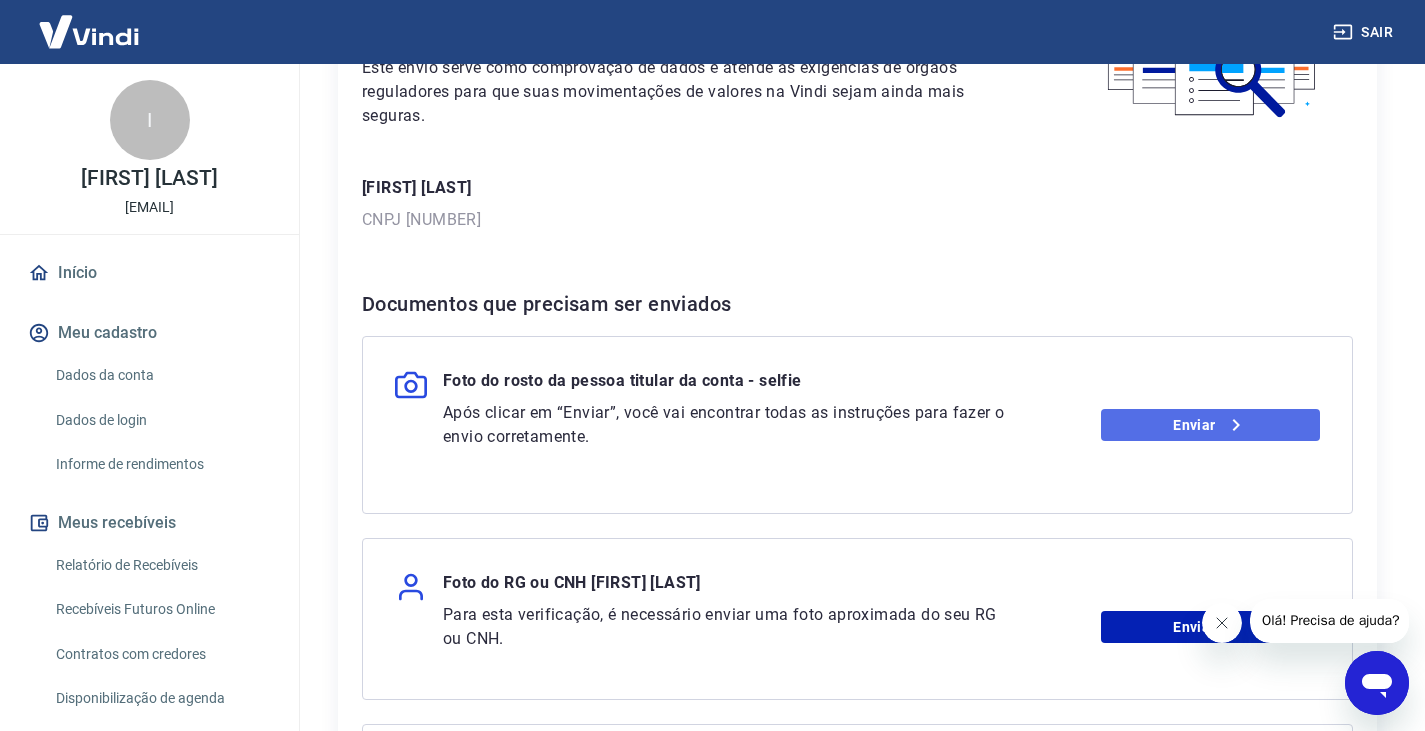 click on "Enviar" at bounding box center (1210, 425) 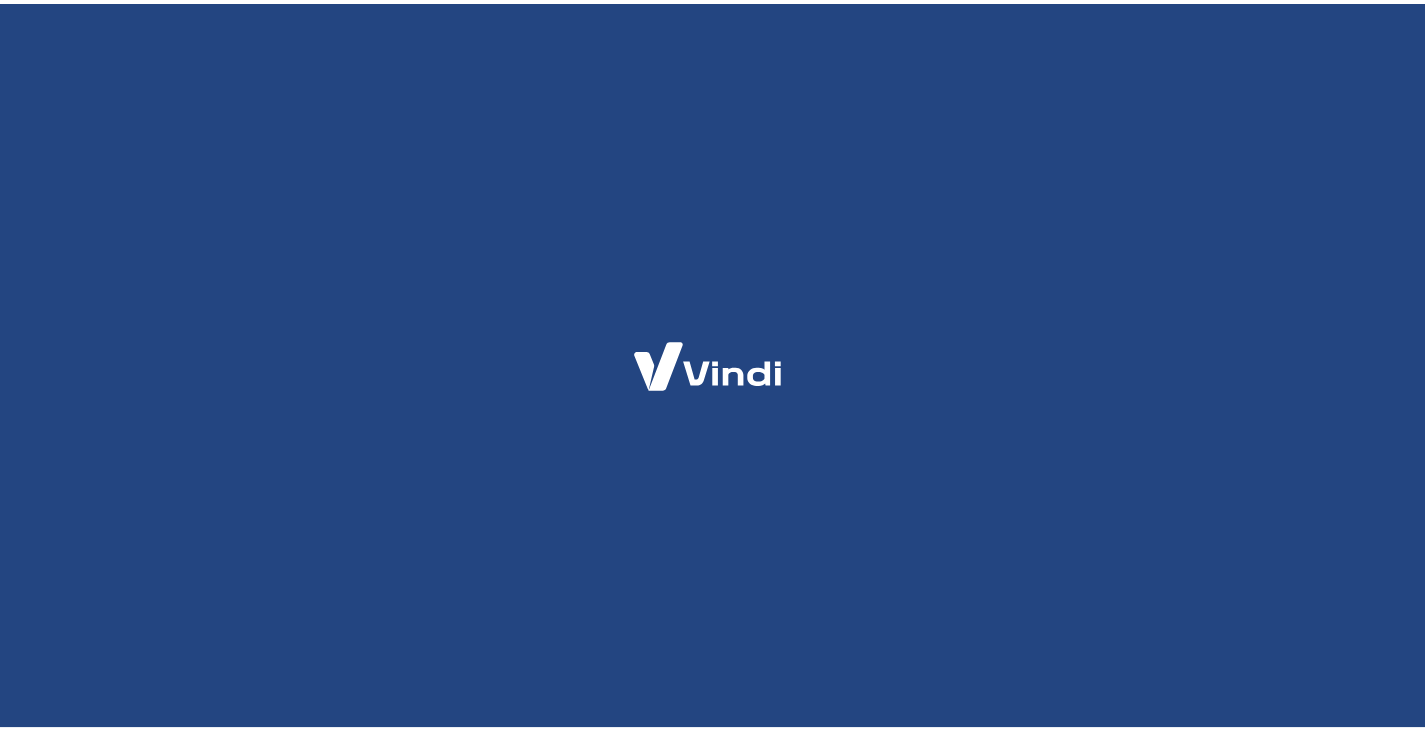 scroll, scrollTop: 0, scrollLeft: 0, axis: both 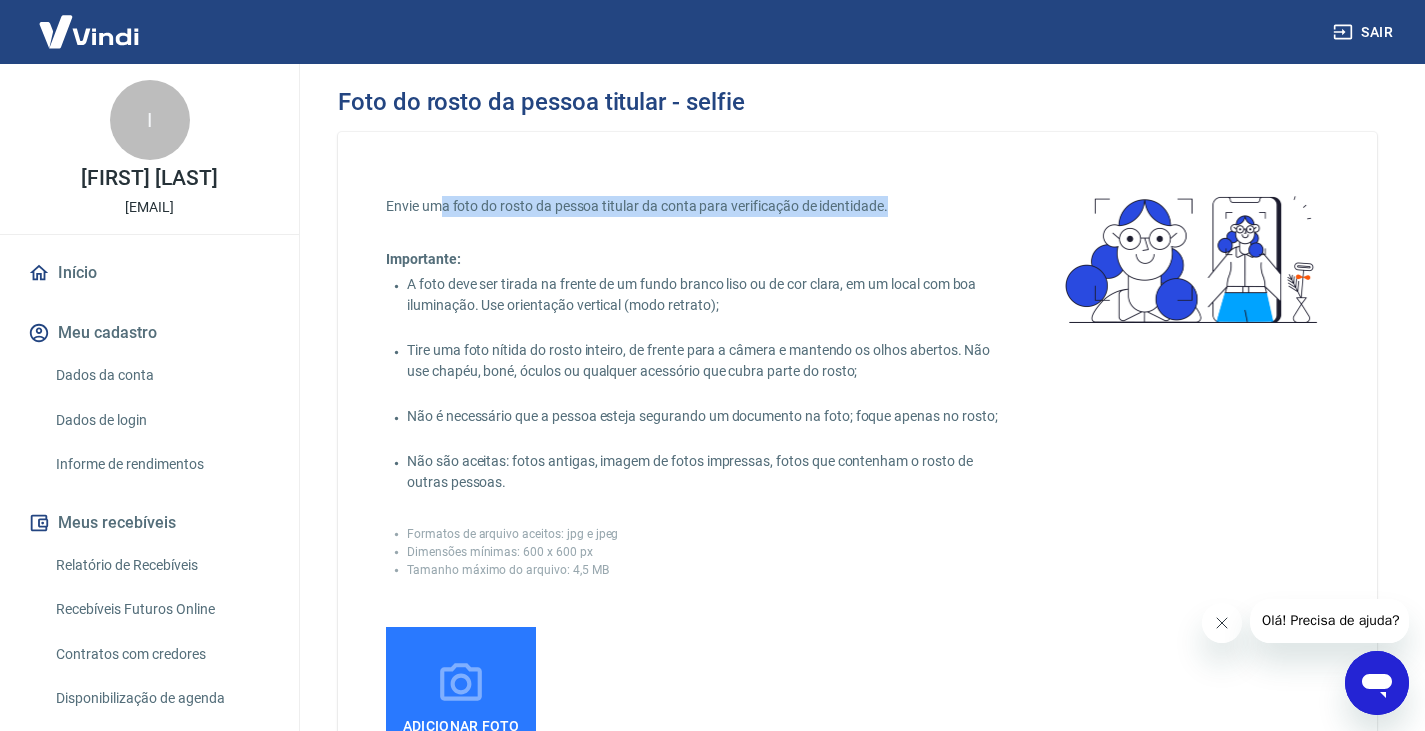 drag, startPoint x: 439, startPoint y: 208, endPoint x: 927, endPoint y: 191, distance: 488.29602 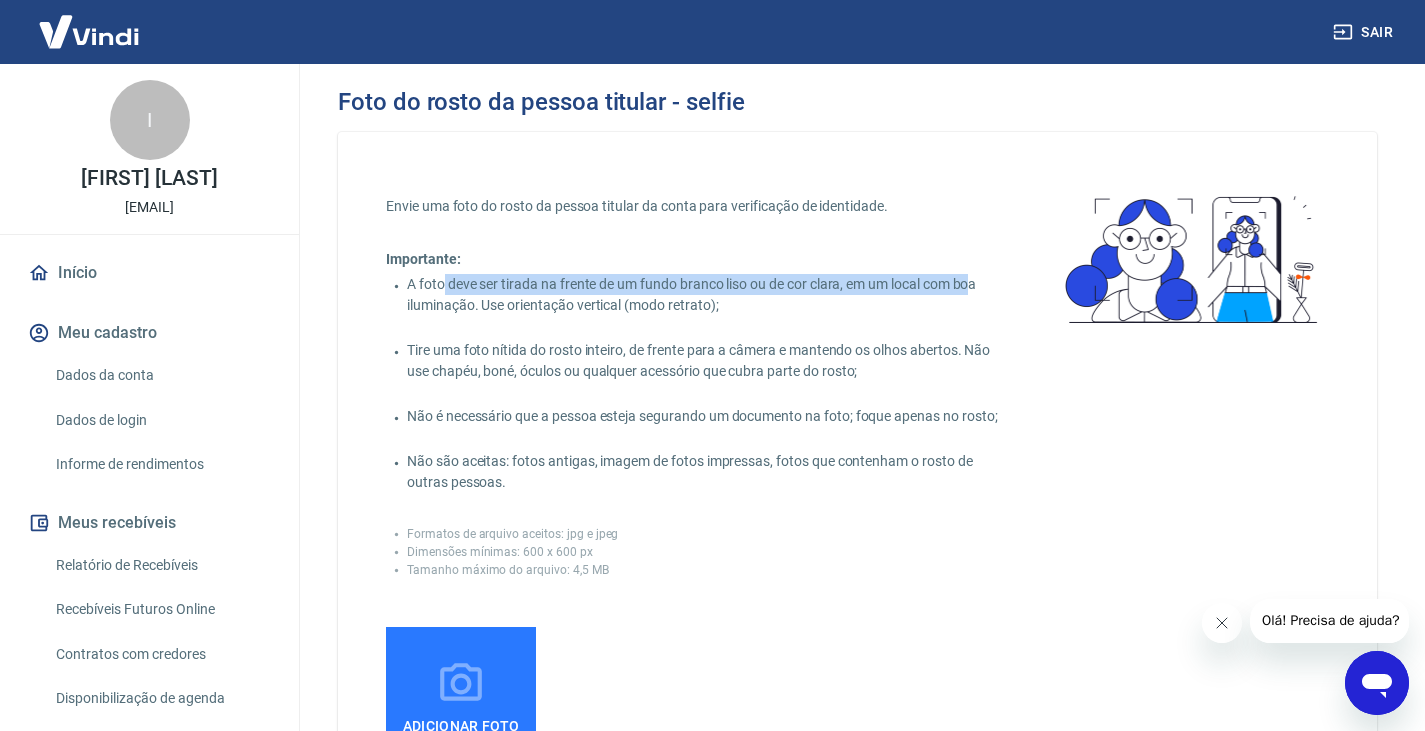 drag, startPoint x: 445, startPoint y: 279, endPoint x: 973, endPoint y: 281, distance: 528.0038 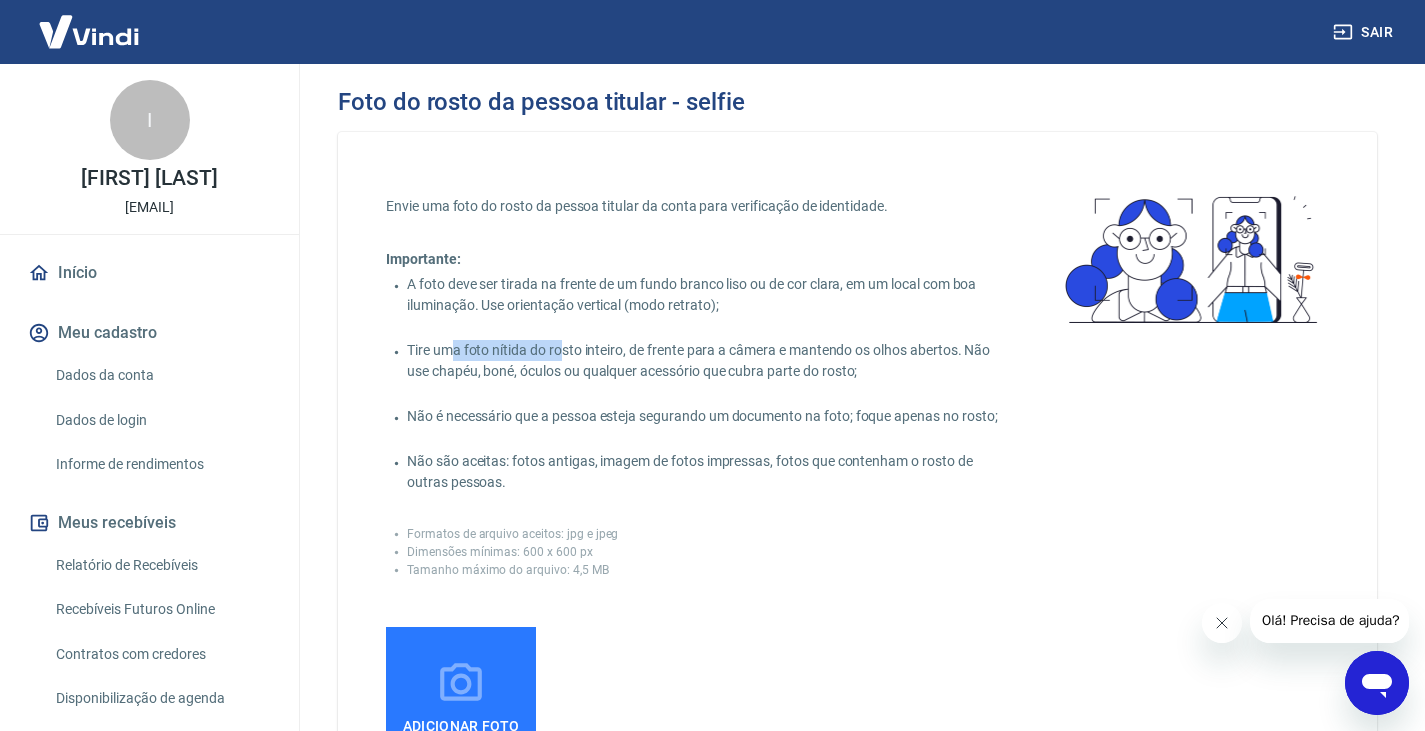 drag, startPoint x: 454, startPoint y: 346, endPoint x: 562, endPoint y: 355, distance: 108.37435 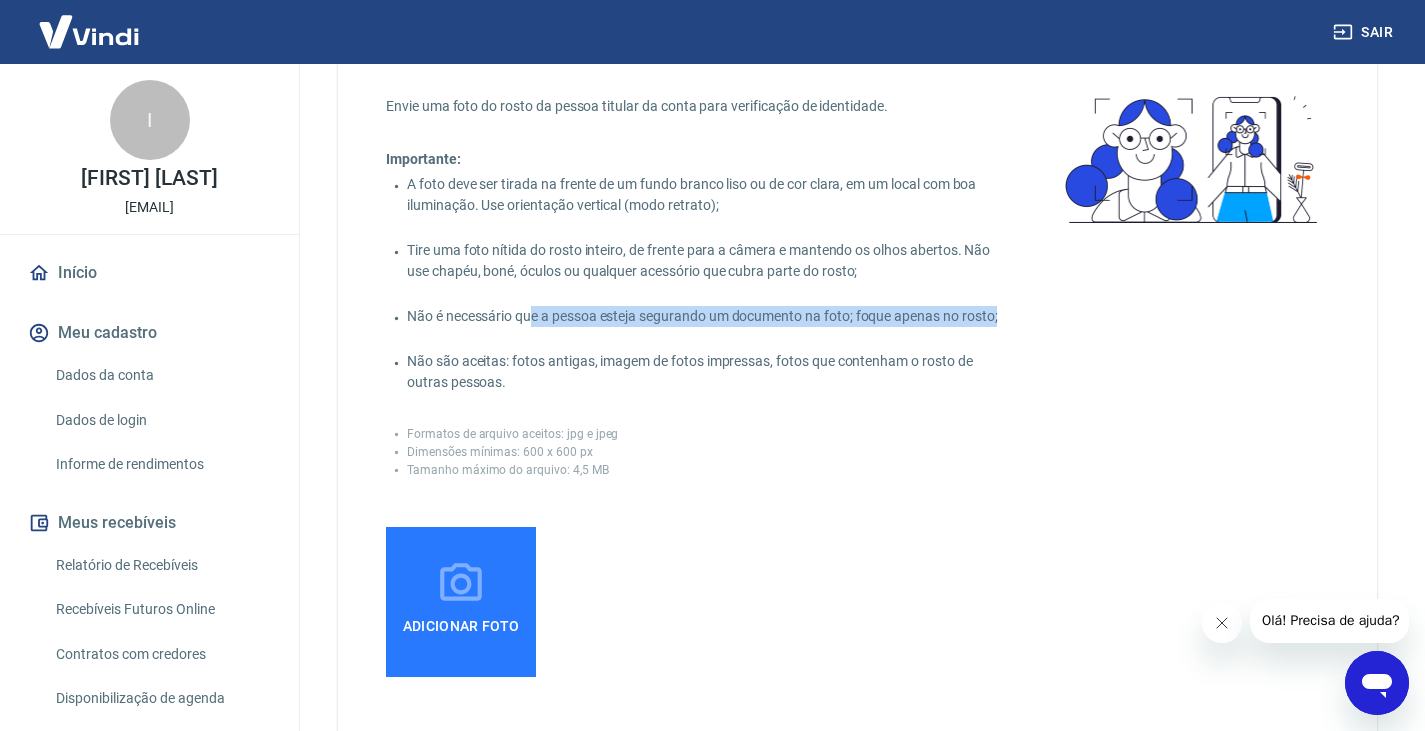 drag, startPoint x: 609, startPoint y: 315, endPoint x: 1012, endPoint y: 315, distance: 403 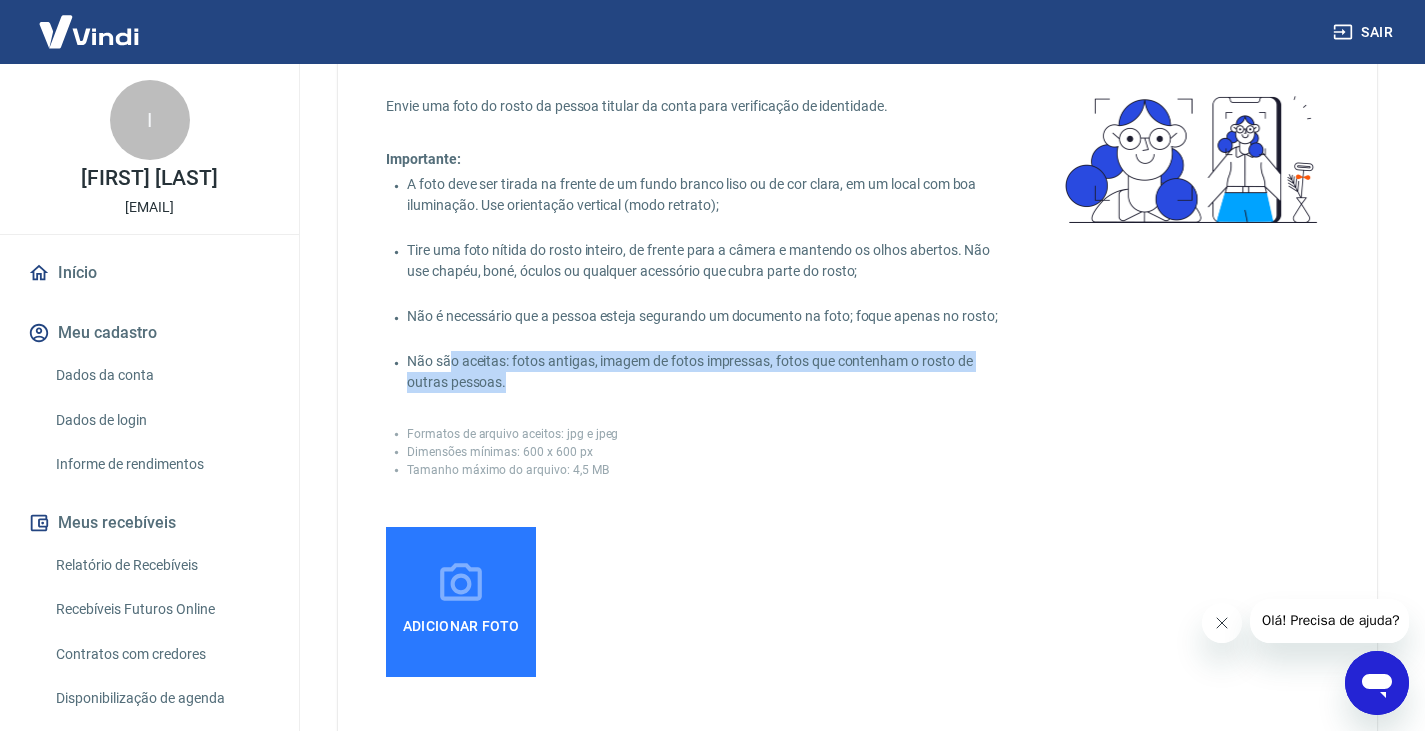 drag, startPoint x: 448, startPoint y: 358, endPoint x: 552, endPoint y: 390, distance: 108.81177 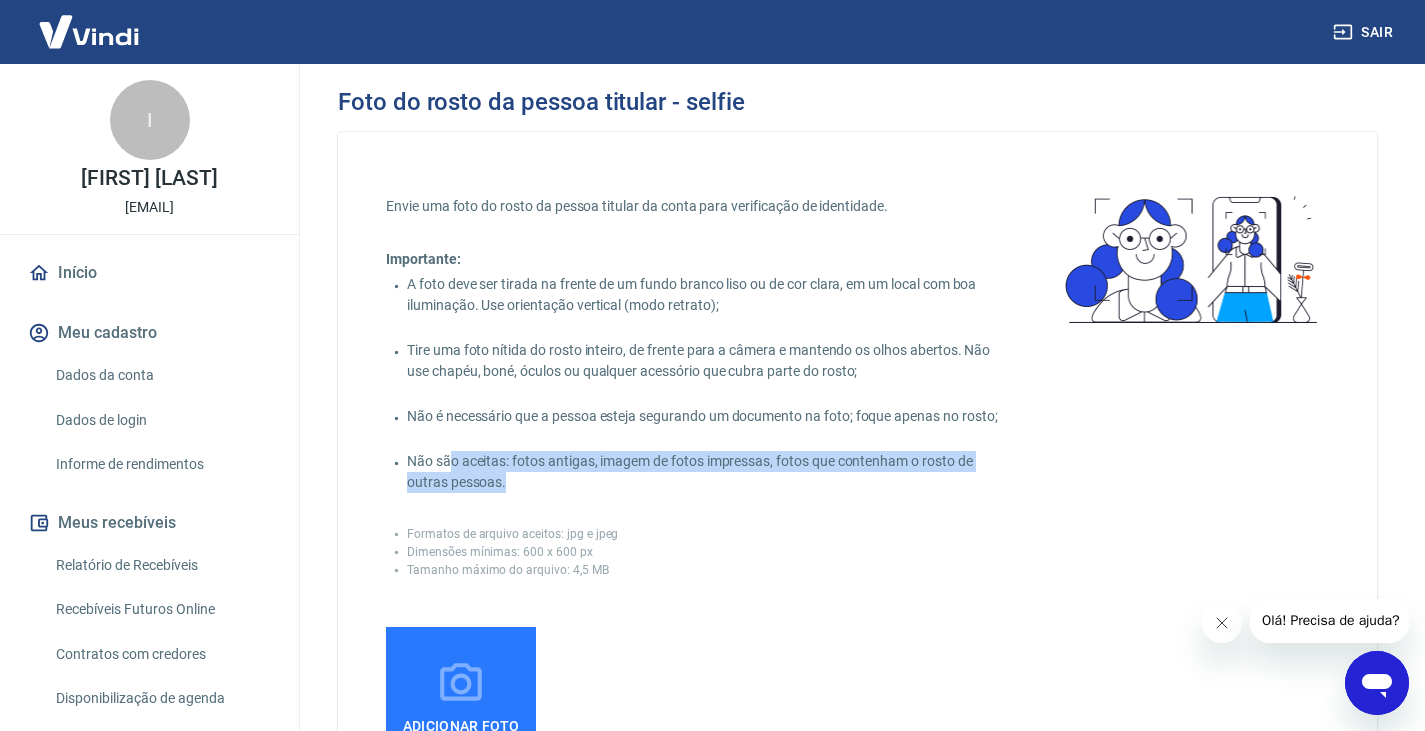 scroll, scrollTop: 328, scrollLeft: 0, axis: vertical 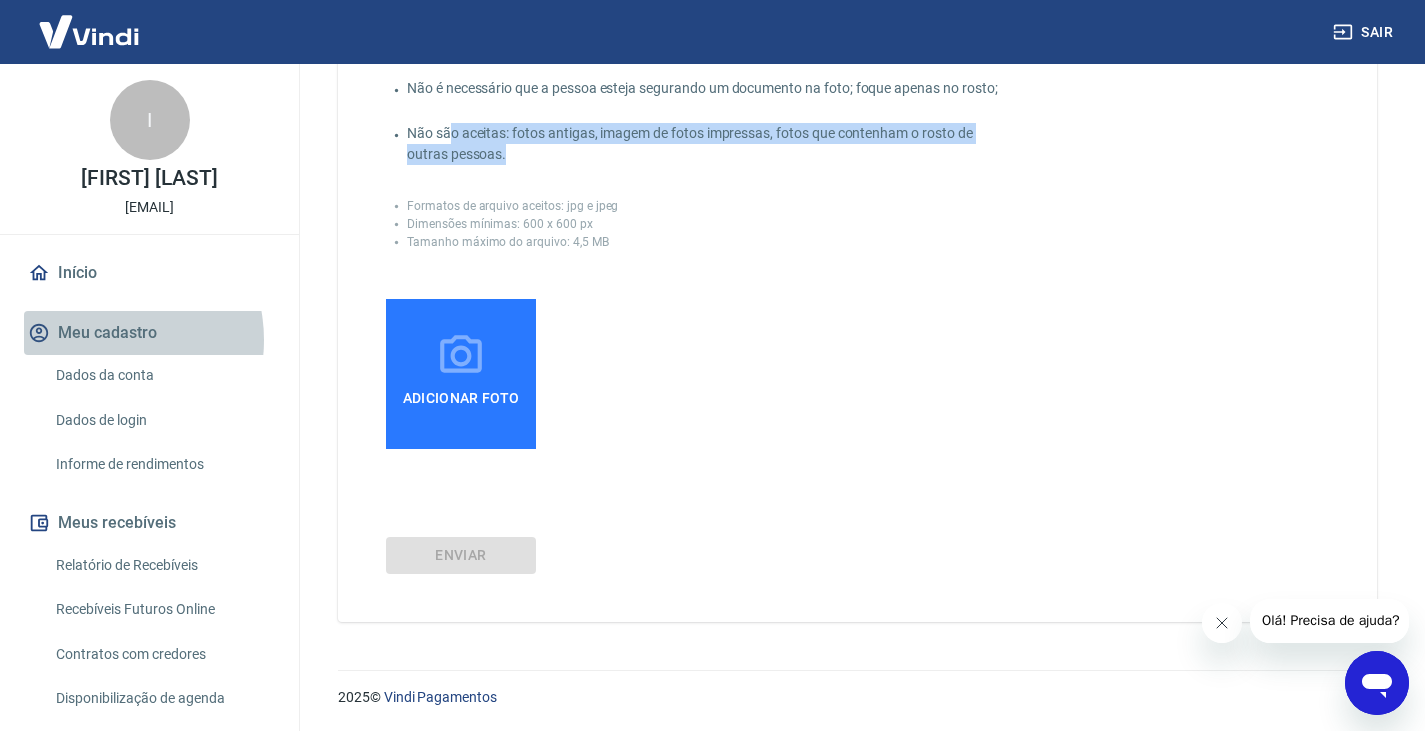 click on "Meu cadastro" at bounding box center [149, 333] 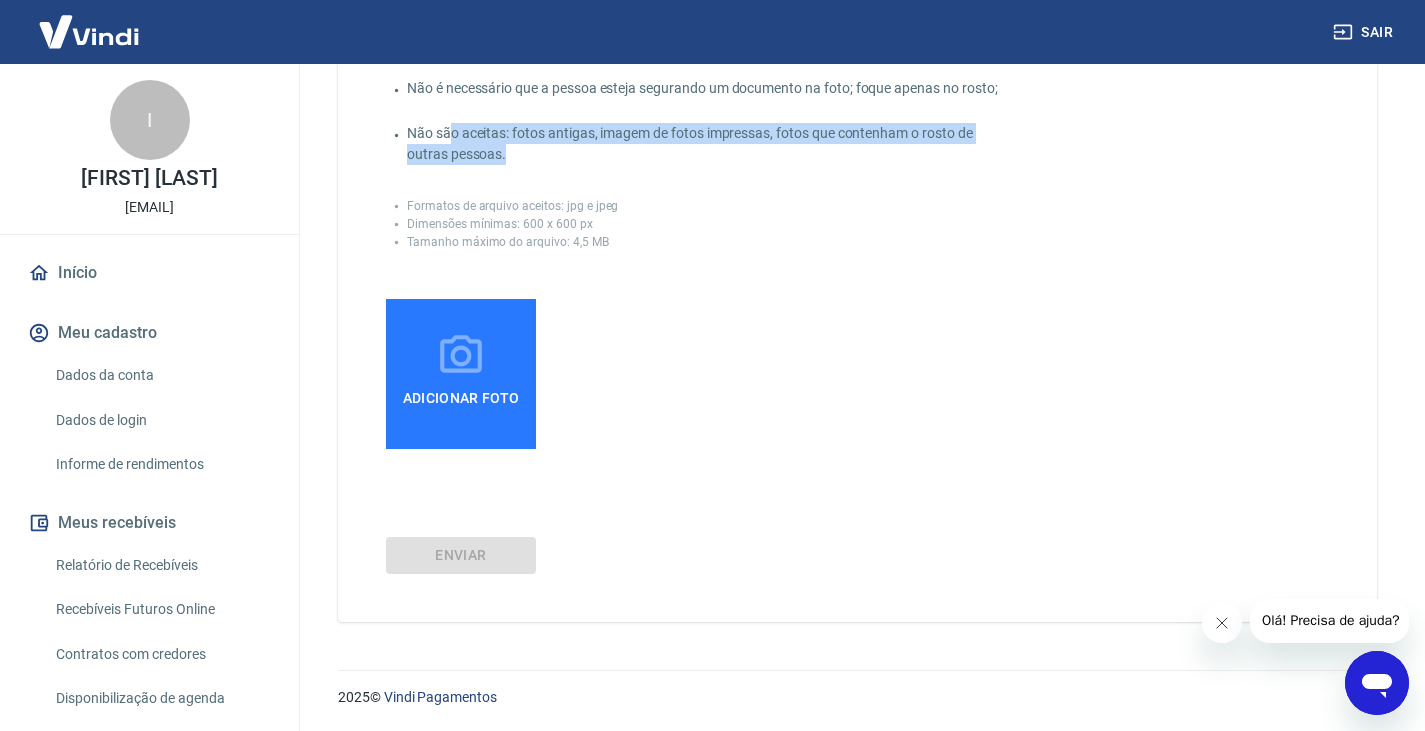 click on "Adicionar foto" at bounding box center (461, 374) 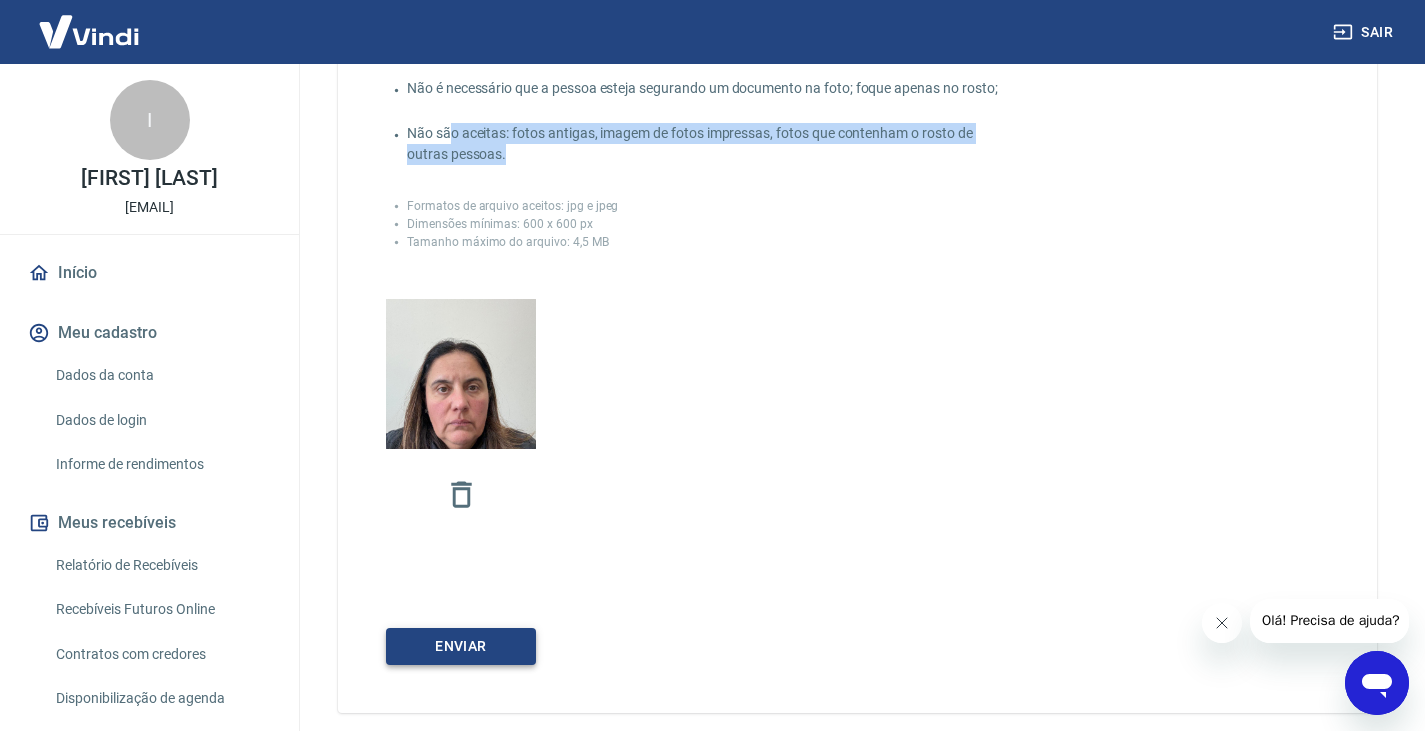 click on "Enviar" at bounding box center [461, 646] 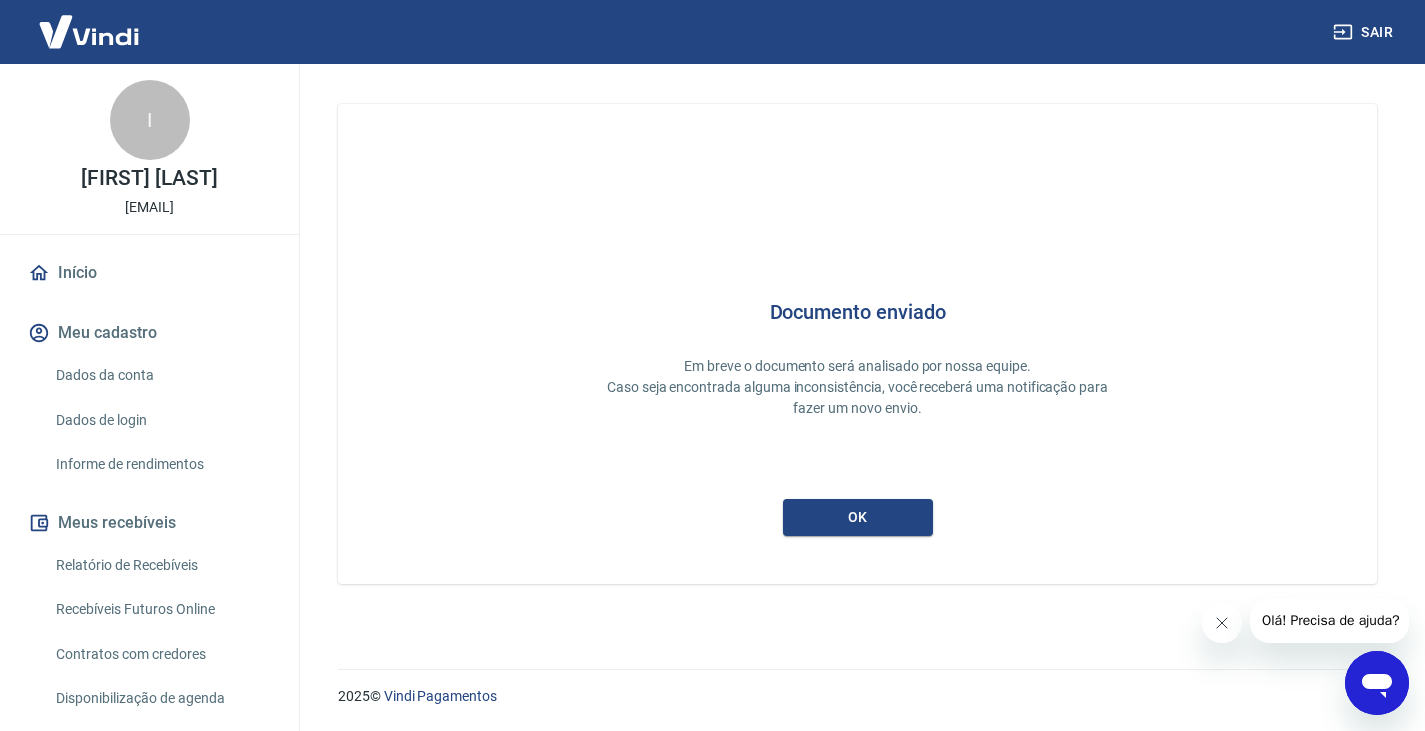 scroll, scrollTop: 0, scrollLeft: 0, axis: both 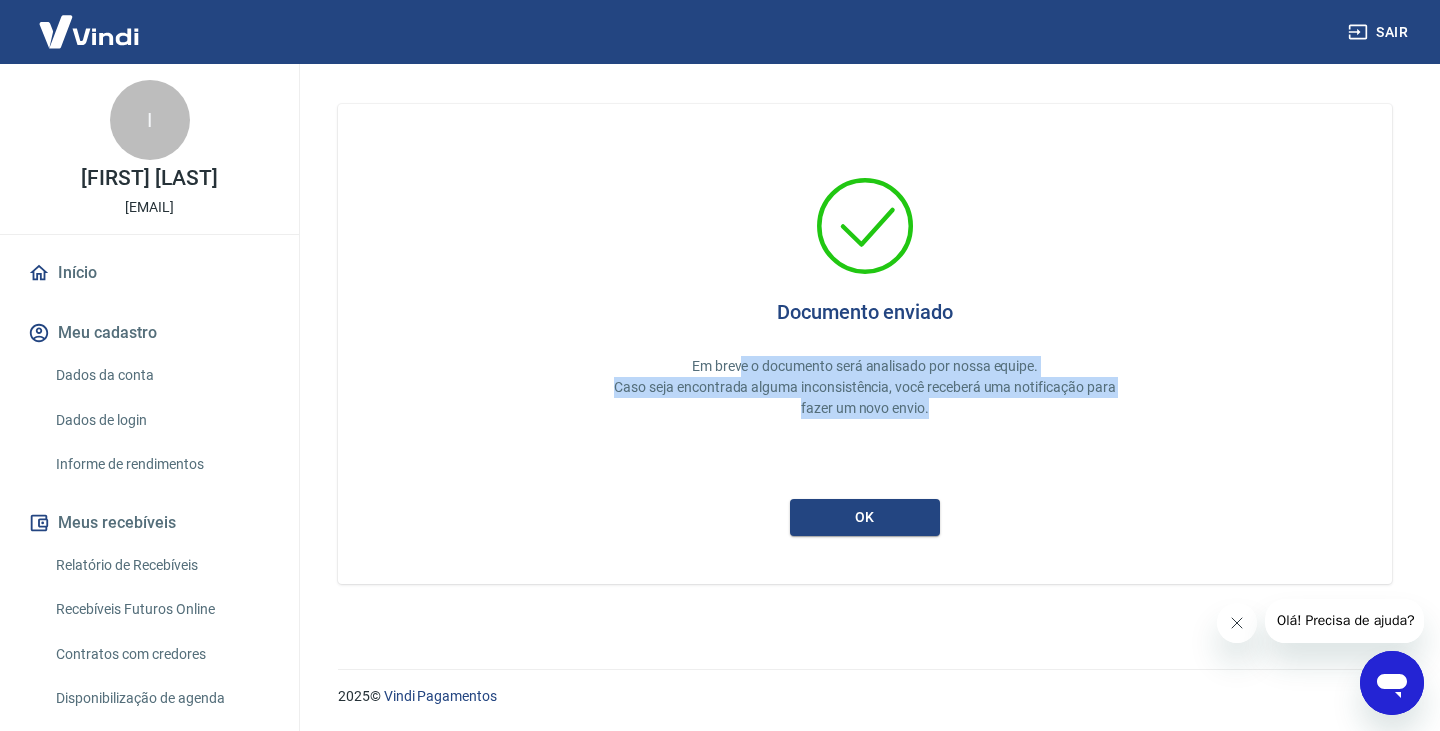 drag, startPoint x: 742, startPoint y: 357, endPoint x: 1054, endPoint y: 400, distance: 314.9492 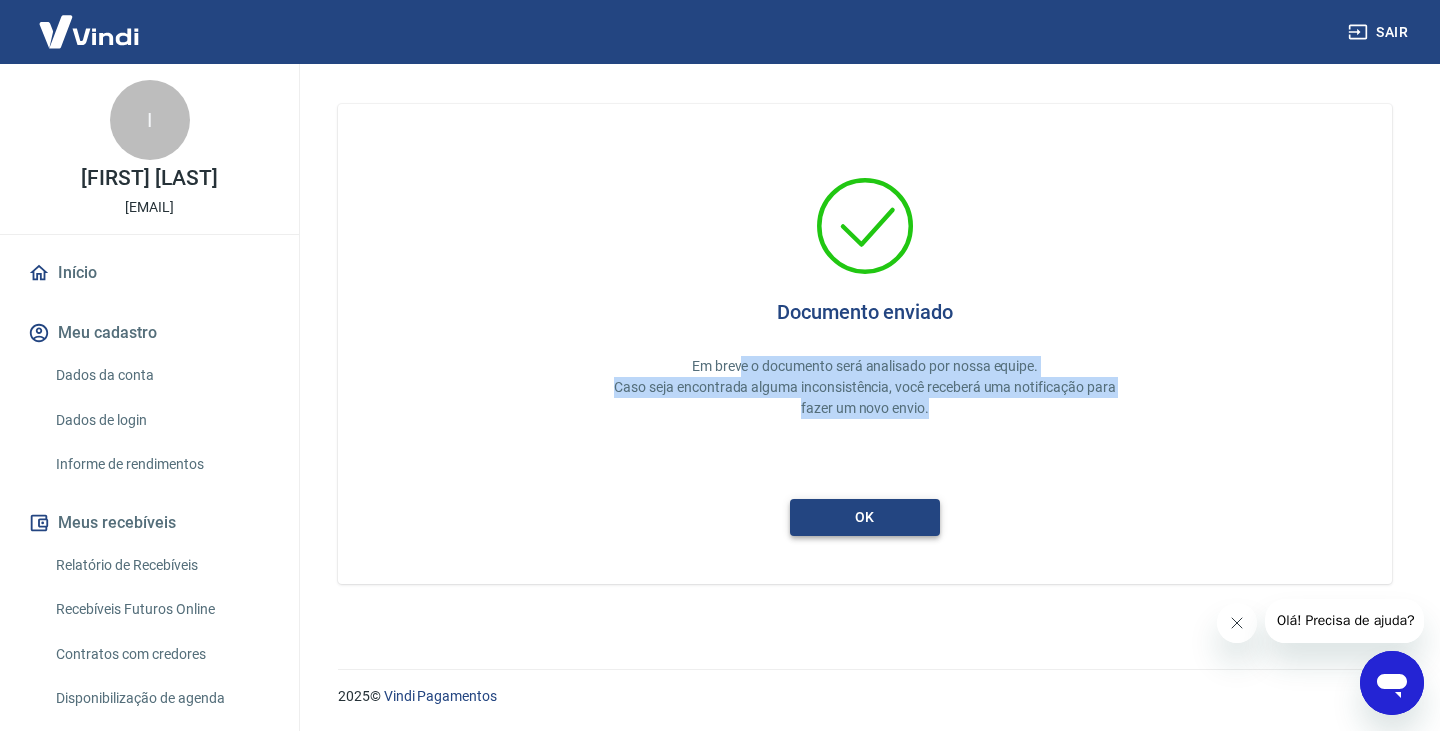 click on "ok" at bounding box center (865, 517) 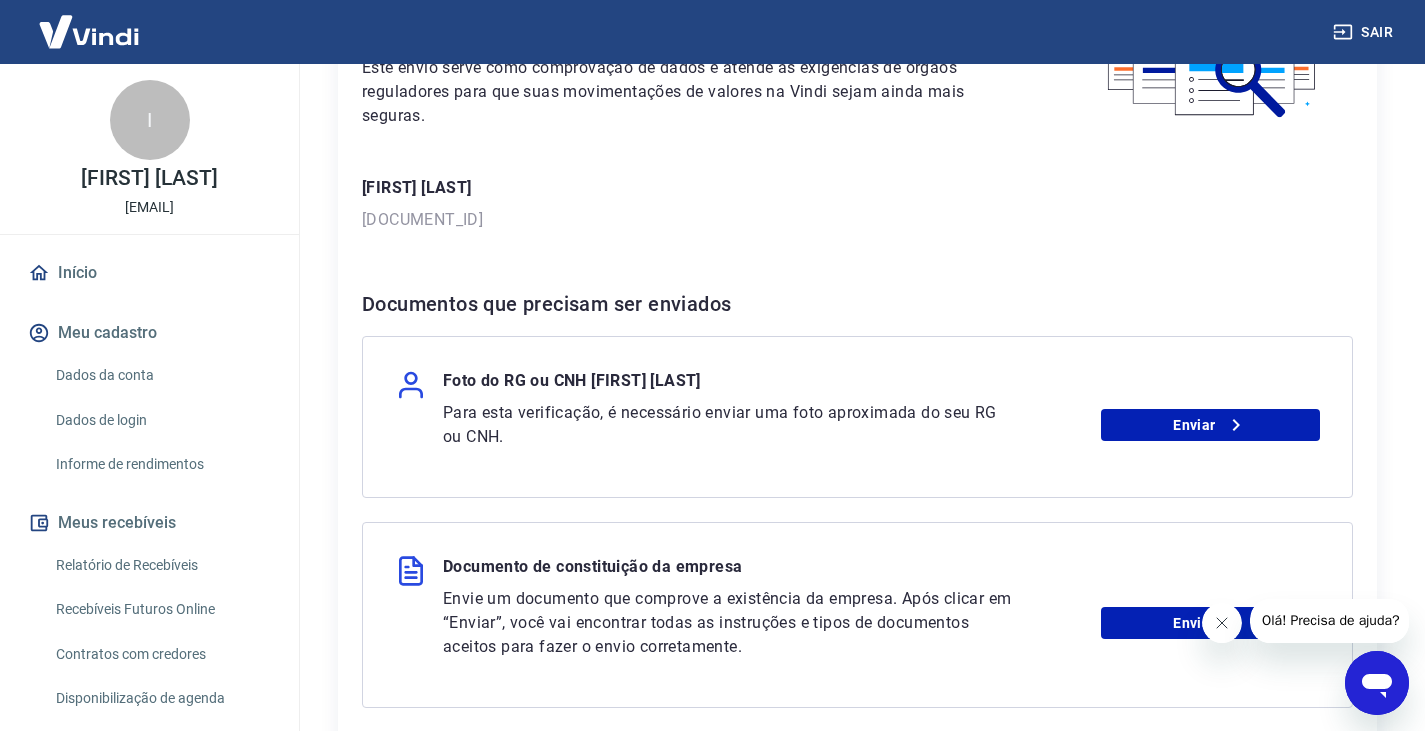 scroll, scrollTop: 300, scrollLeft: 0, axis: vertical 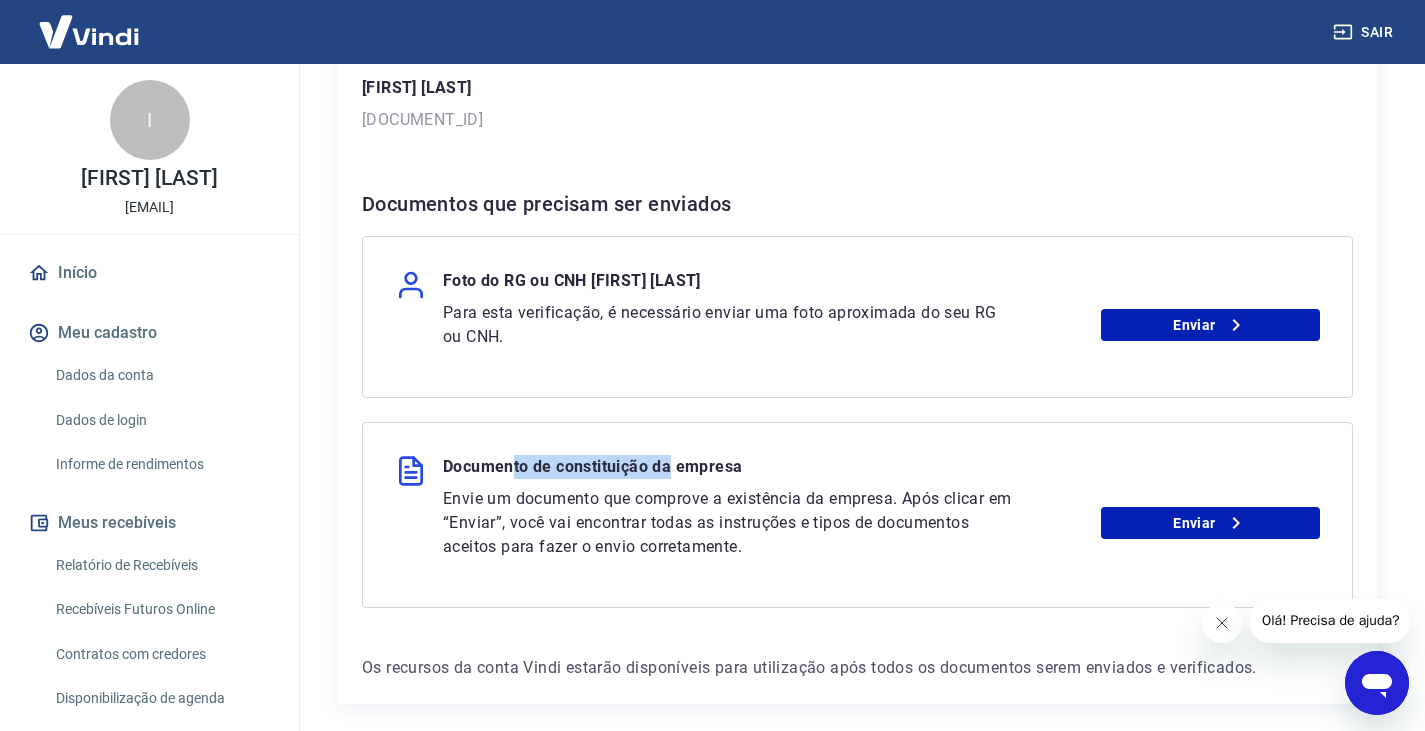 drag, startPoint x: 512, startPoint y: 486, endPoint x: 670, endPoint y: 479, distance: 158.15498 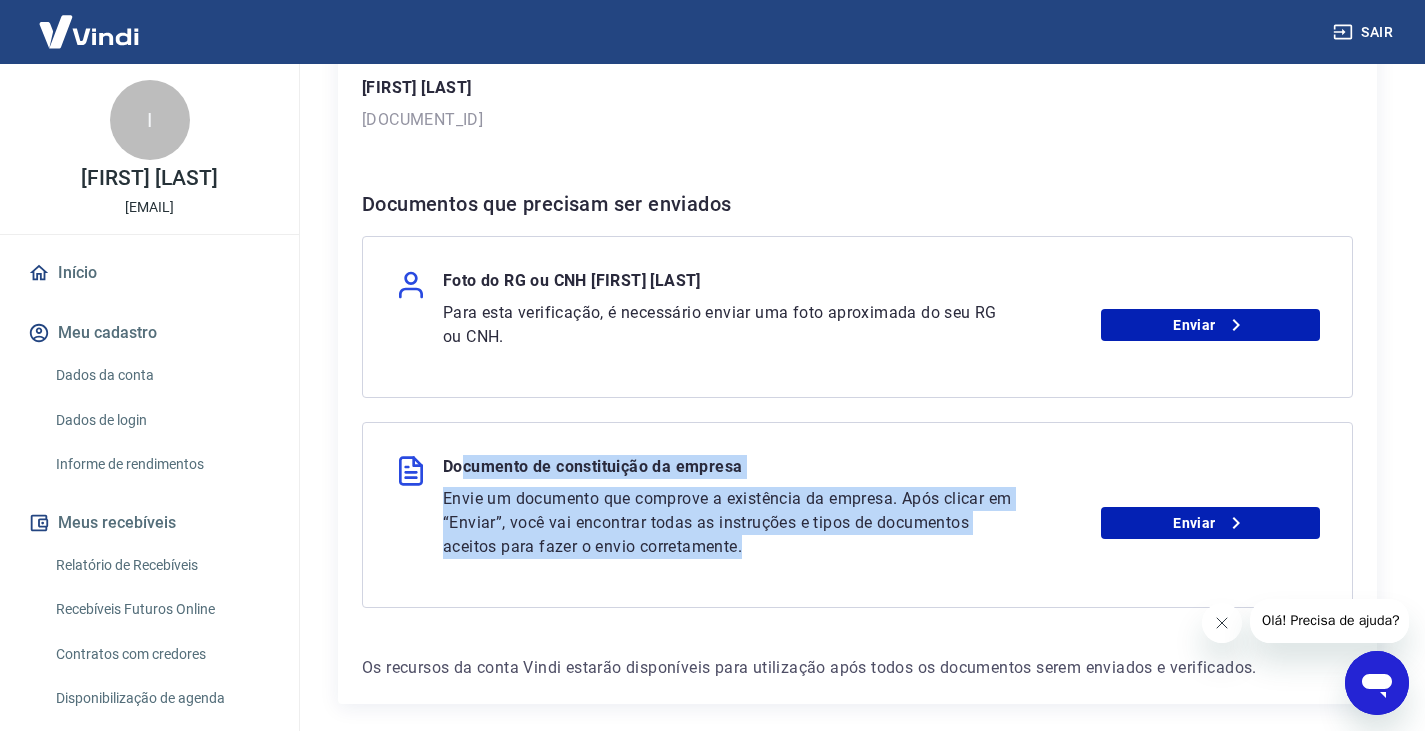 drag, startPoint x: 467, startPoint y: 510, endPoint x: 852, endPoint y: 566, distance: 389.05142 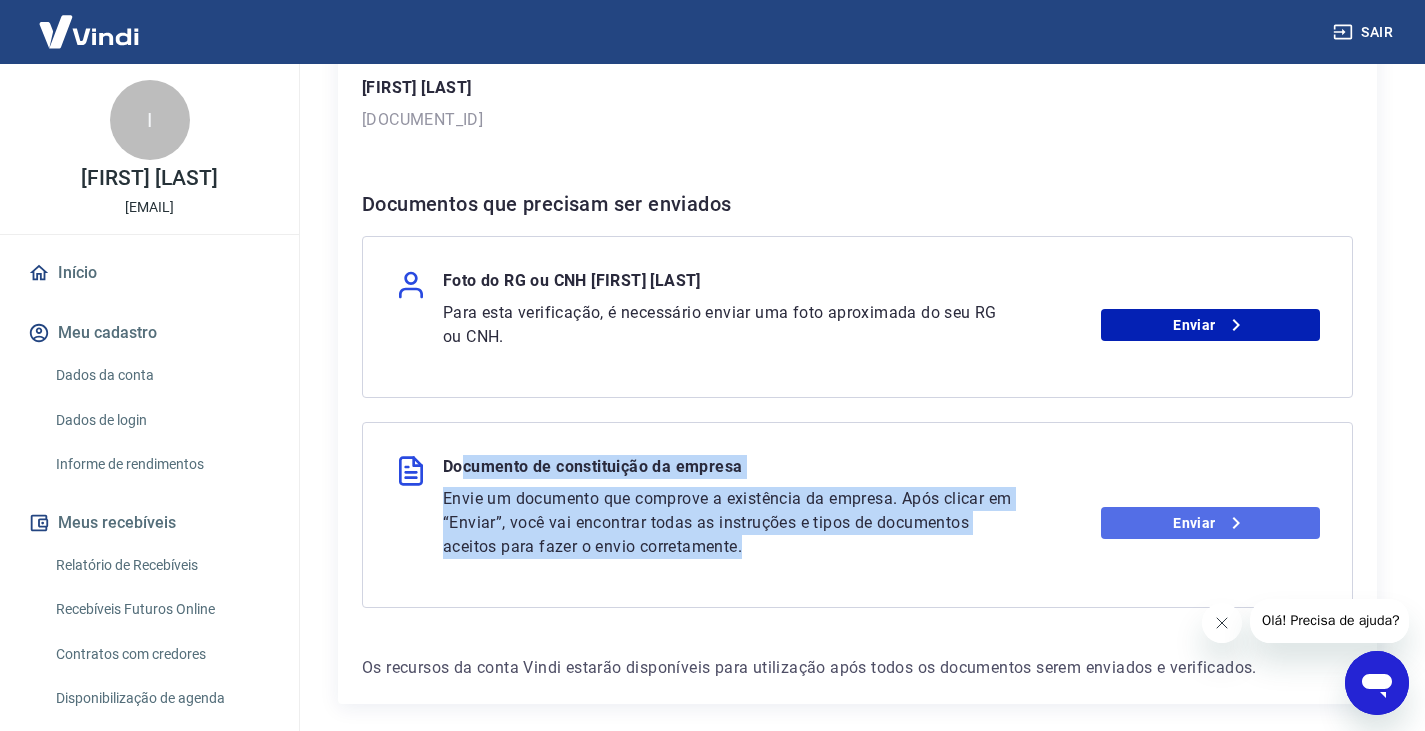 click 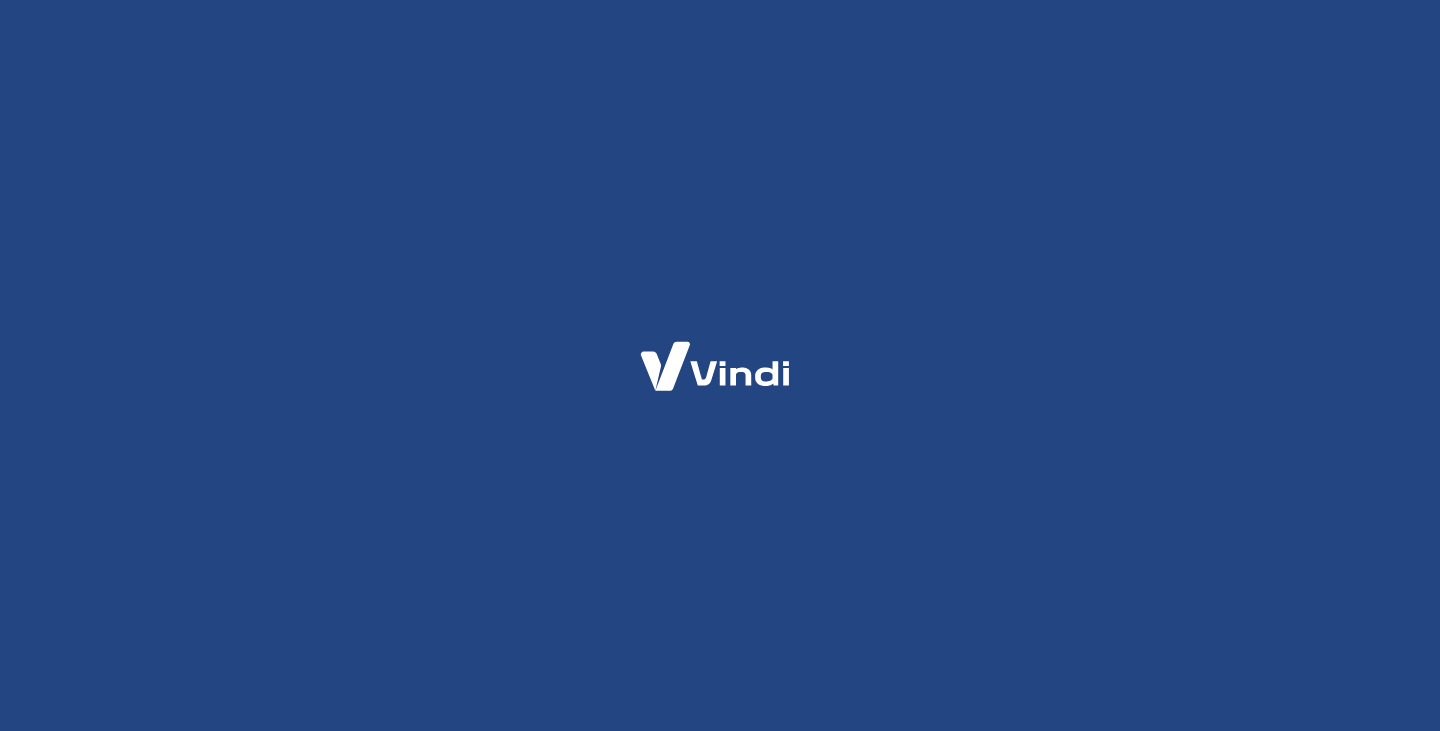 scroll, scrollTop: 0, scrollLeft: 0, axis: both 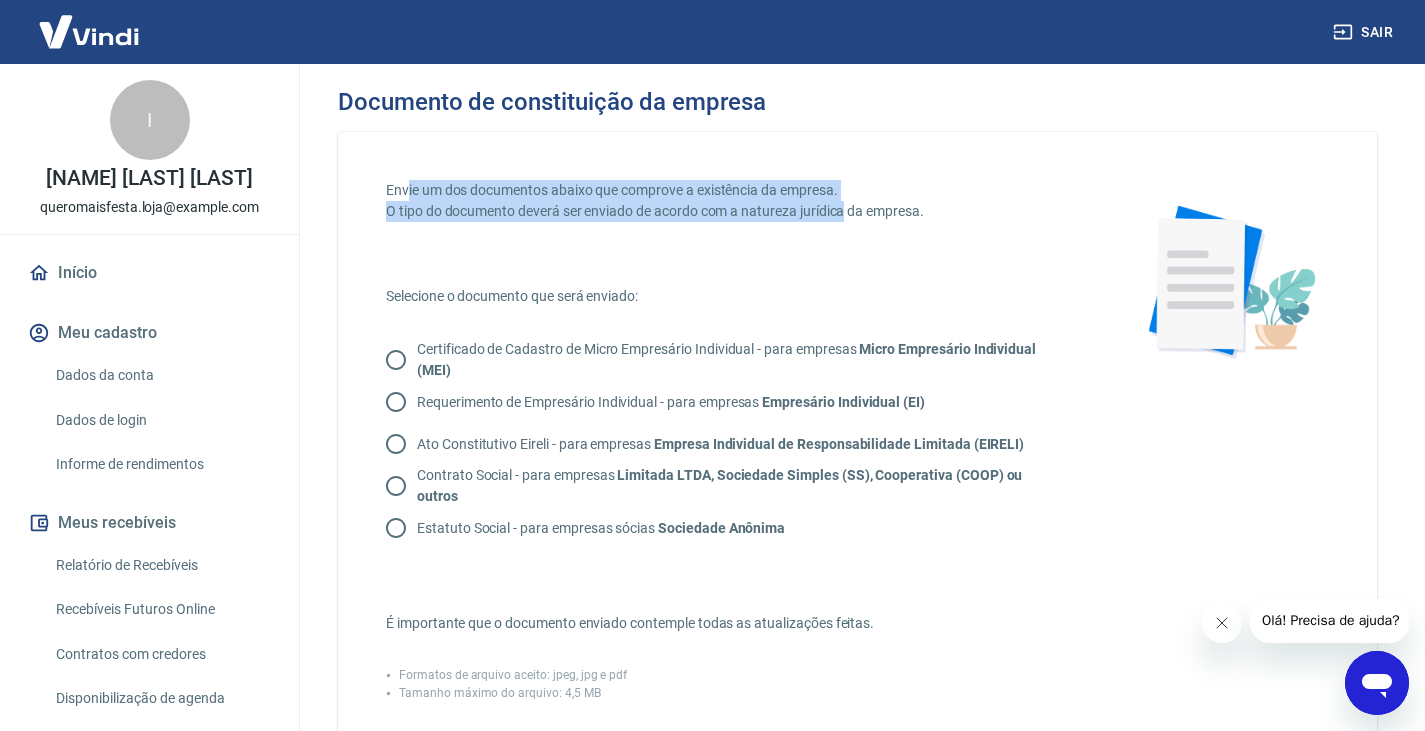 drag, startPoint x: 409, startPoint y: 191, endPoint x: 847, endPoint y: 220, distance: 438.95898 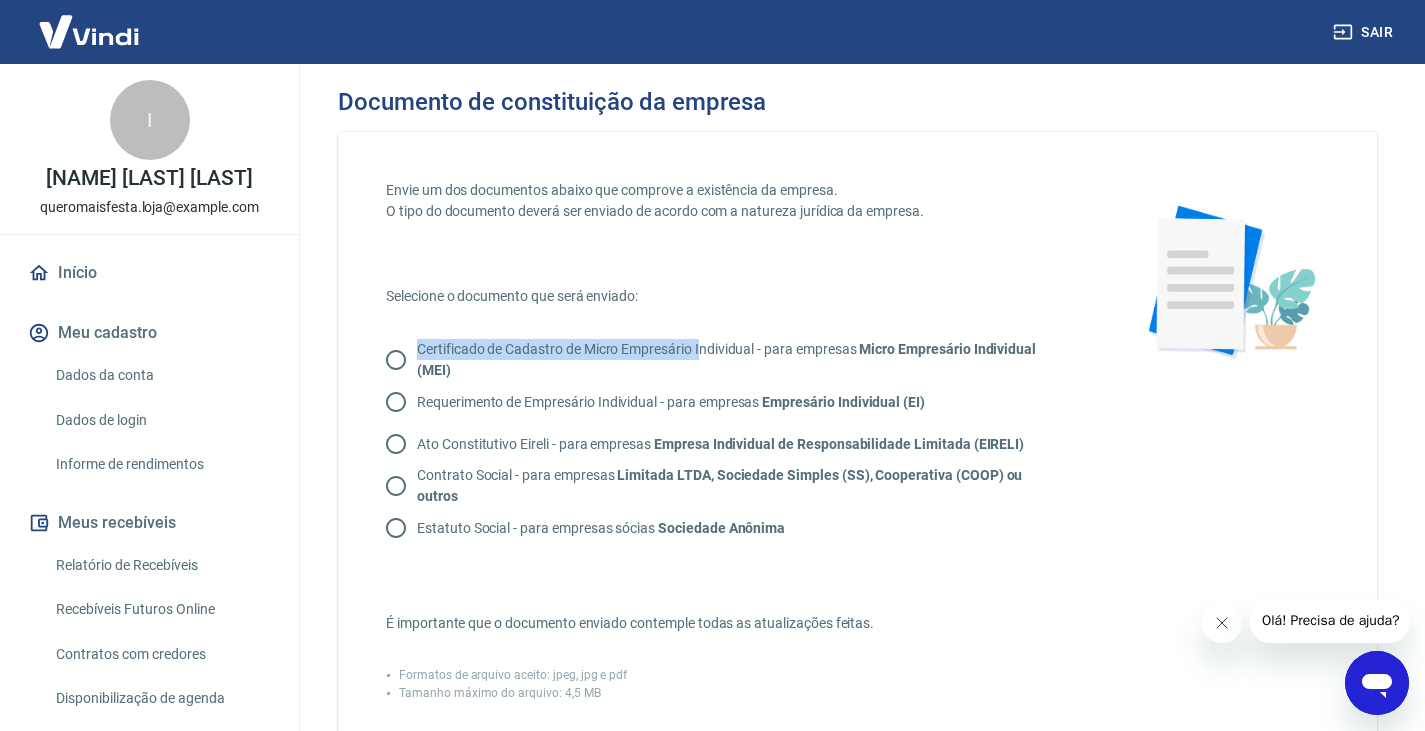 drag, startPoint x: 463, startPoint y: 337, endPoint x: 705, endPoint y: 339, distance: 242.00827 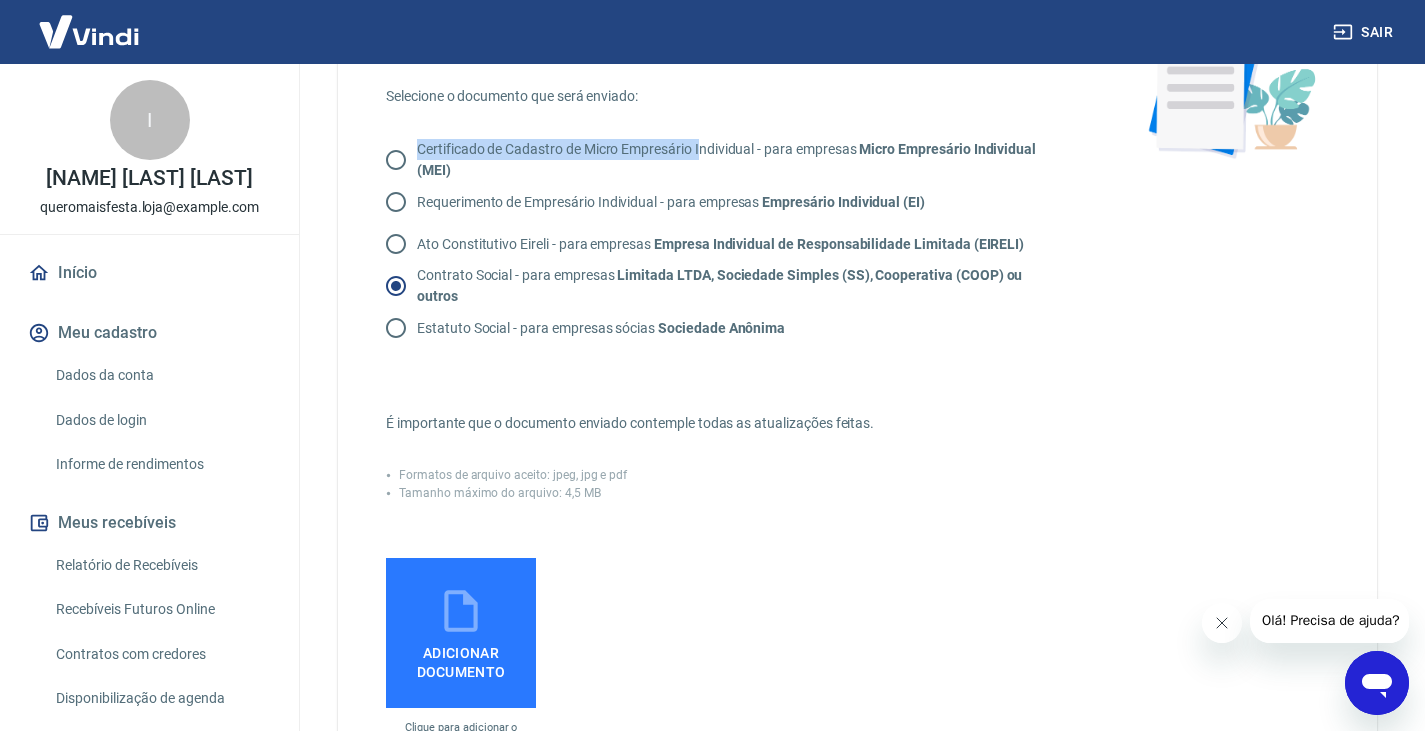 scroll, scrollTop: 300, scrollLeft: 0, axis: vertical 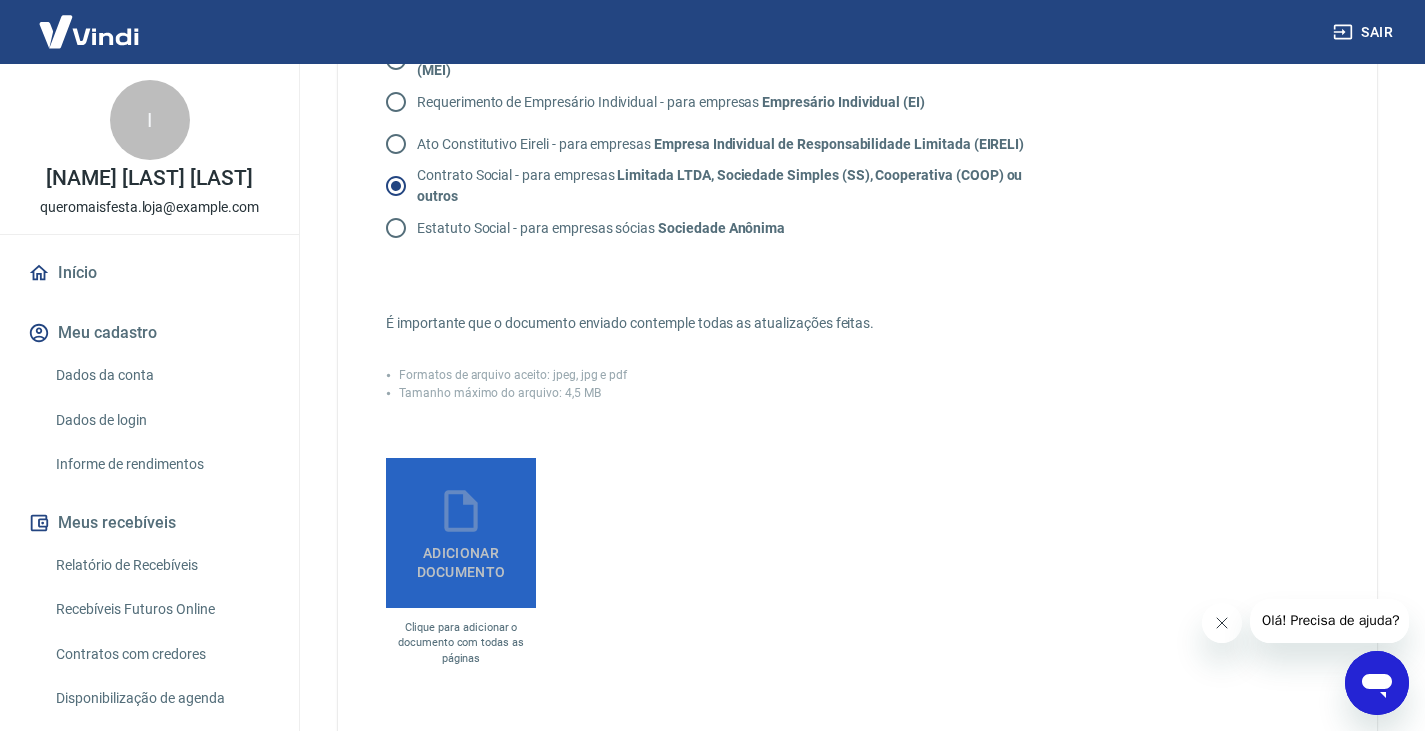 click on "Adicionar documento" at bounding box center [461, 533] 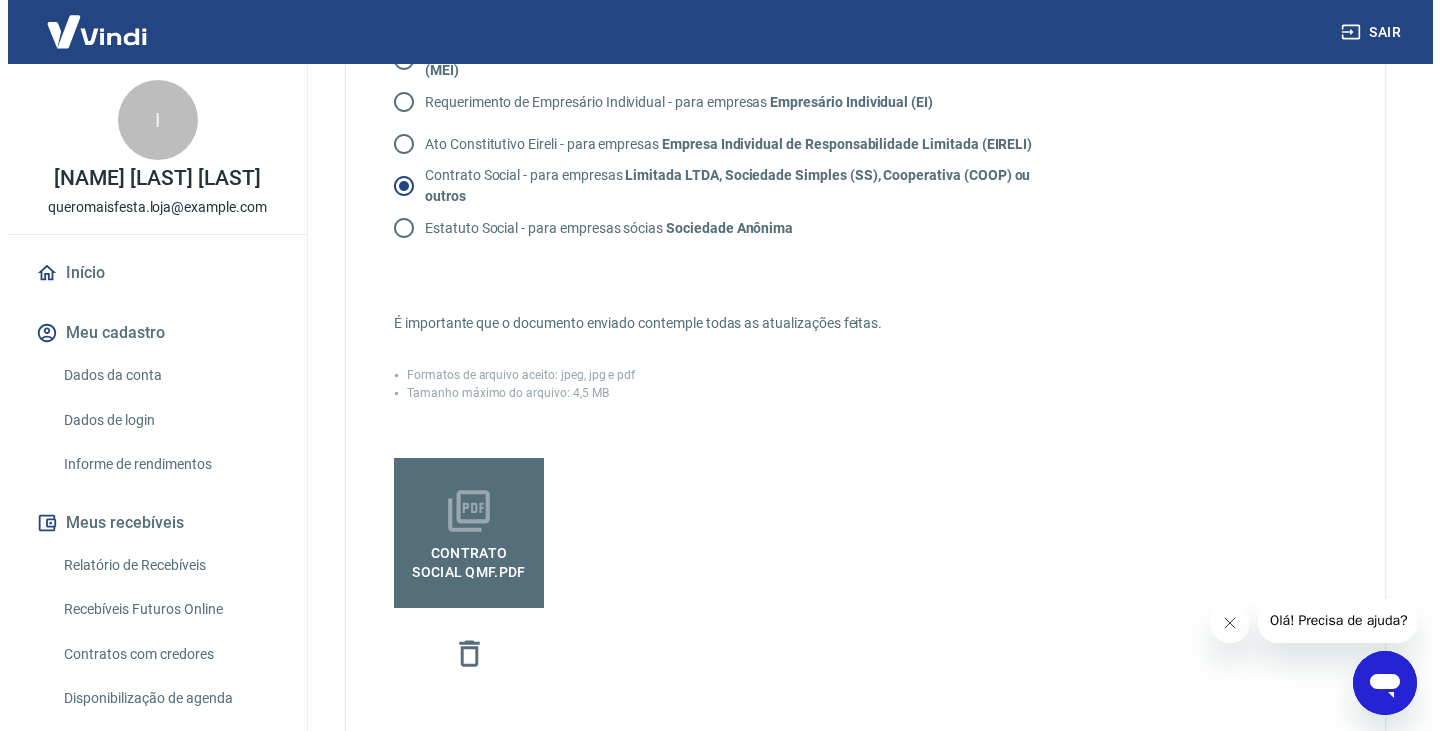 scroll, scrollTop: 655, scrollLeft: 0, axis: vertical 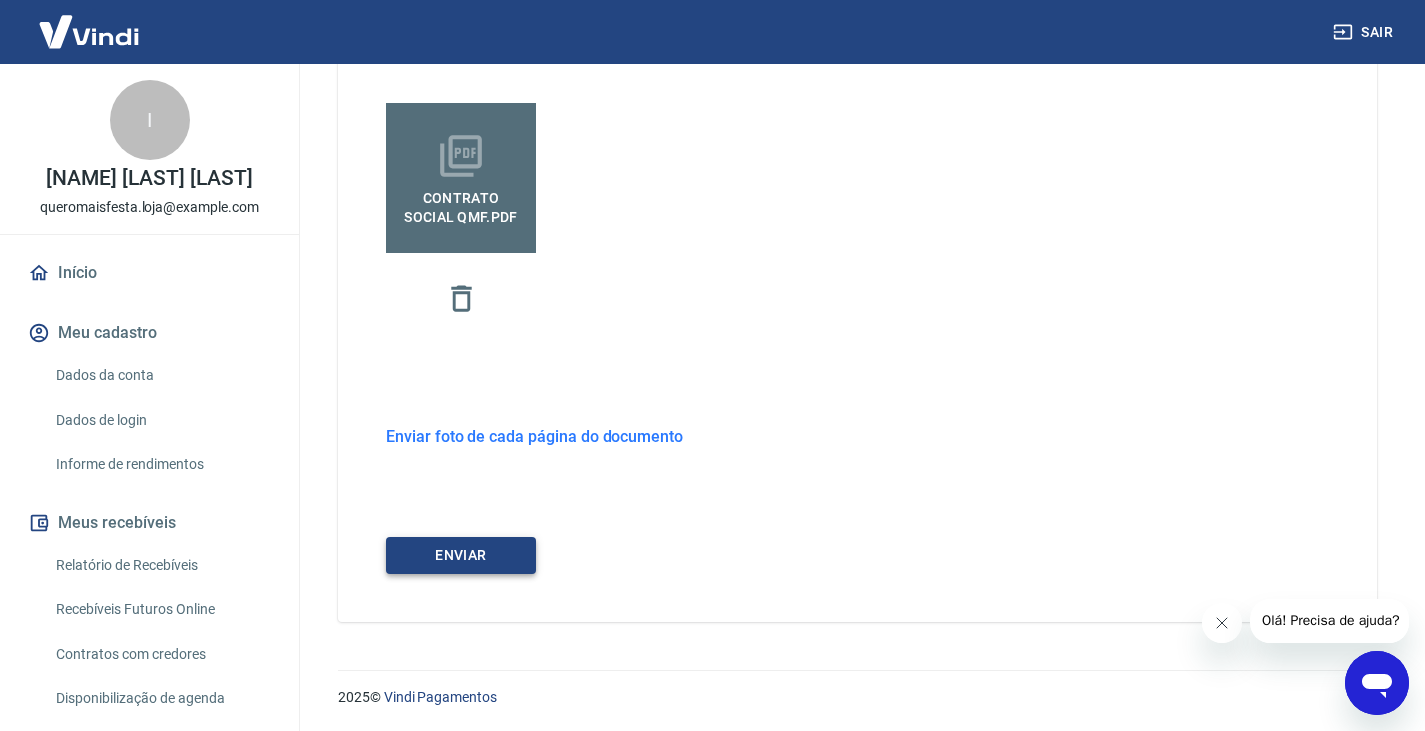 click on "ENVIAR" at bounding box center [461, 555] 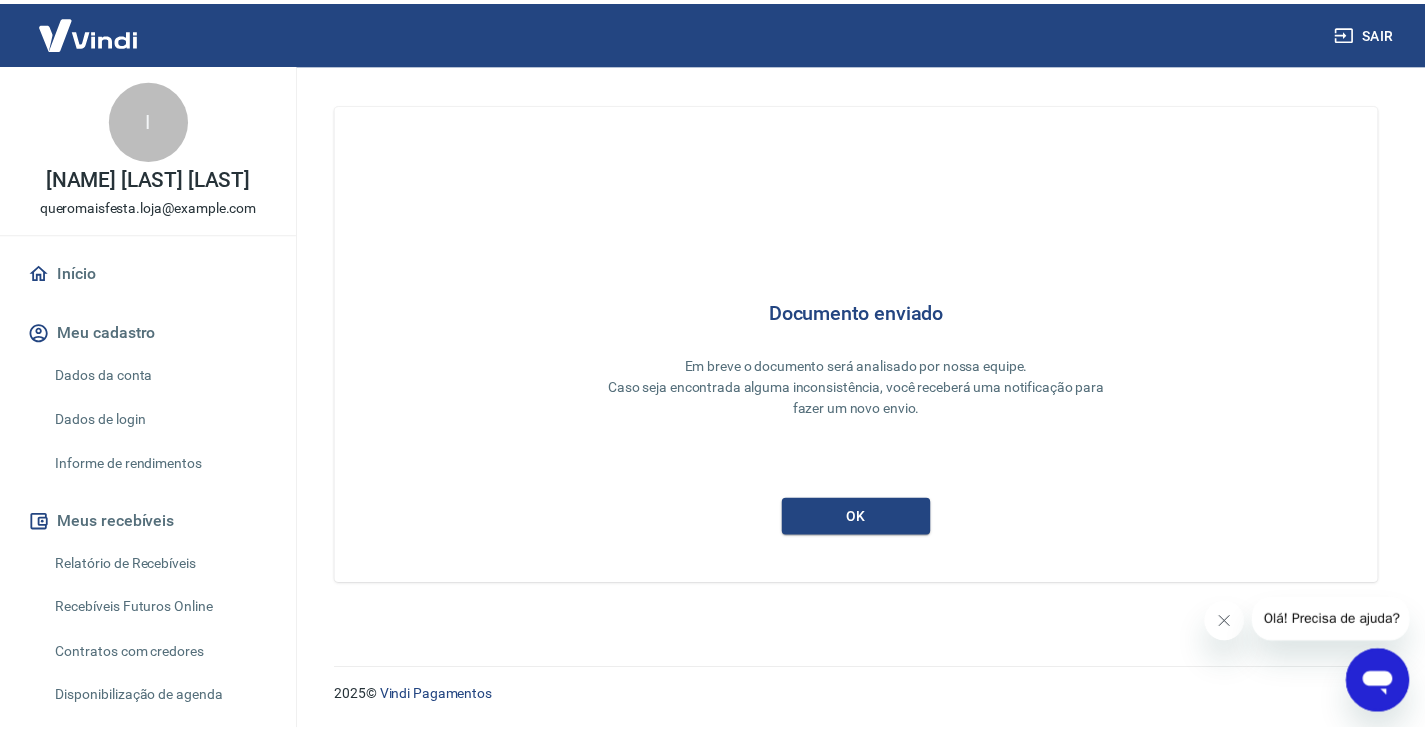 scroll, scrollTop: 0, scrollLeft: 0, axis: both 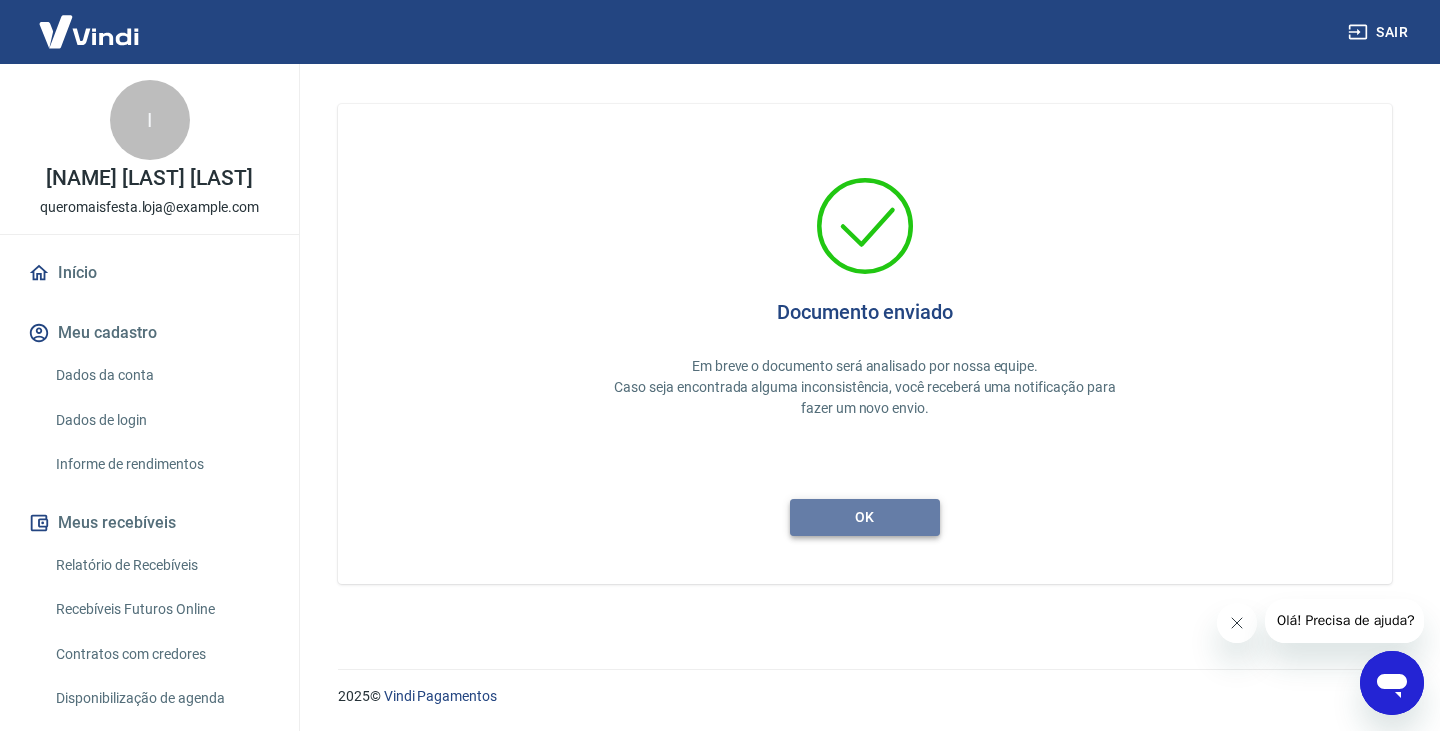 click on "ok" at bounding box center [865, 517] 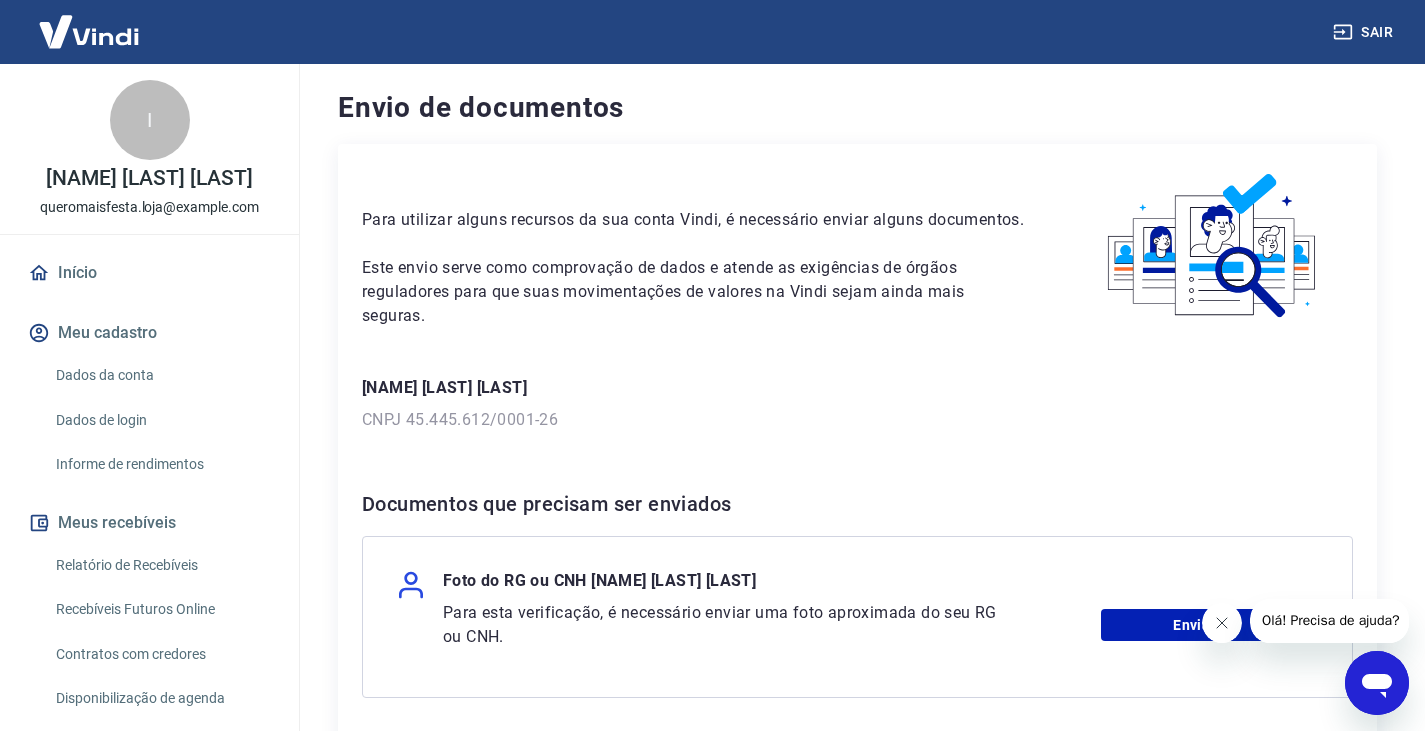 scroll, scrollTop: 197, scrollLeft: 0, axis: vertical 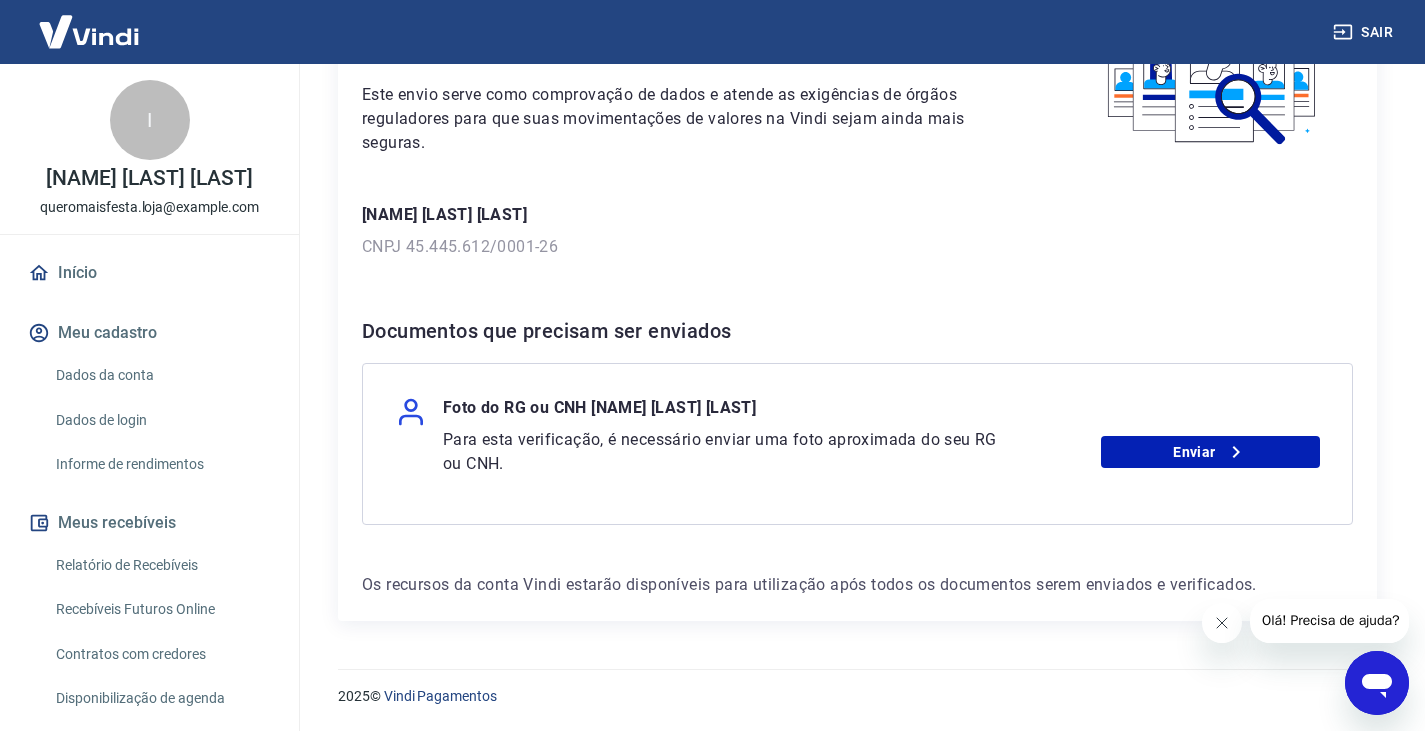 drag, startPoint x: 464, startPoint y: 411, endPoint x: 790, endPoint y: 425, distance: 326.30048 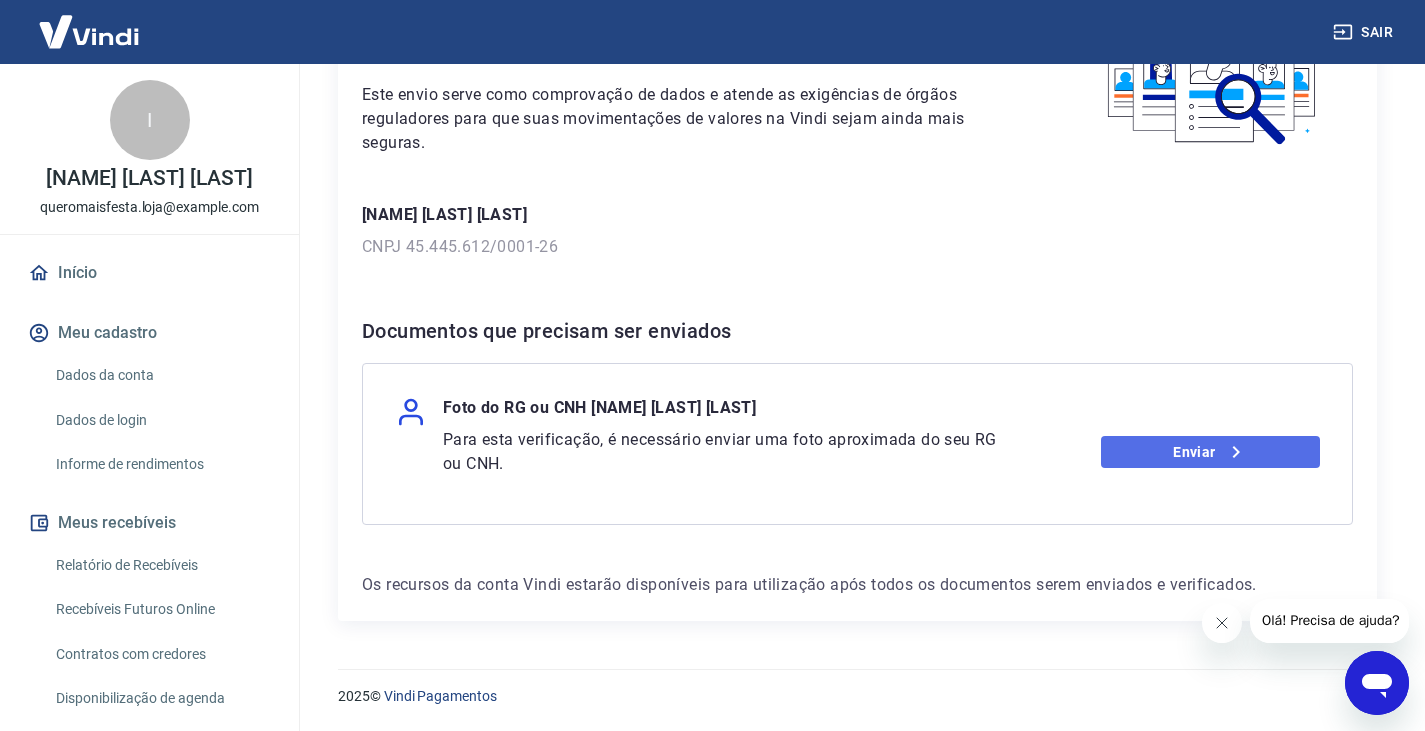 click on "Enviar" at bounding box center [1210, 452] 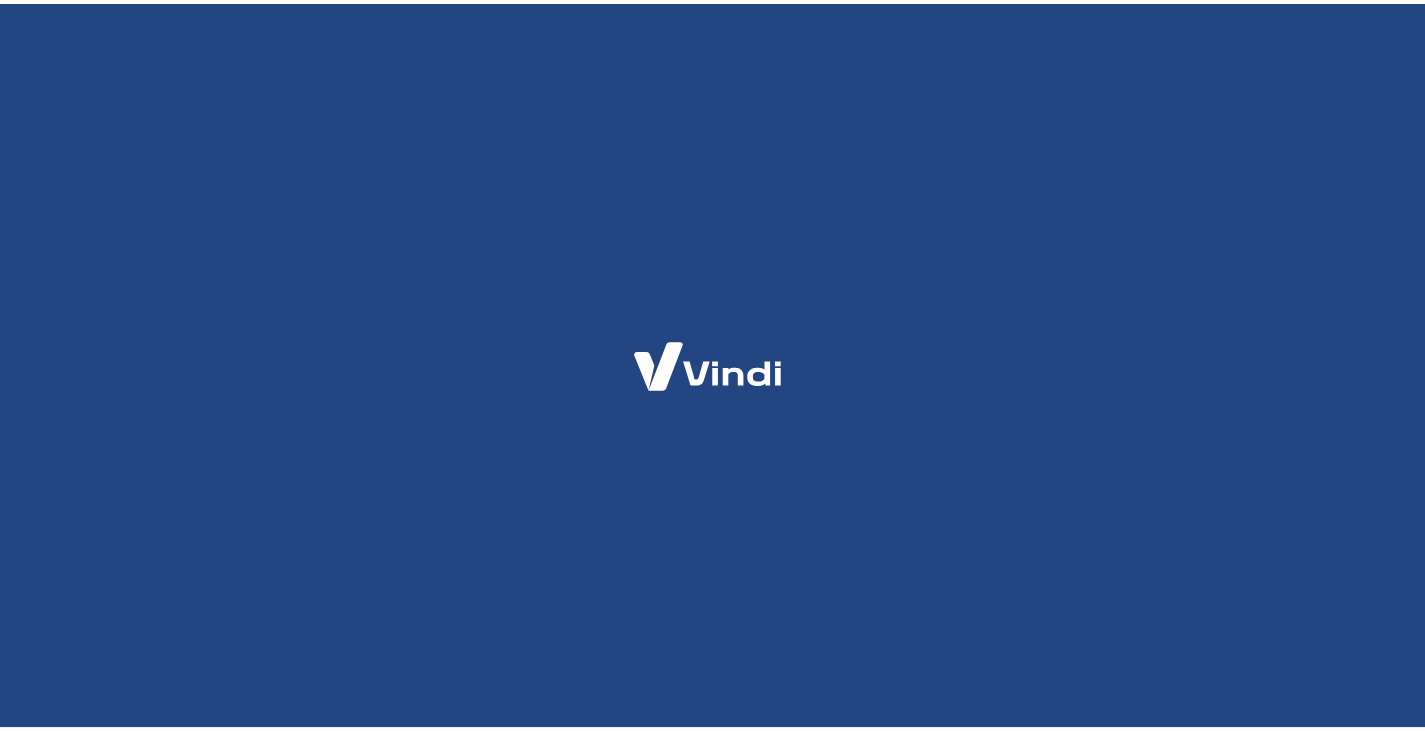 scroll, scrollTop: 0, scrollLeft: 0, axis: both 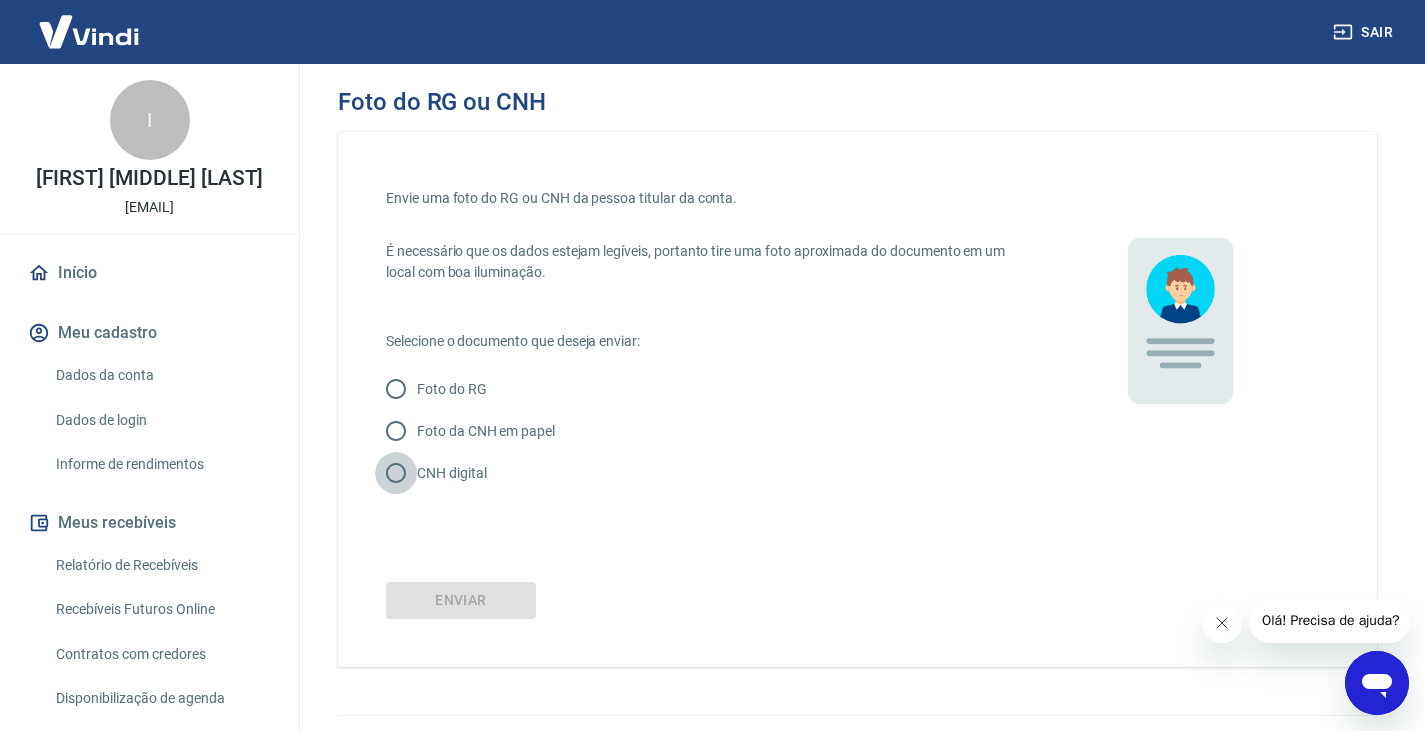 click on "CNH digital" at bounding box center (396, 473) 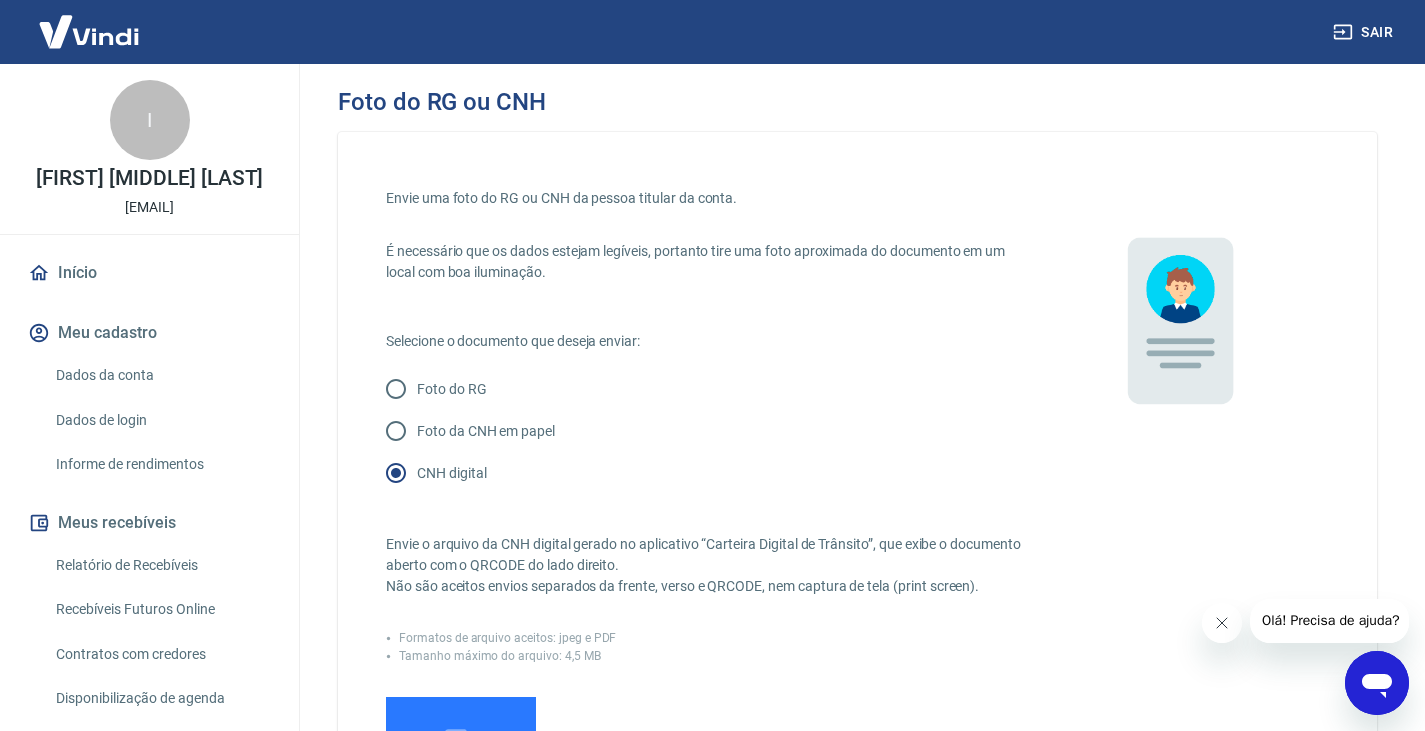 scroll, scrollTop: 200, scrollLeft: 0, axis: vertical 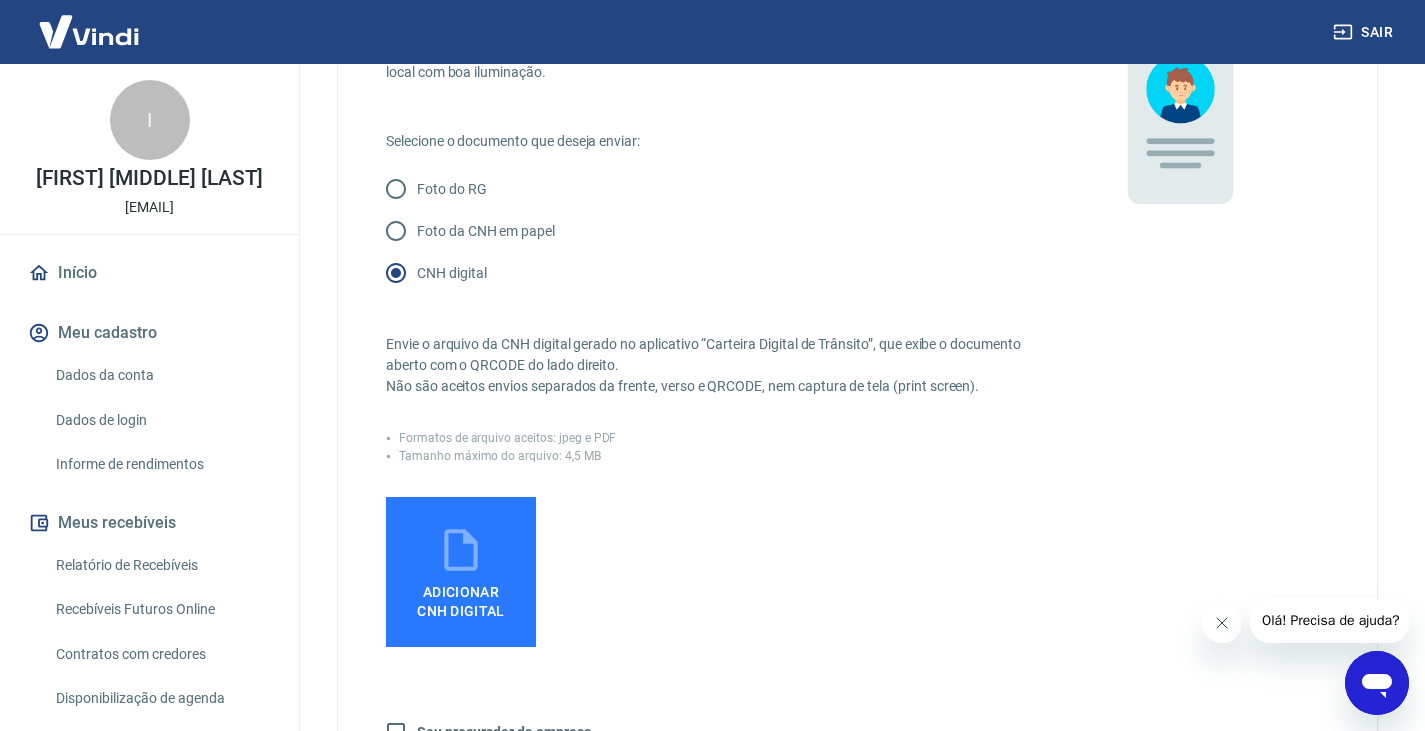 click 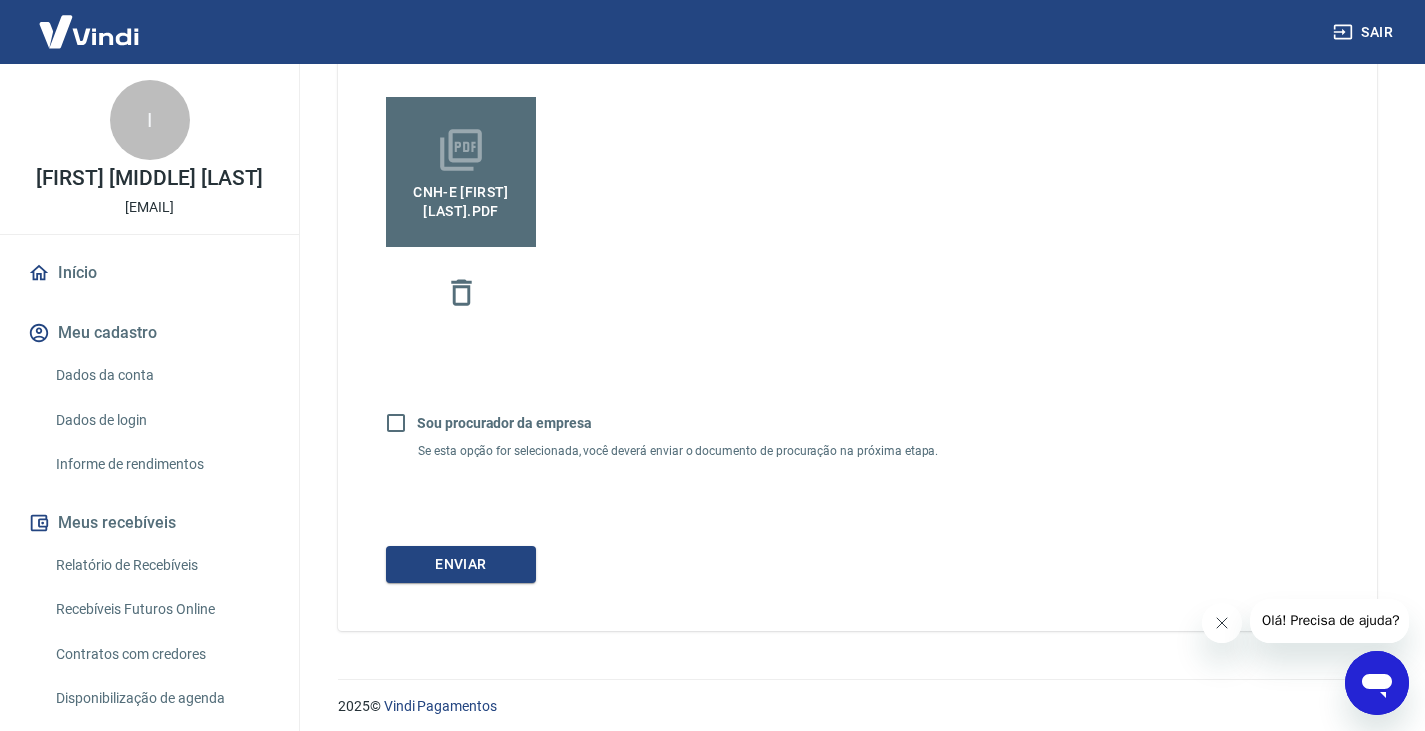 scroll, scrollTop: 609, scrollLeft: 0, axis: vertical 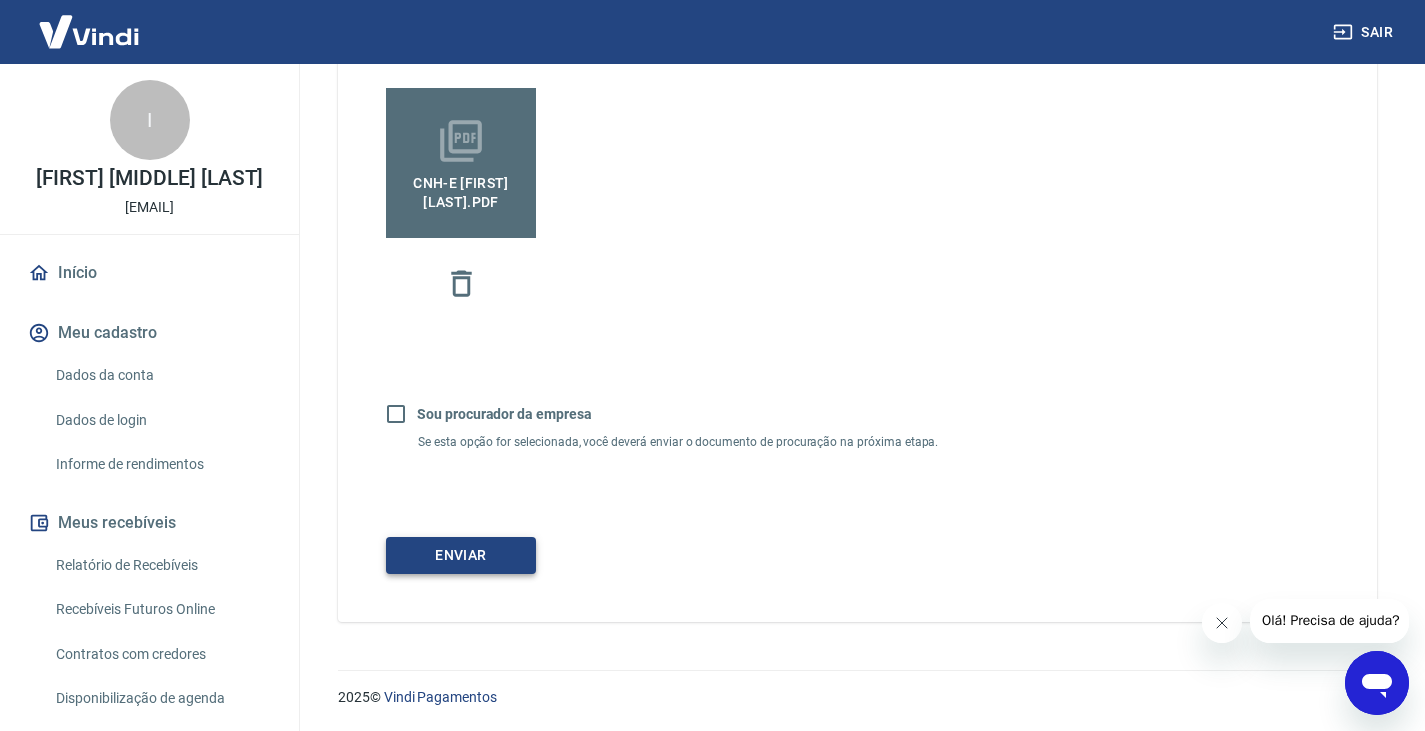 click on "Enviar" at bounding box center (461, 555) 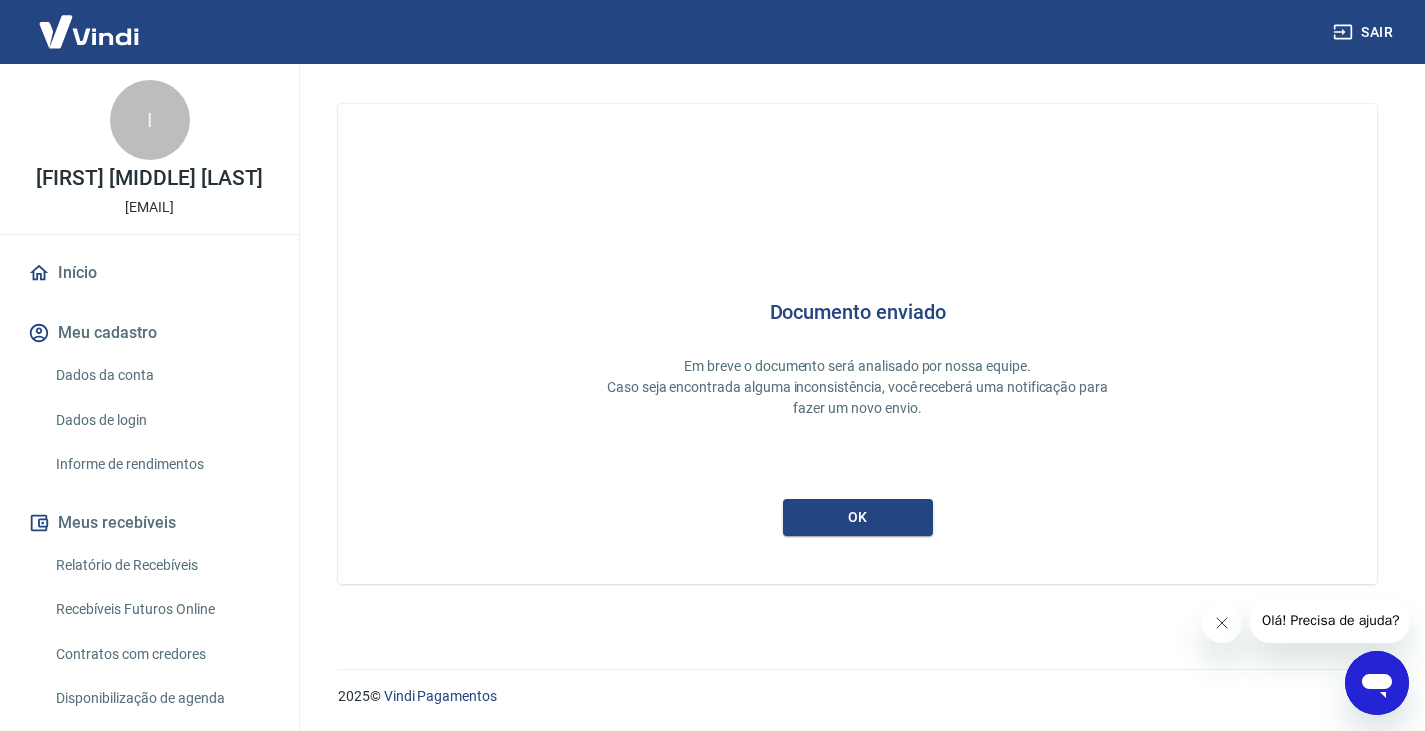 scroll, scrollTop: 0, scrollLeft: 0, axis: both 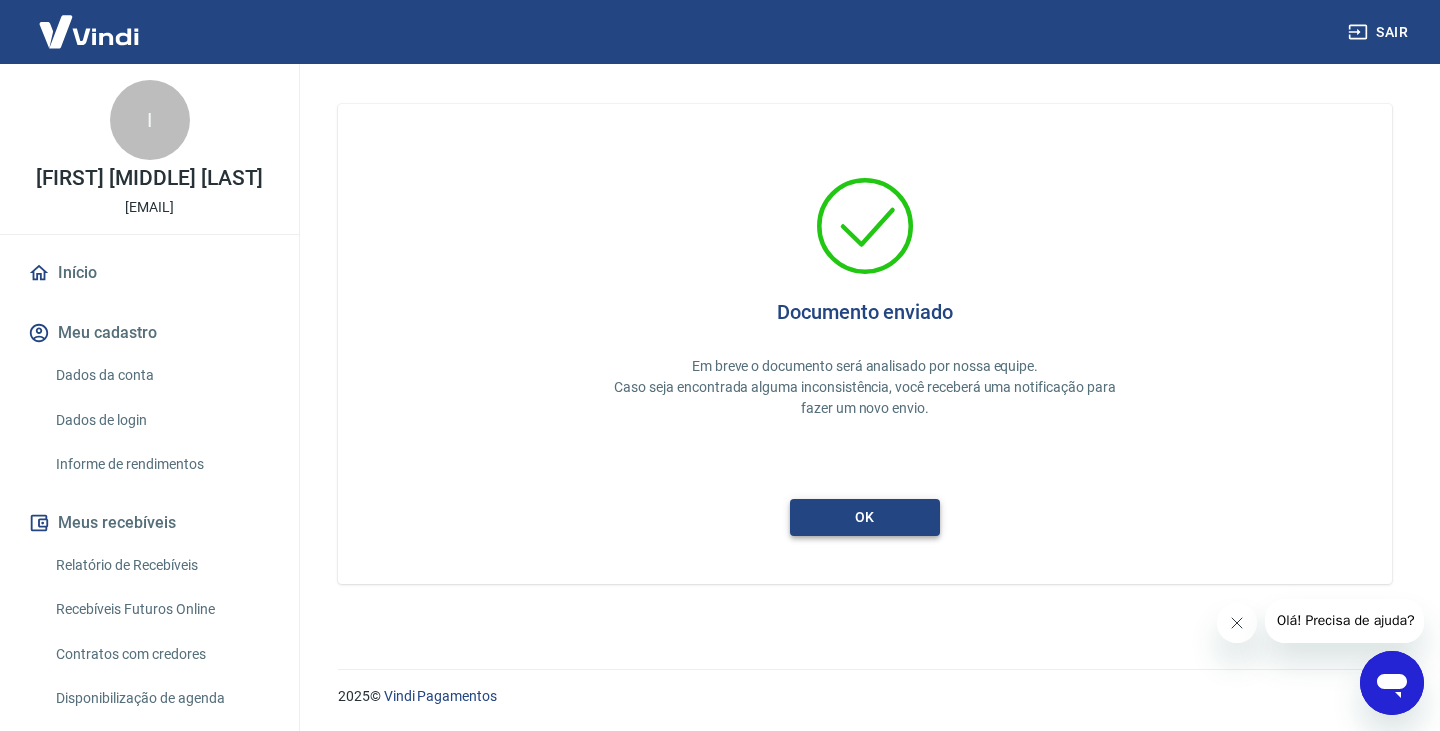 click on "ok" at bounding box center (865, 517) 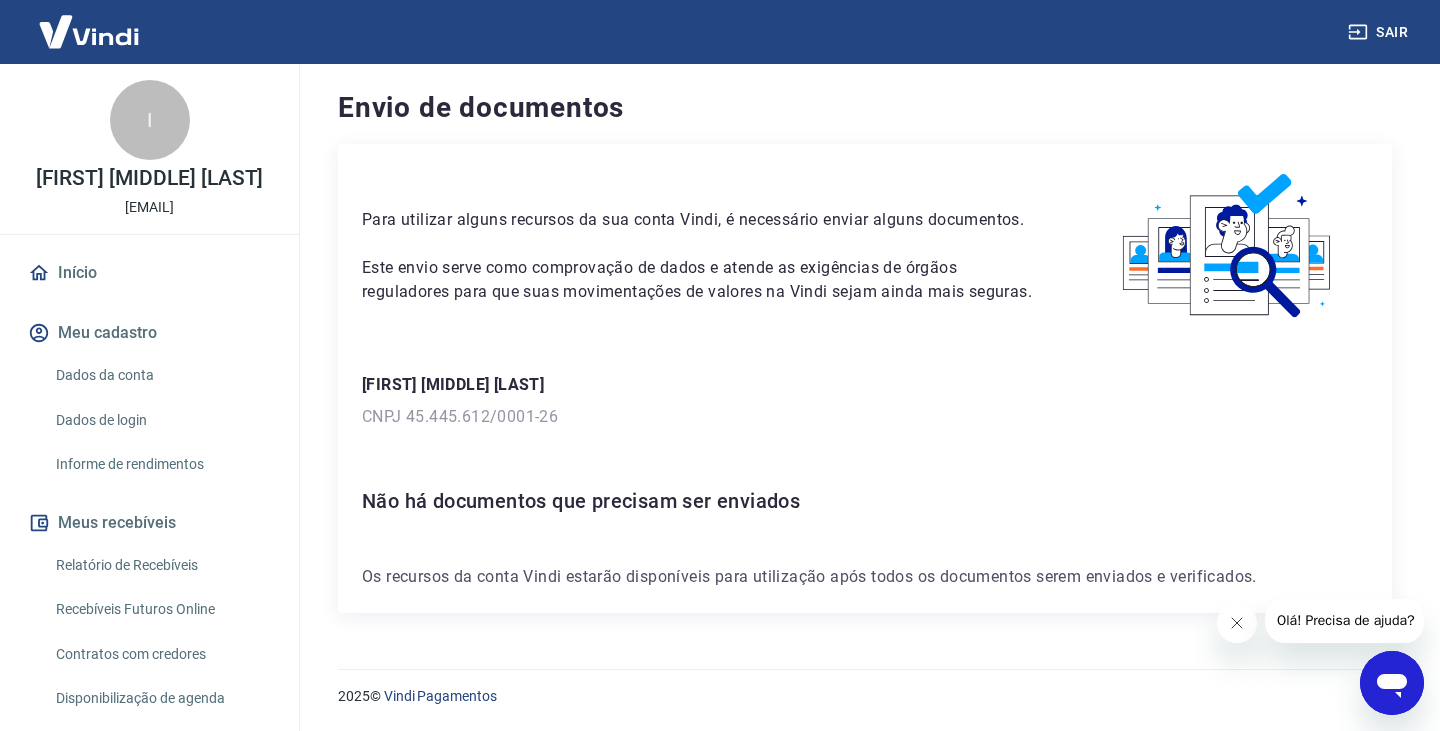 click on "Dados da conta" at bounding box center [161, 375] 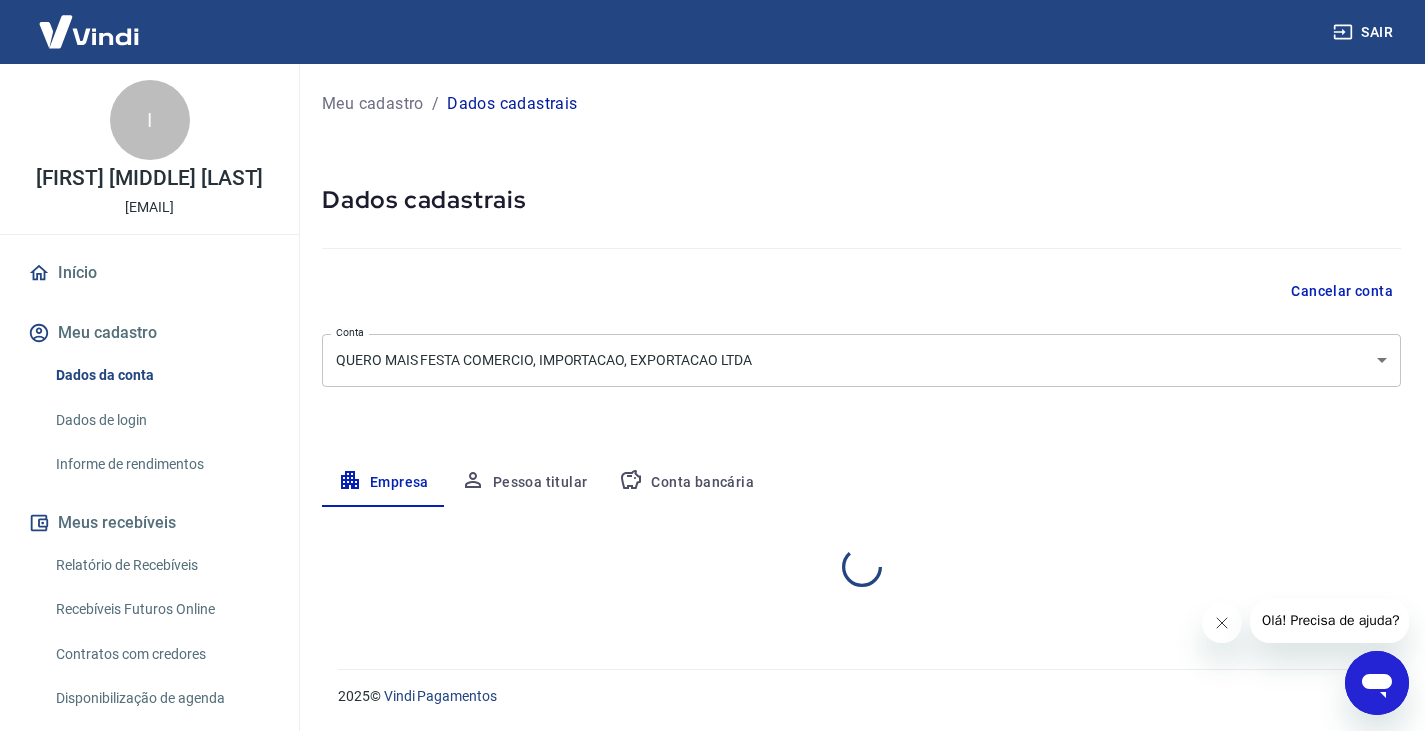 select on "SP" 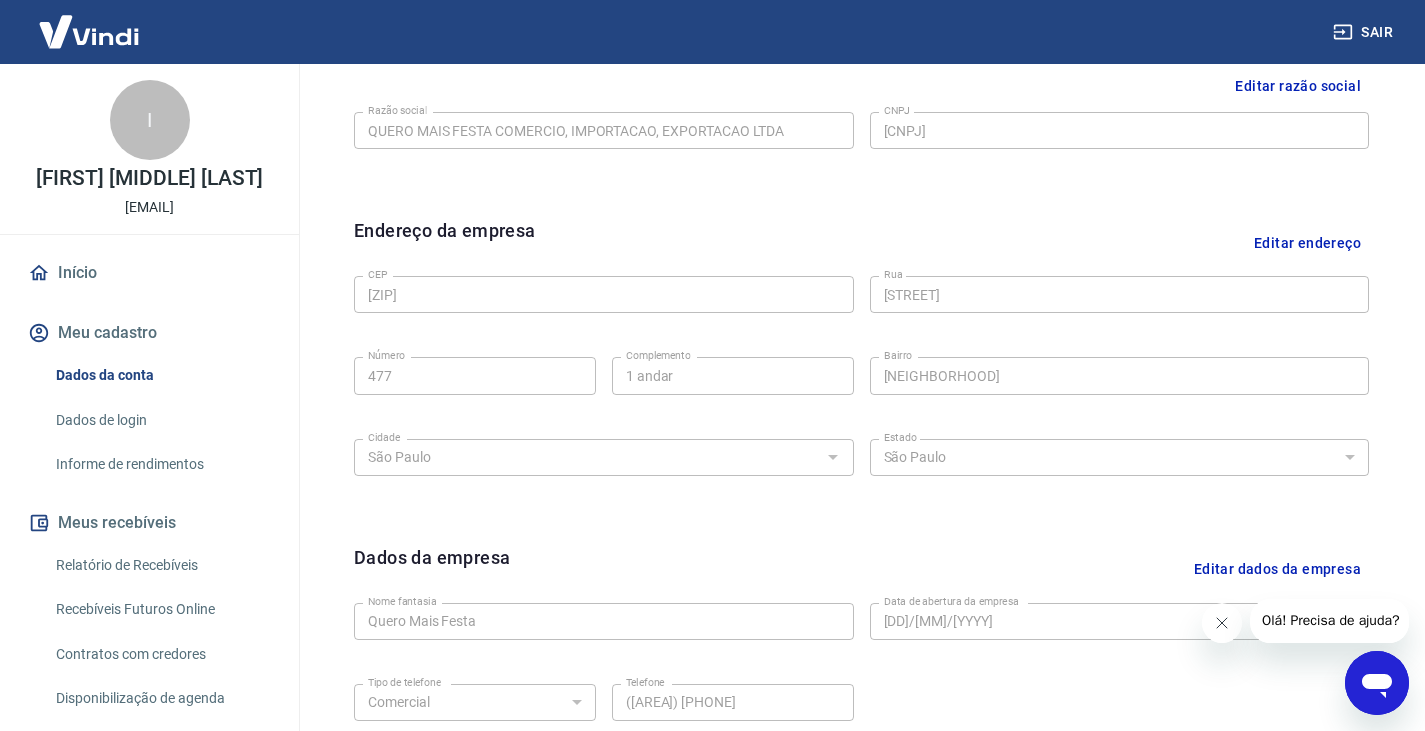 scroll, scrollTop: 311, scrollLeft: 0, axis: vertical 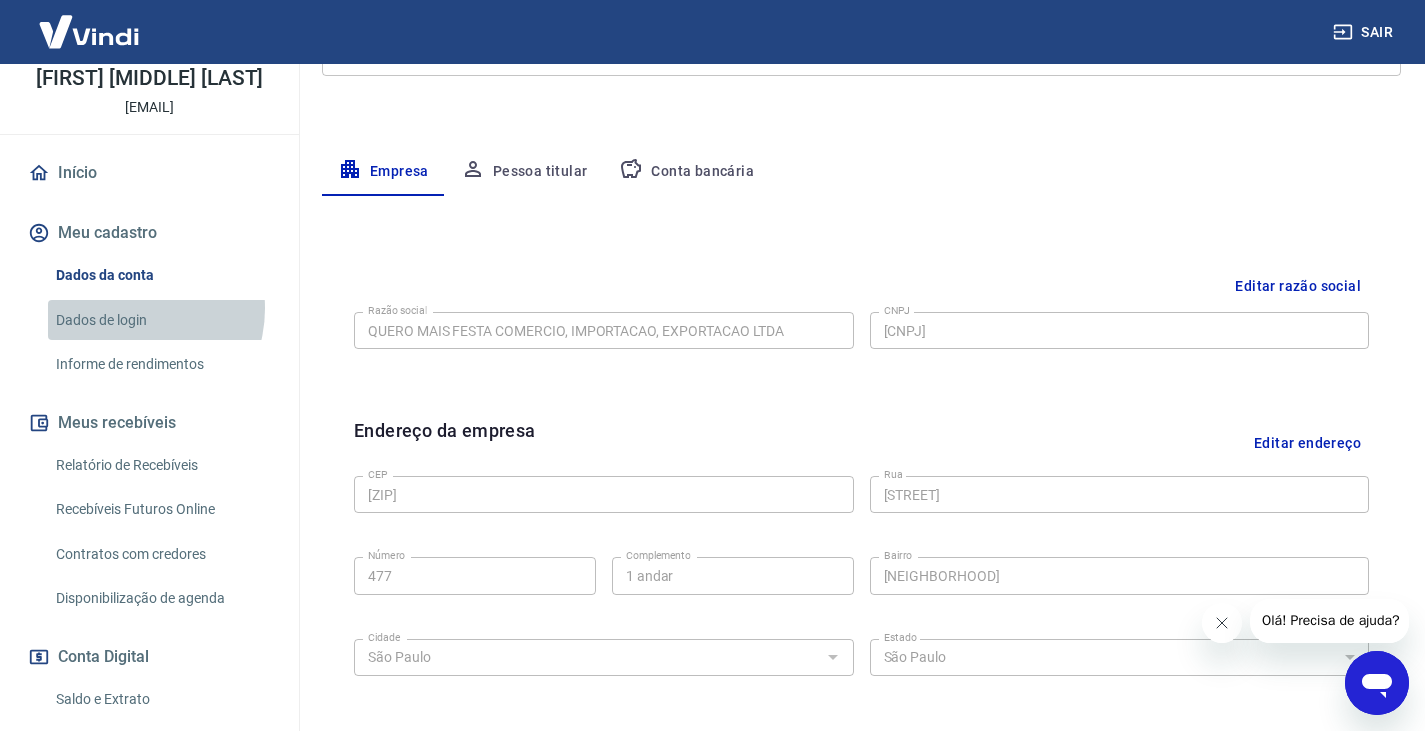 click on "Dados de login" at bounding box center [161, 320] 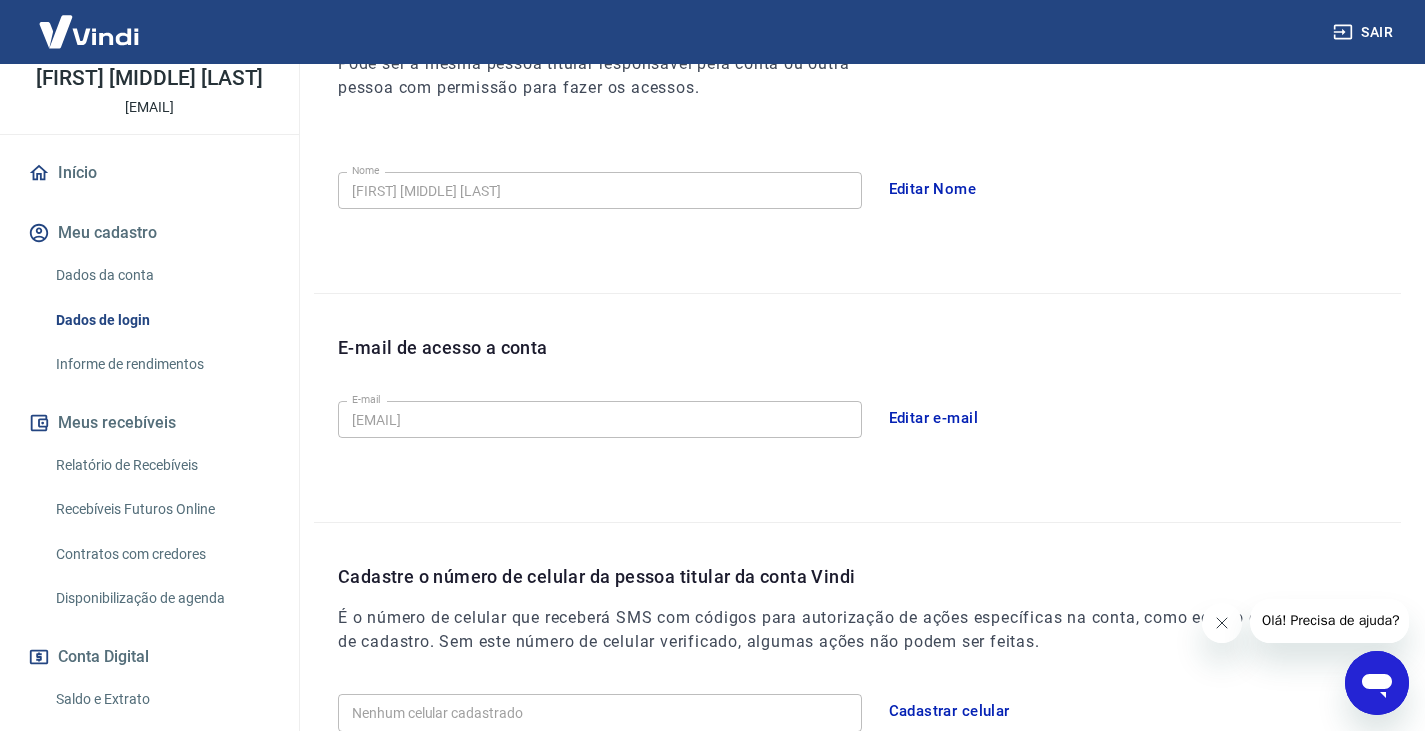 click on "Nome da pessoa usuária Quem acessa e faz movimentações na conta. Pode ser a mesma pessoa titular responsável pela conta ou outra pessoa com permissão para fazer os acessos. I Nome Ivone Solange Cury Ricco Nome Editar Nome" at bounding box center (857, 131) 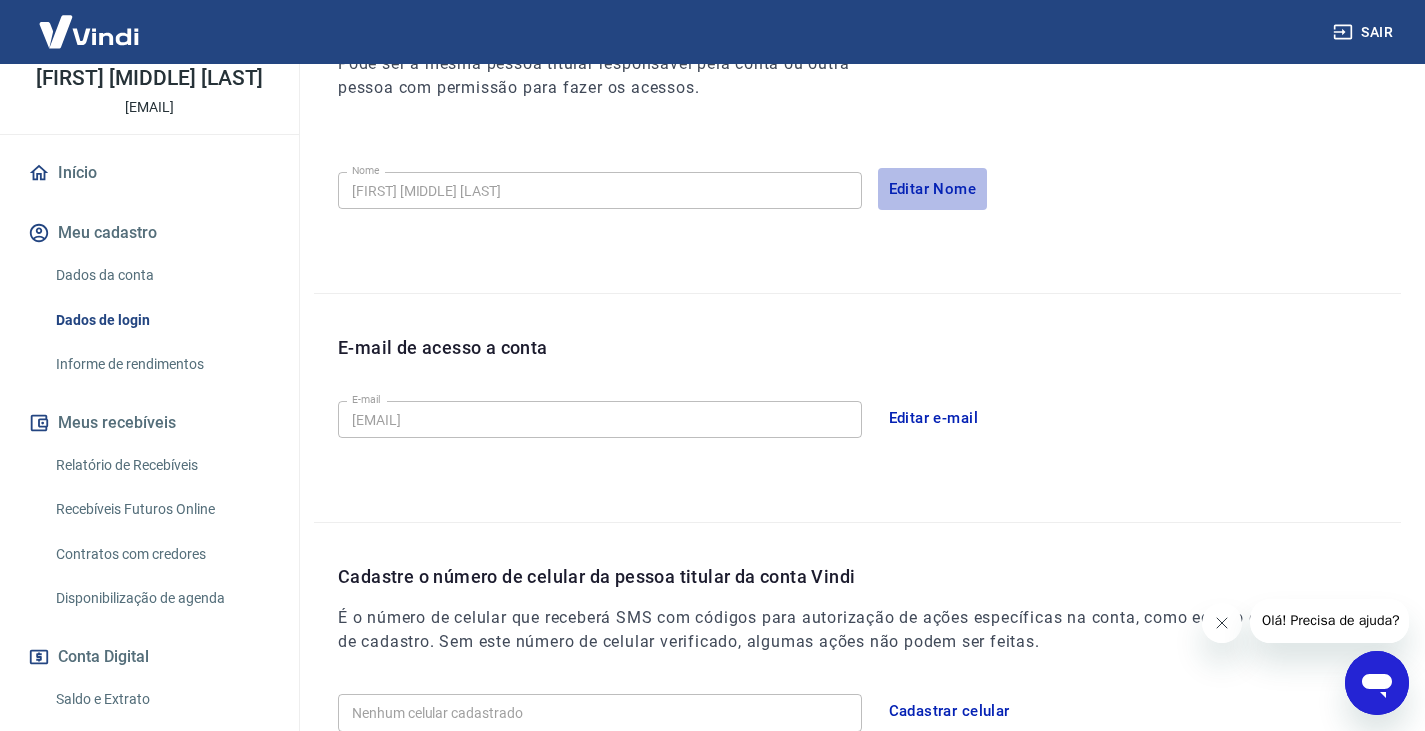 click on "Editar Nome" at bounding box center (933, 189) 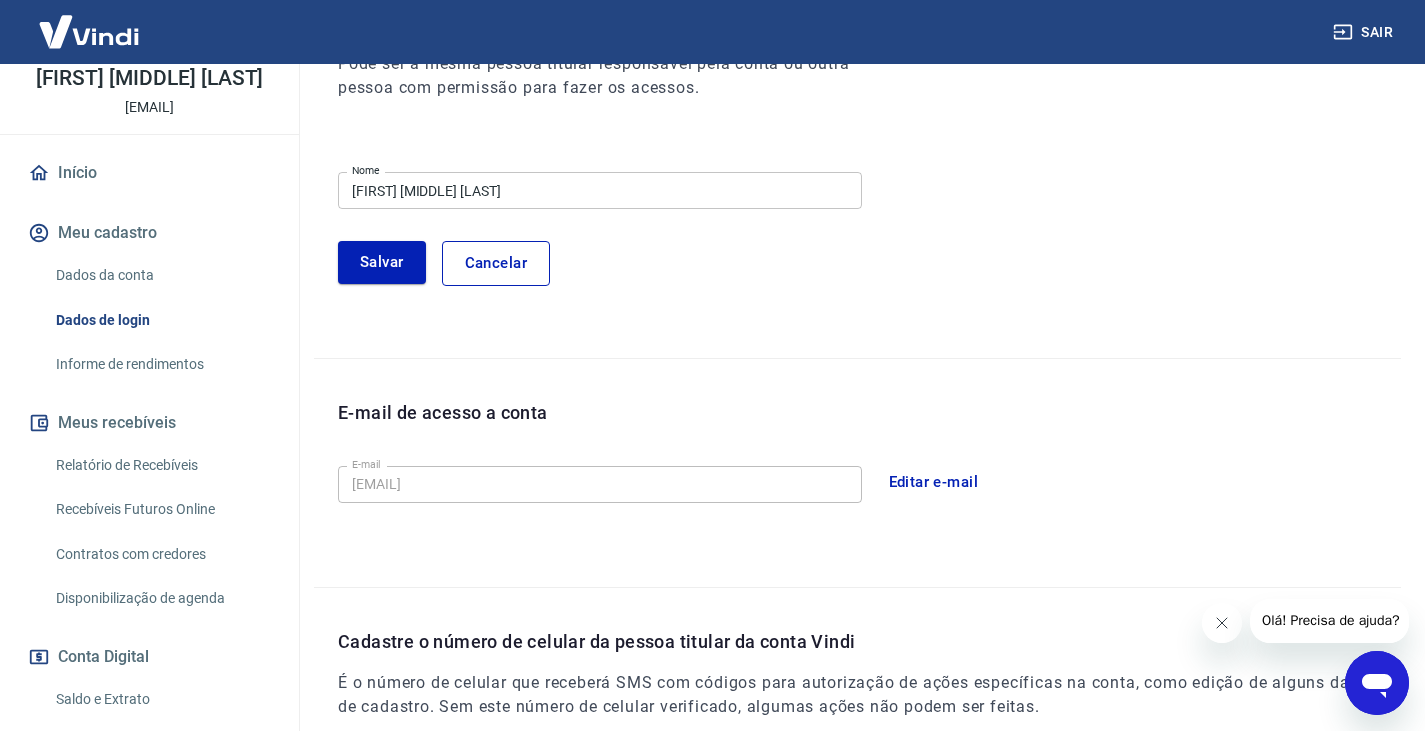 drag, startPoint x: 441, startPoint y: 198, endPoint x: 335, endPoint y: 193, distance: 106.11786 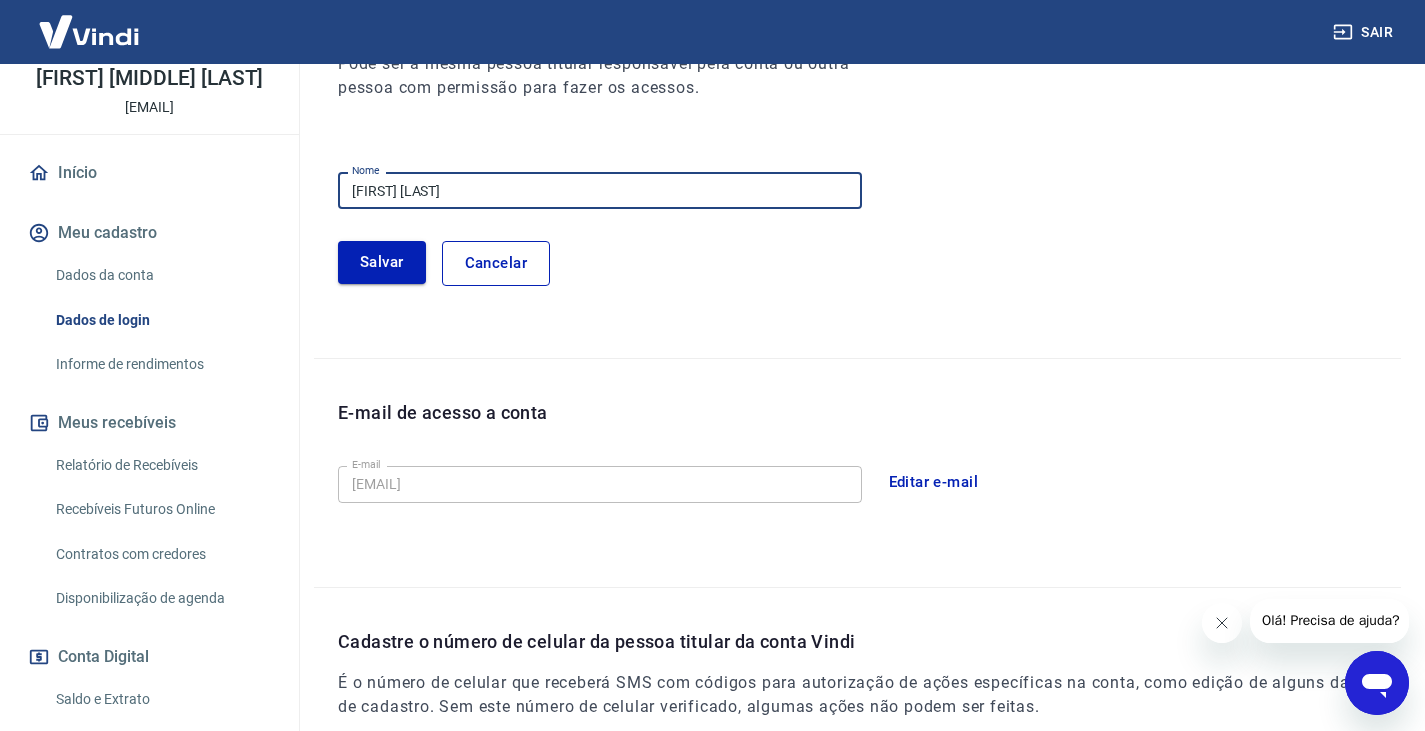 type on "[FIRST] [LAST] [LAST]" 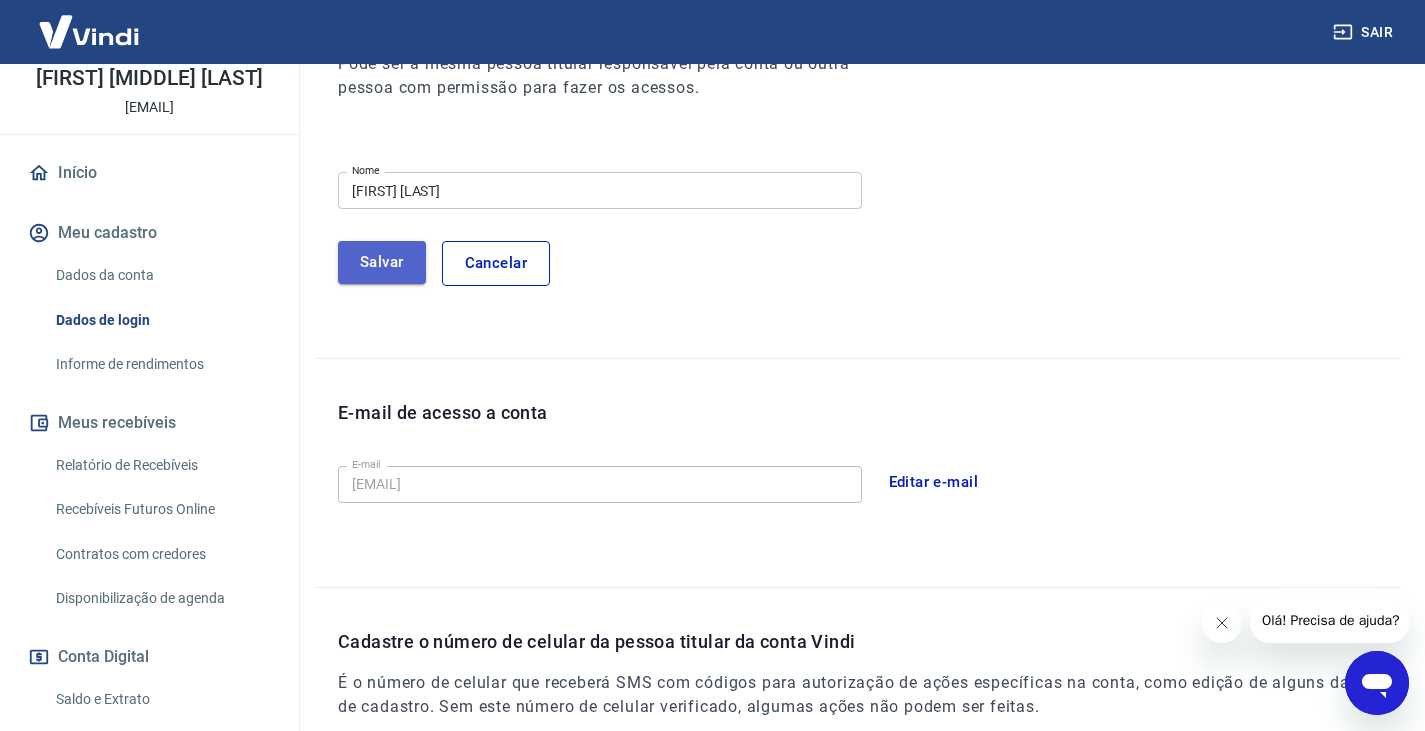 click on "Salvar" at bounding box center [382, 262] 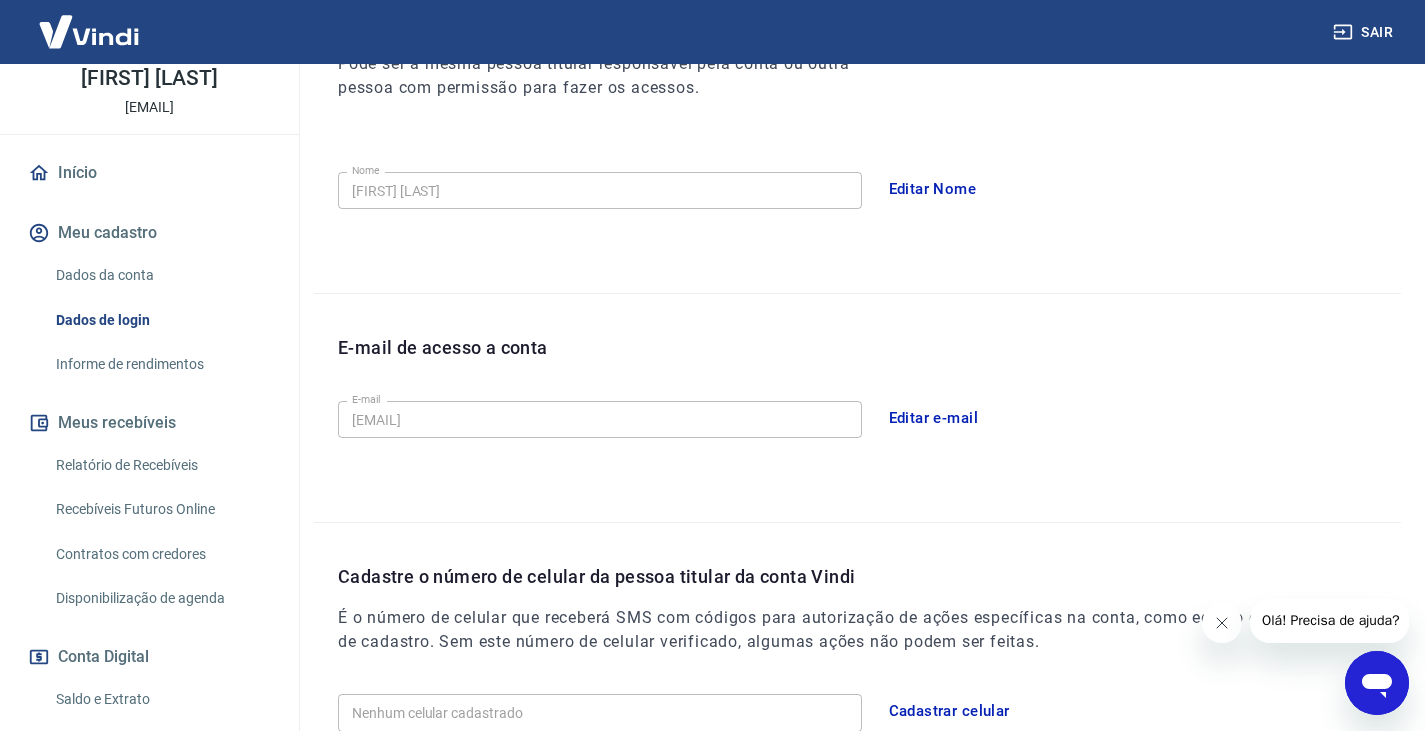 scroll, scrollTop: 481, scrollLeft: 0, axis: vertical 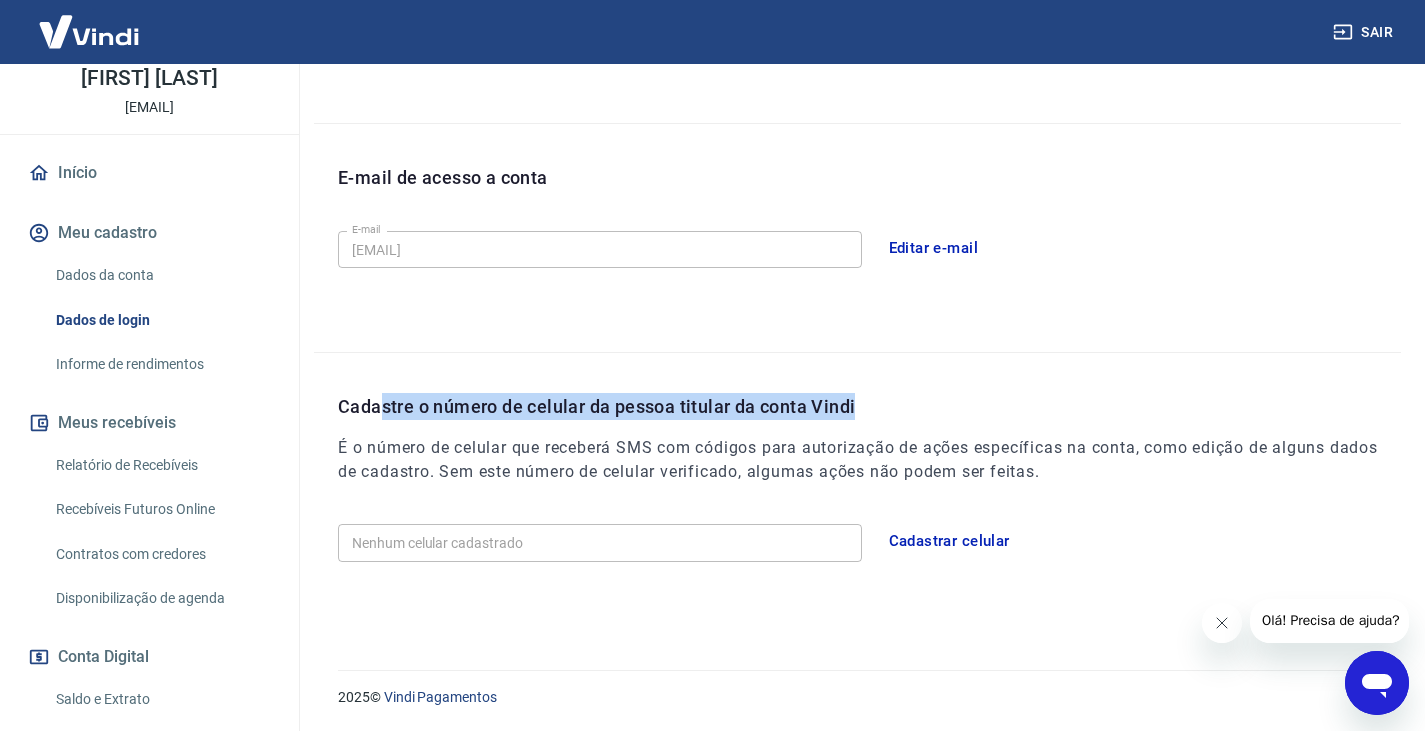 drag, startPoint x: 466, startPoint y: 406, endPoint x: 880, endPoint y: 408, distance: 414.00482 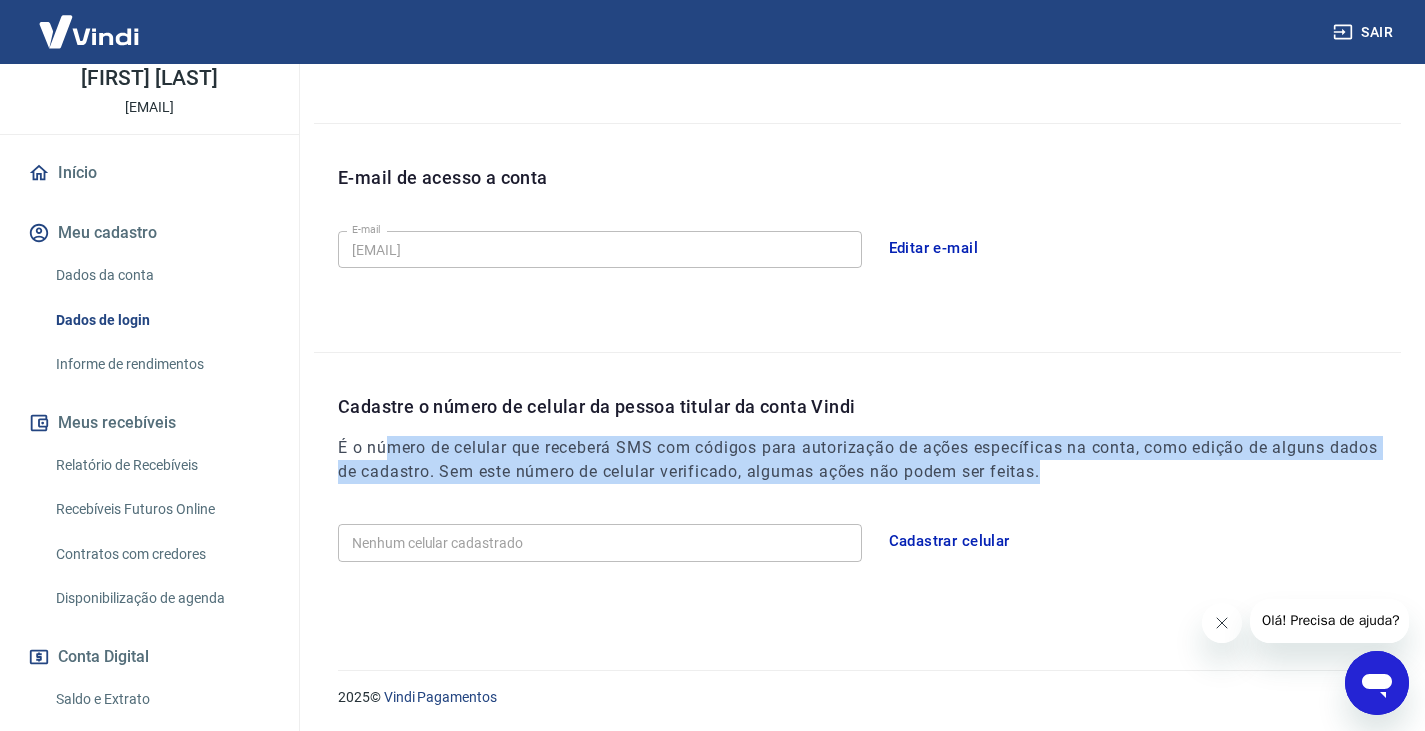 drag, startPoint x: 393, startPoint y: 442, endPoint x: 1089, endPoint y: 466, distance: 696.4137 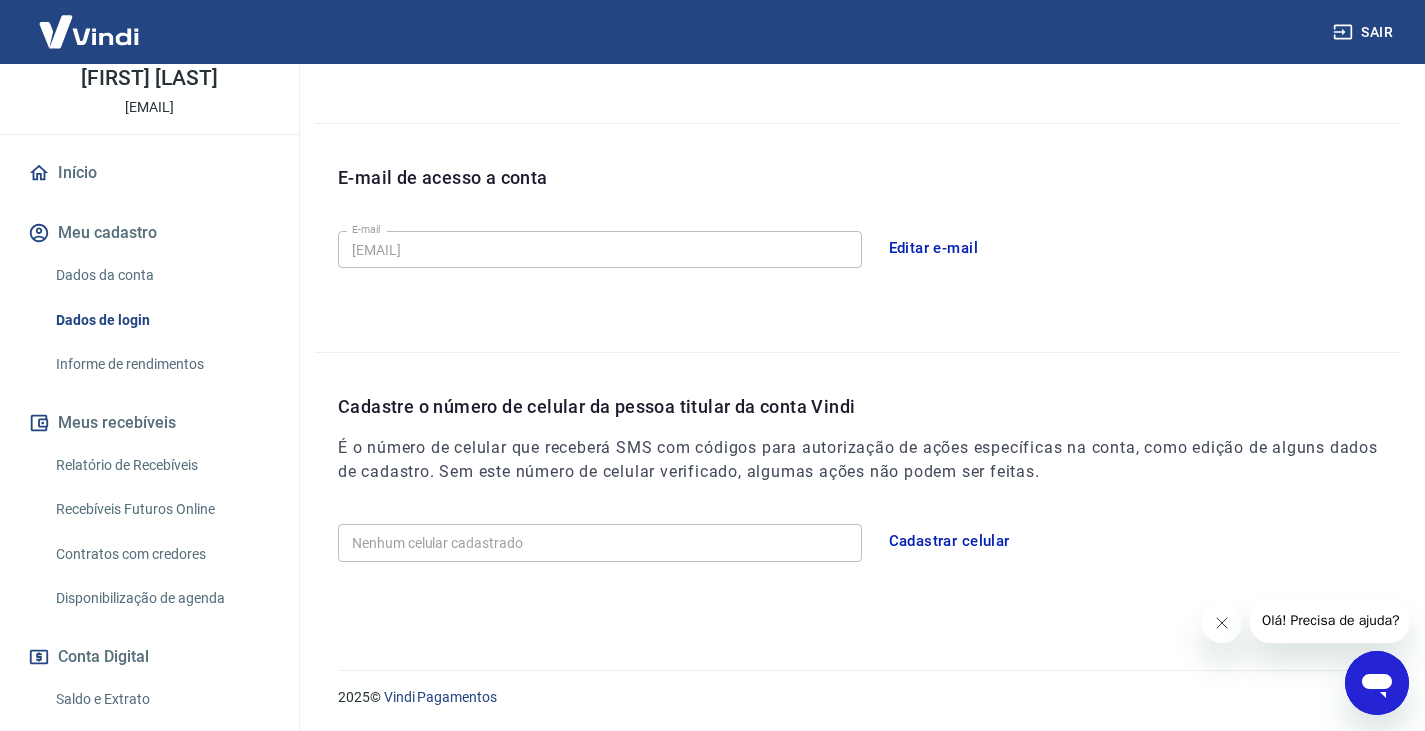 click on "Cadastrar celular" at bounding box center [949, 541] 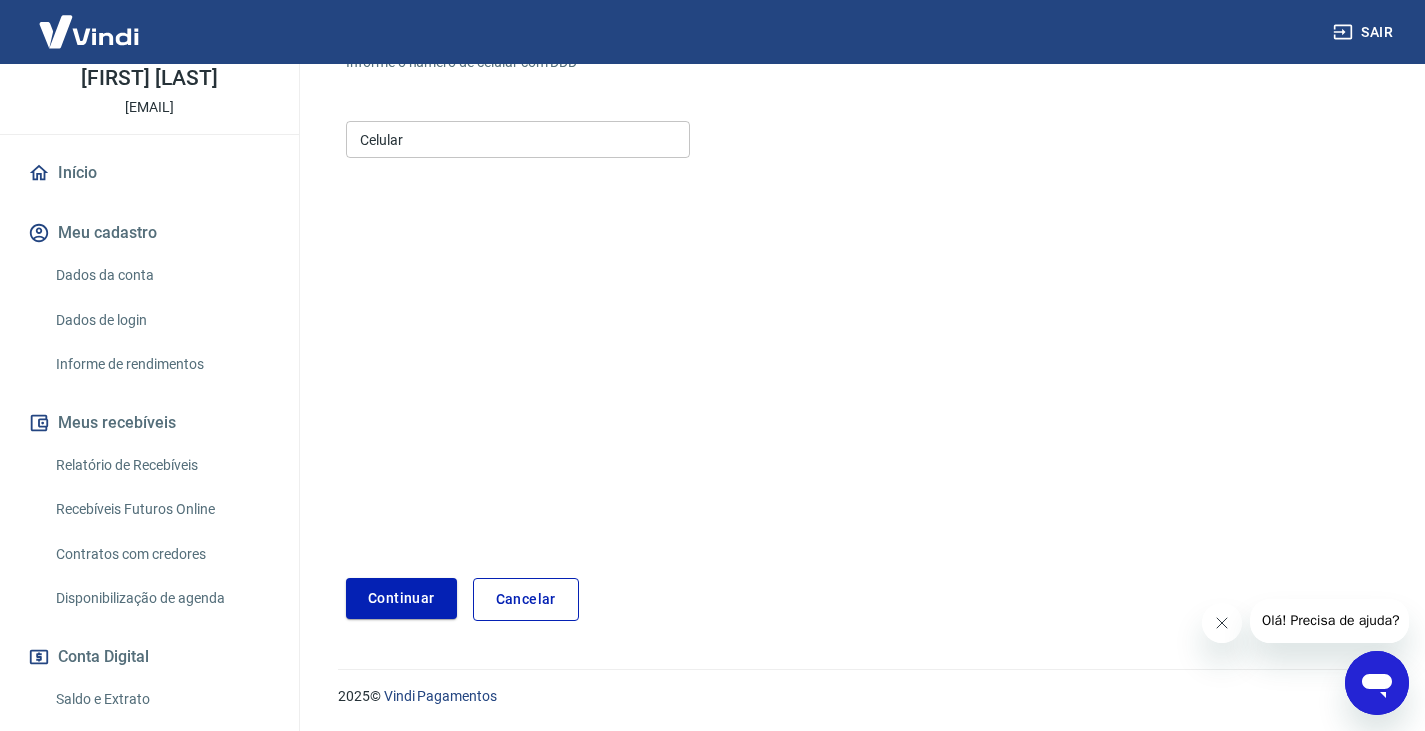 scroll, scrollTop: 216, scrollLeft: 0, axis: vertical 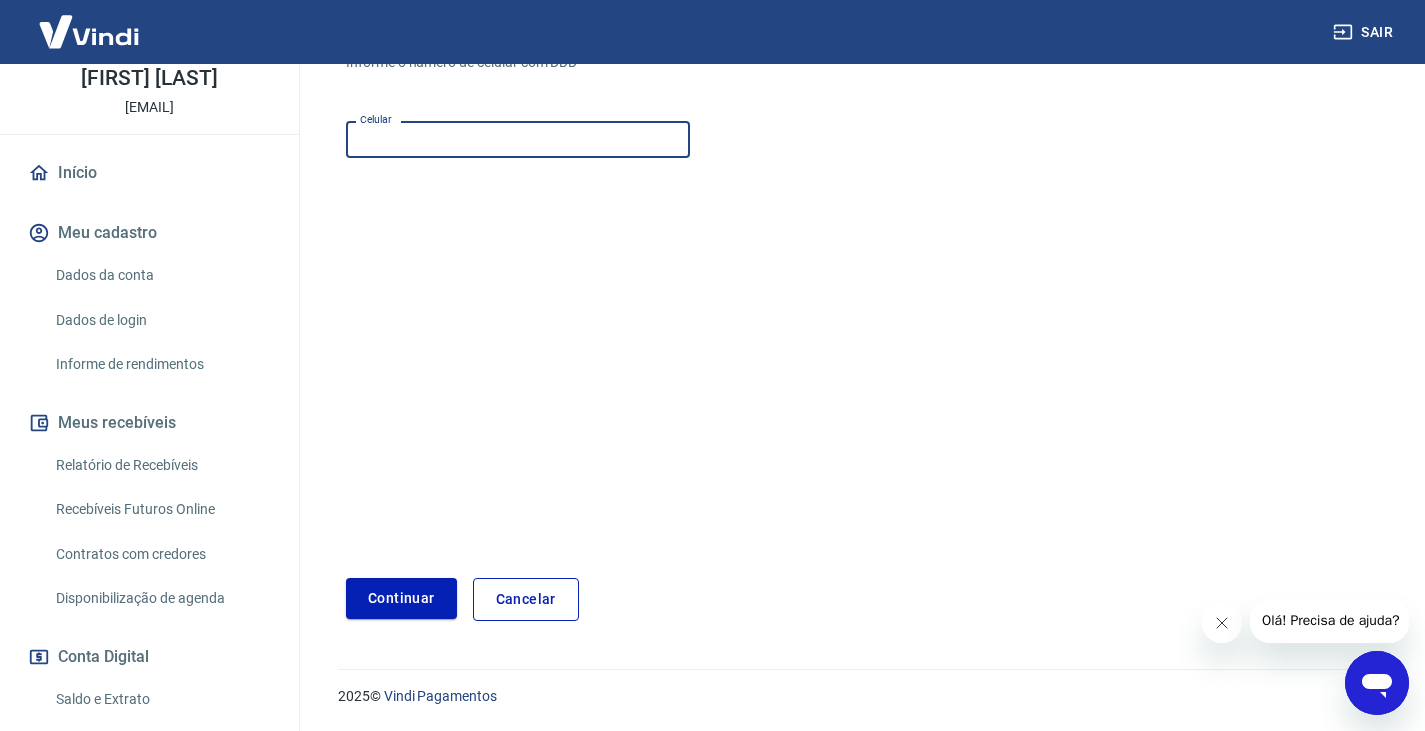 drag, startPoint x: 407, startPoint y: 124, endPoint x: 430, endPoint y: 144, distance: 30.479502 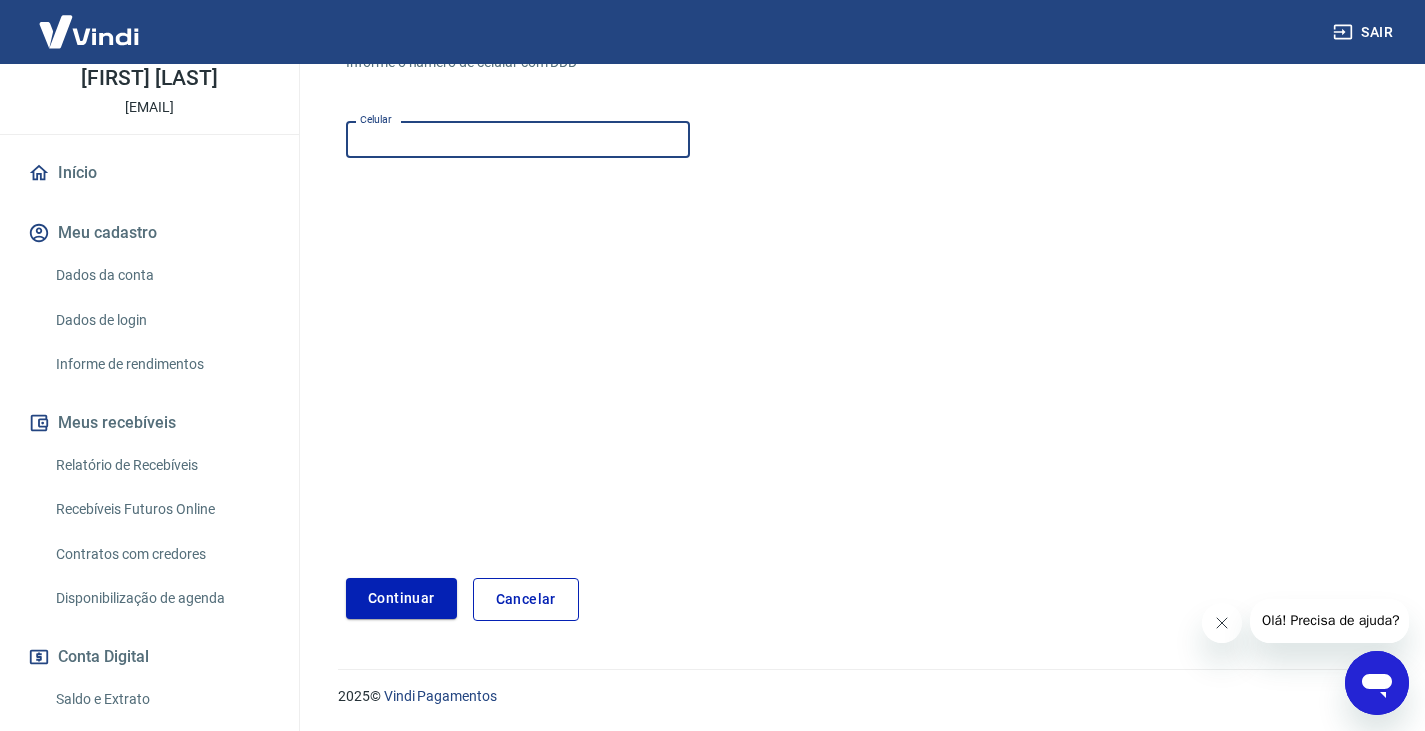 type on "(11) 98444-3879" 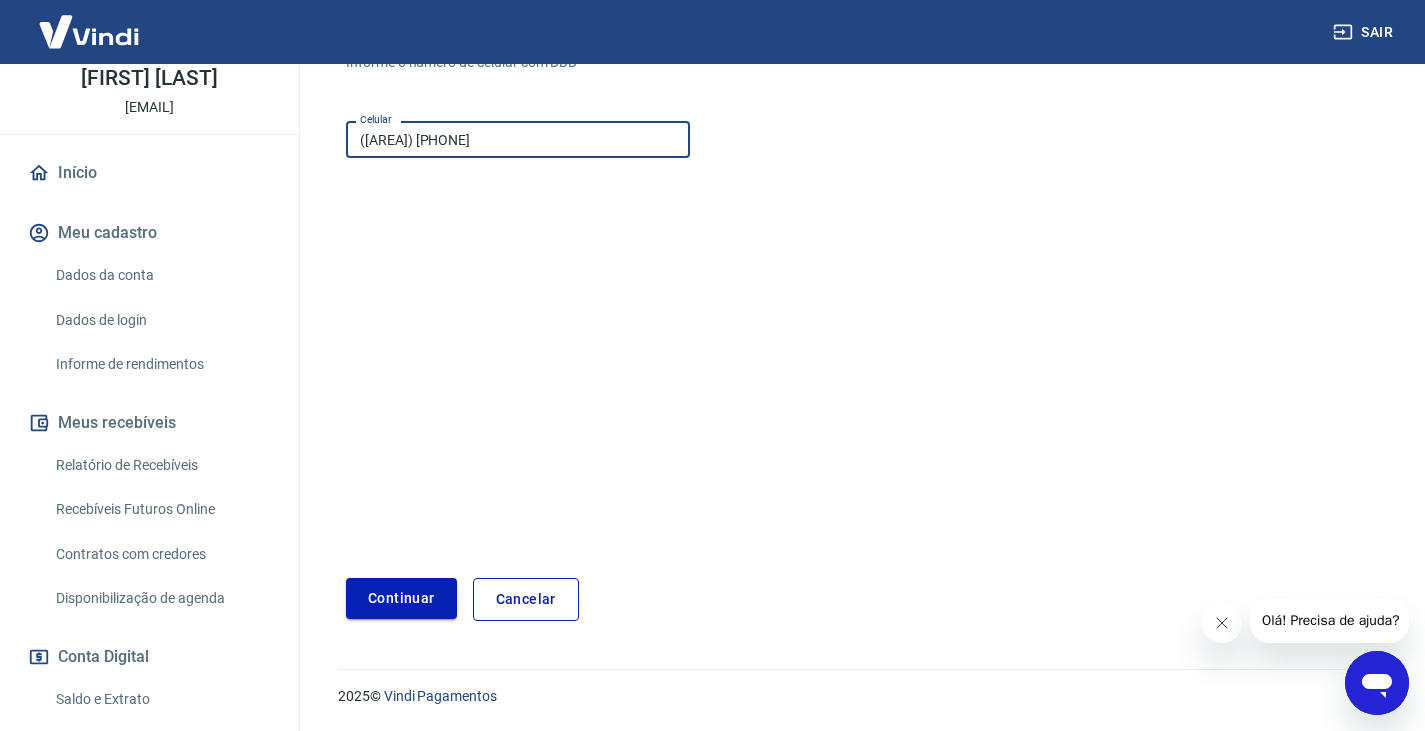 click on "Continuar" at bounding box center (401, 598) 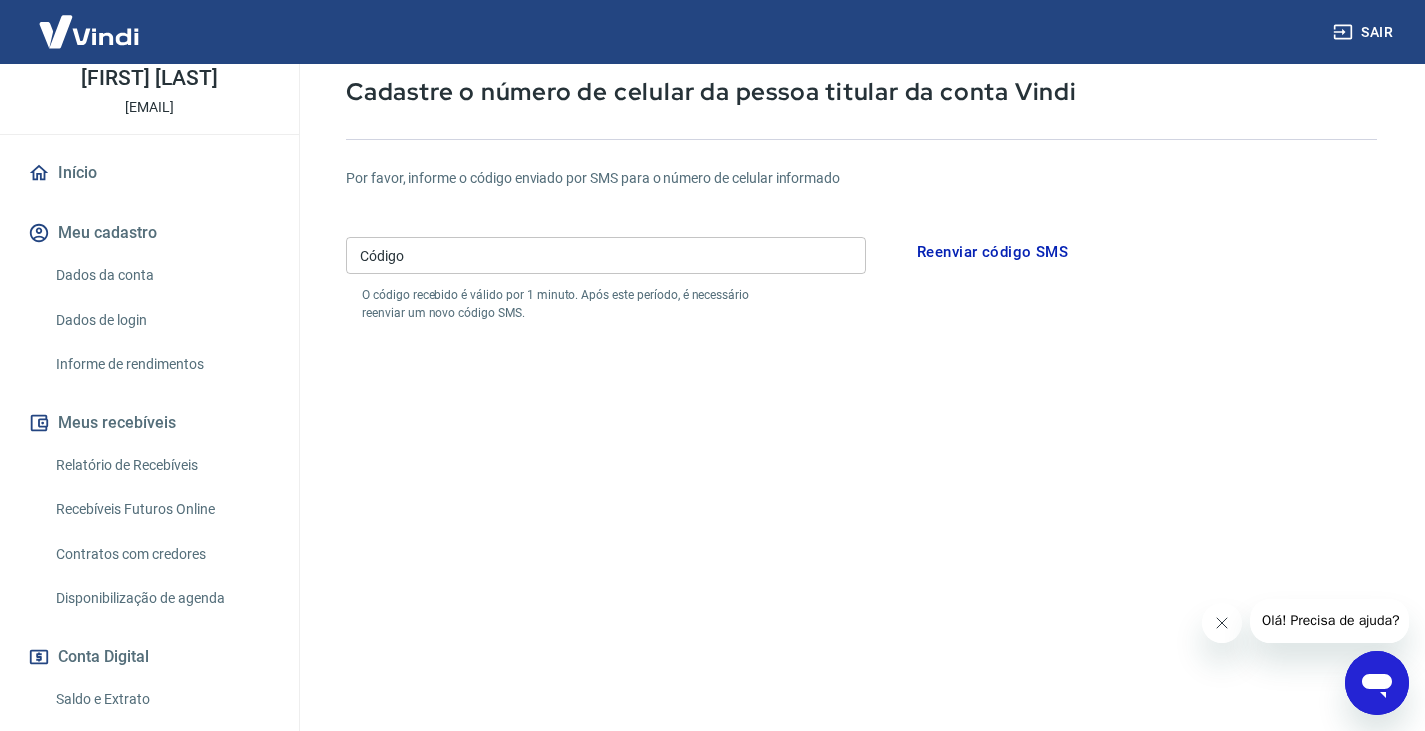 scroll, scrollTop: 16, scrollLeft: 0, axis: vertical 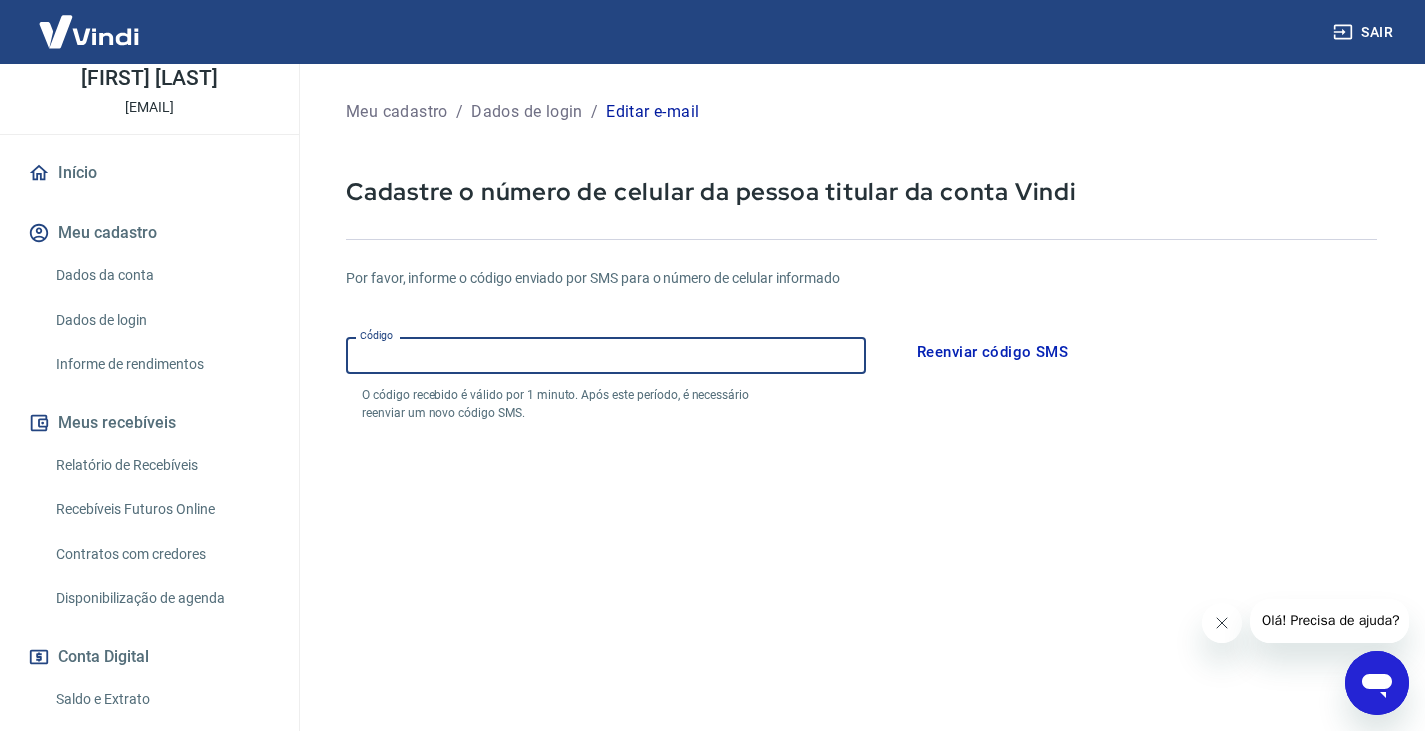 click on "Código" at bounding box center (606, 355) 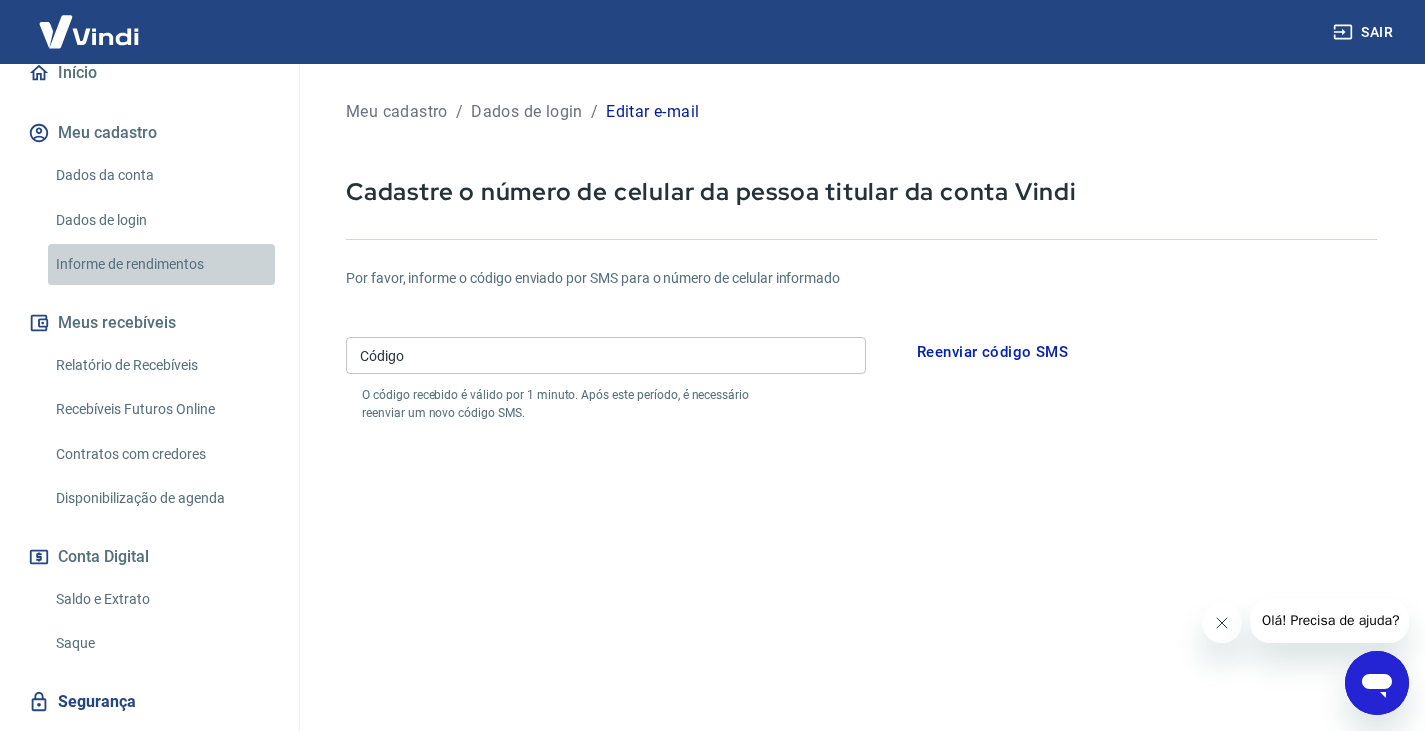 click on "Informe de rendimentos" at bounding box center (161, 264) 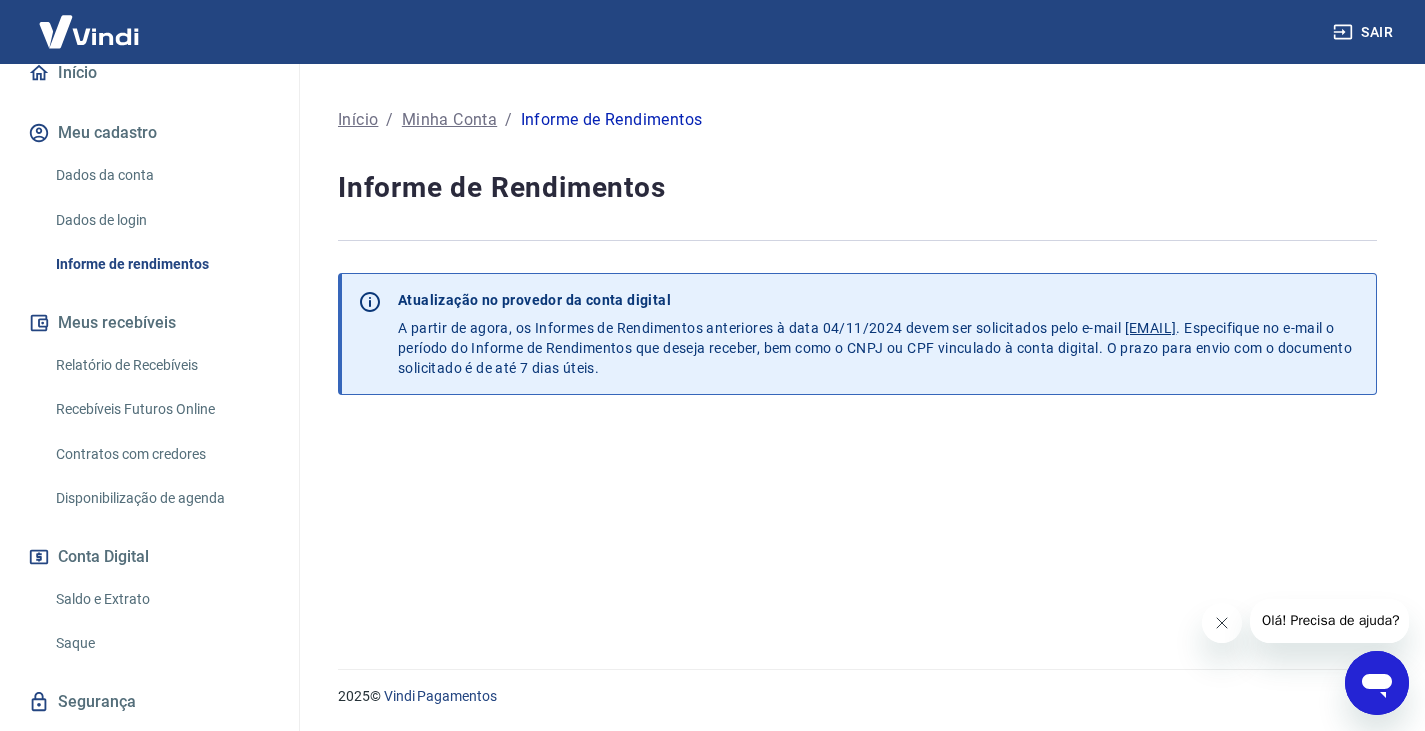 scroll, scrollTop: 0, scrollLeft: 0, axis: both 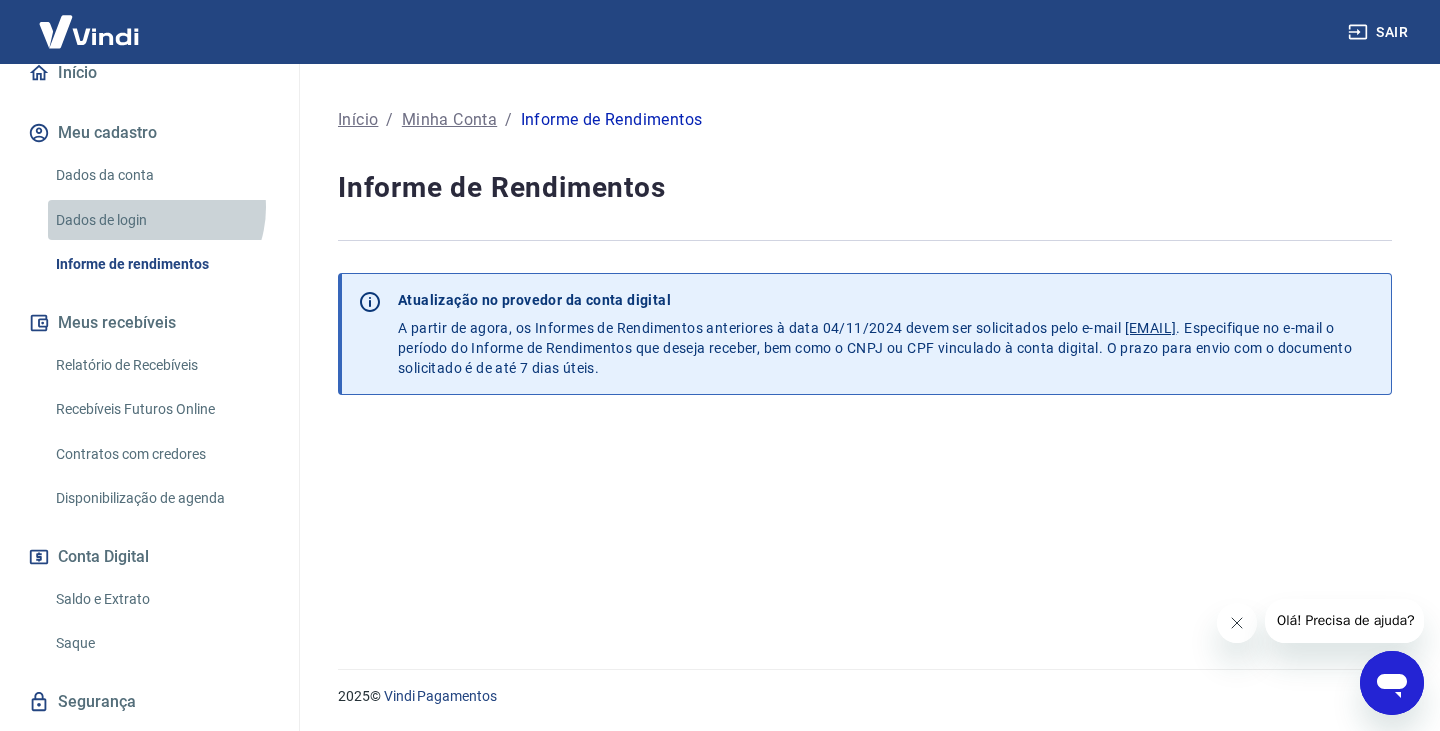 click on "Dados de login" at bounding box center [161, 220] 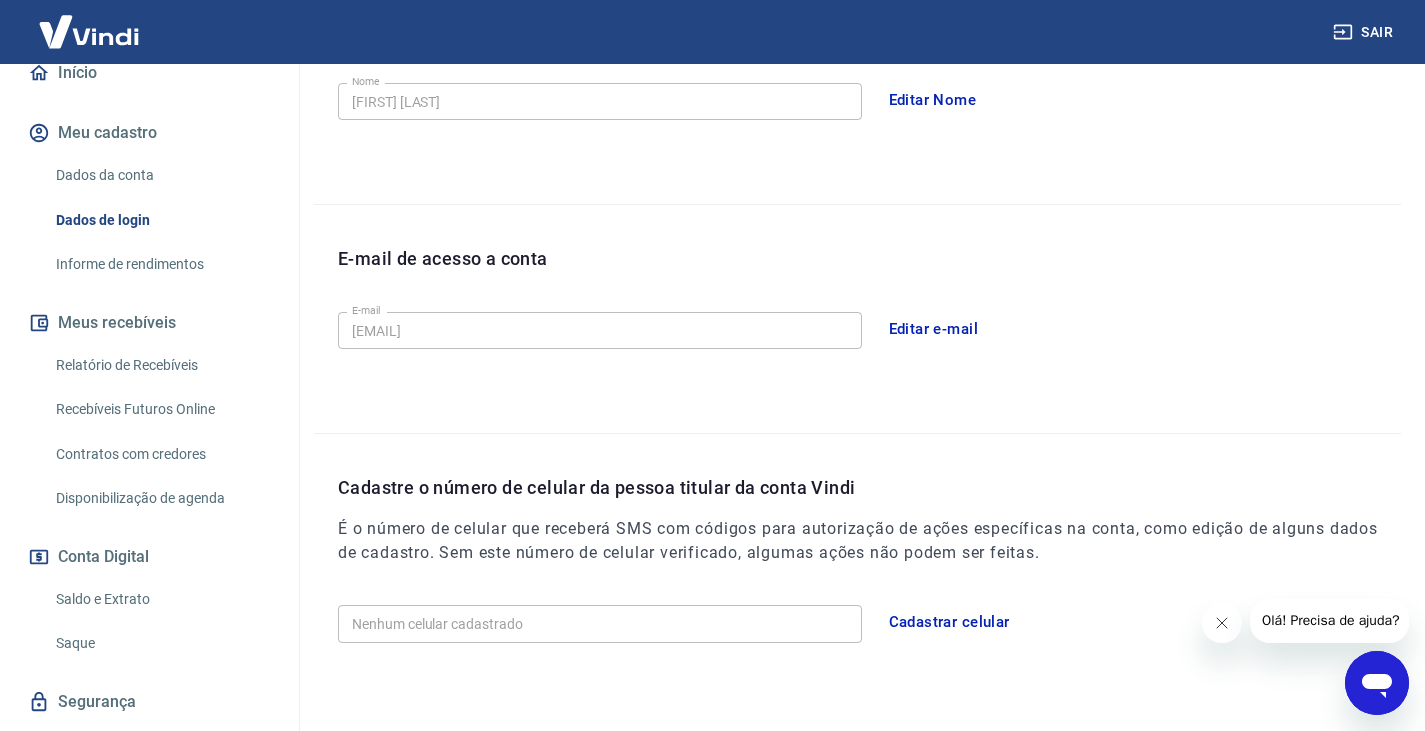 scroll, scrollTop: 481, scrollLeft: 0, axis: vertical 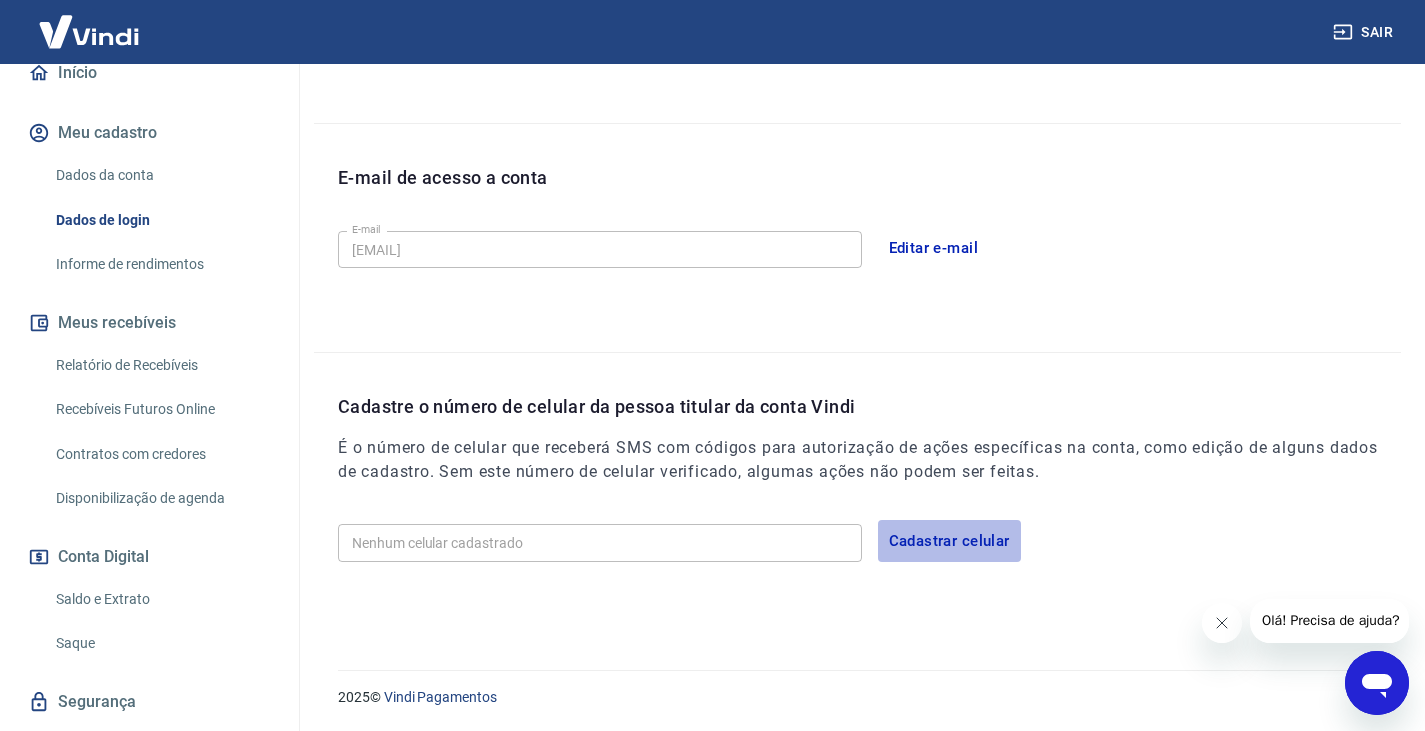 click on "Cadastrar celular" at bounding box center [949, 541] 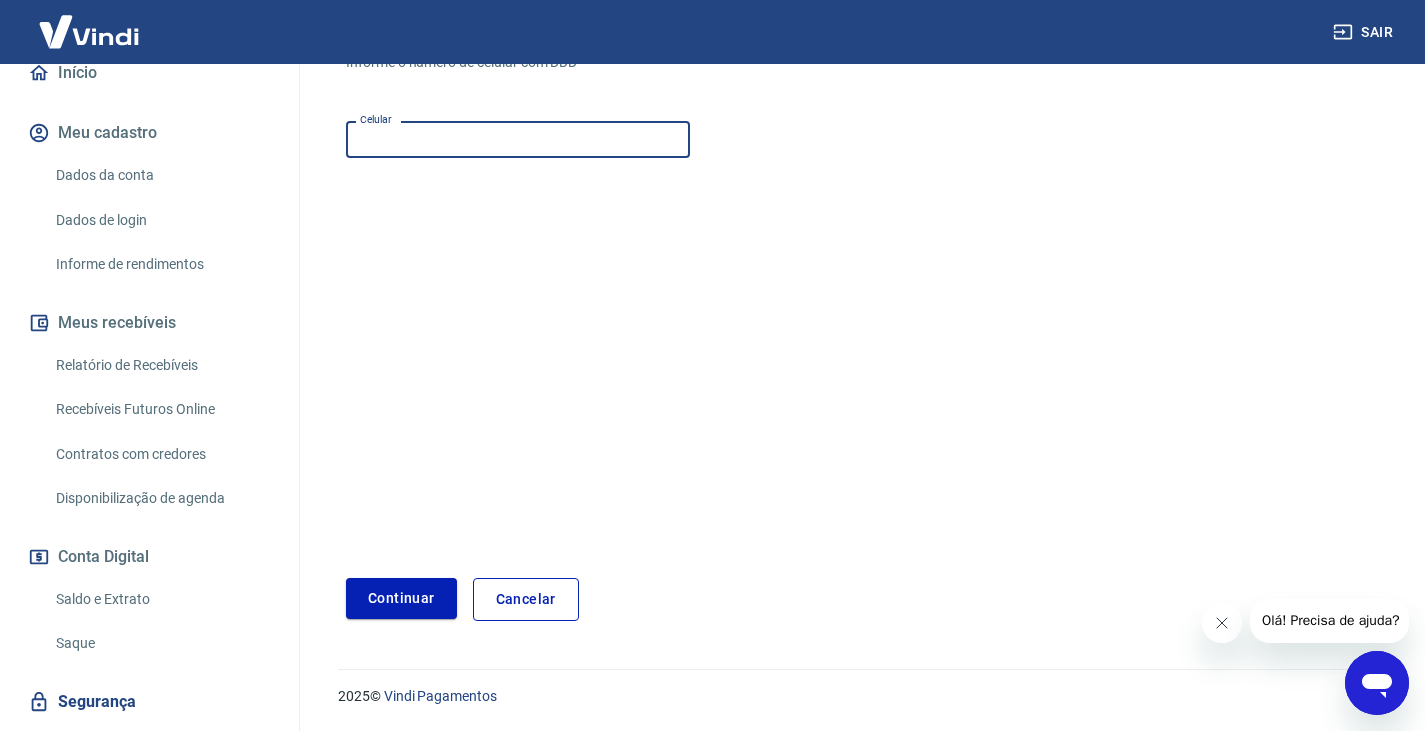 click on "Celular" at bounding box center [518, 139] 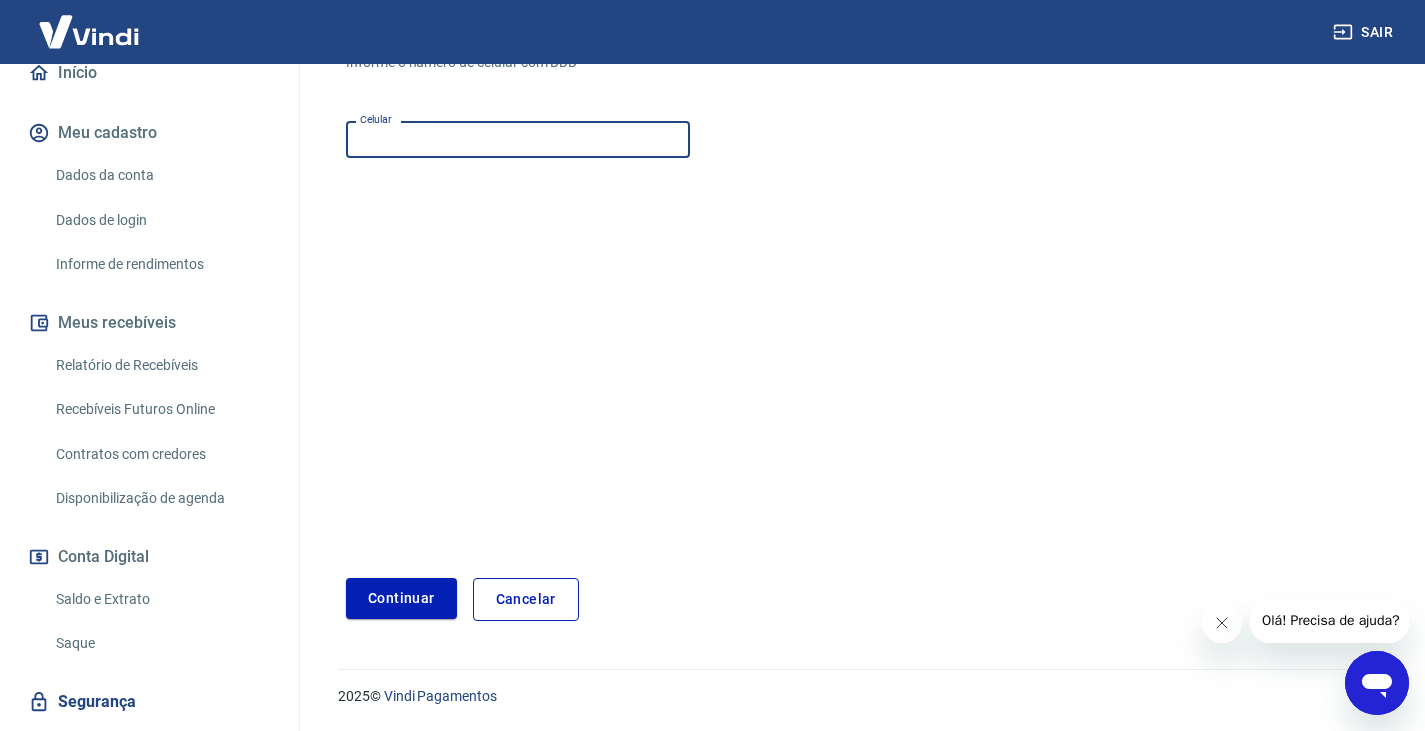 click on "Celular" at bounding box center [518, 139] 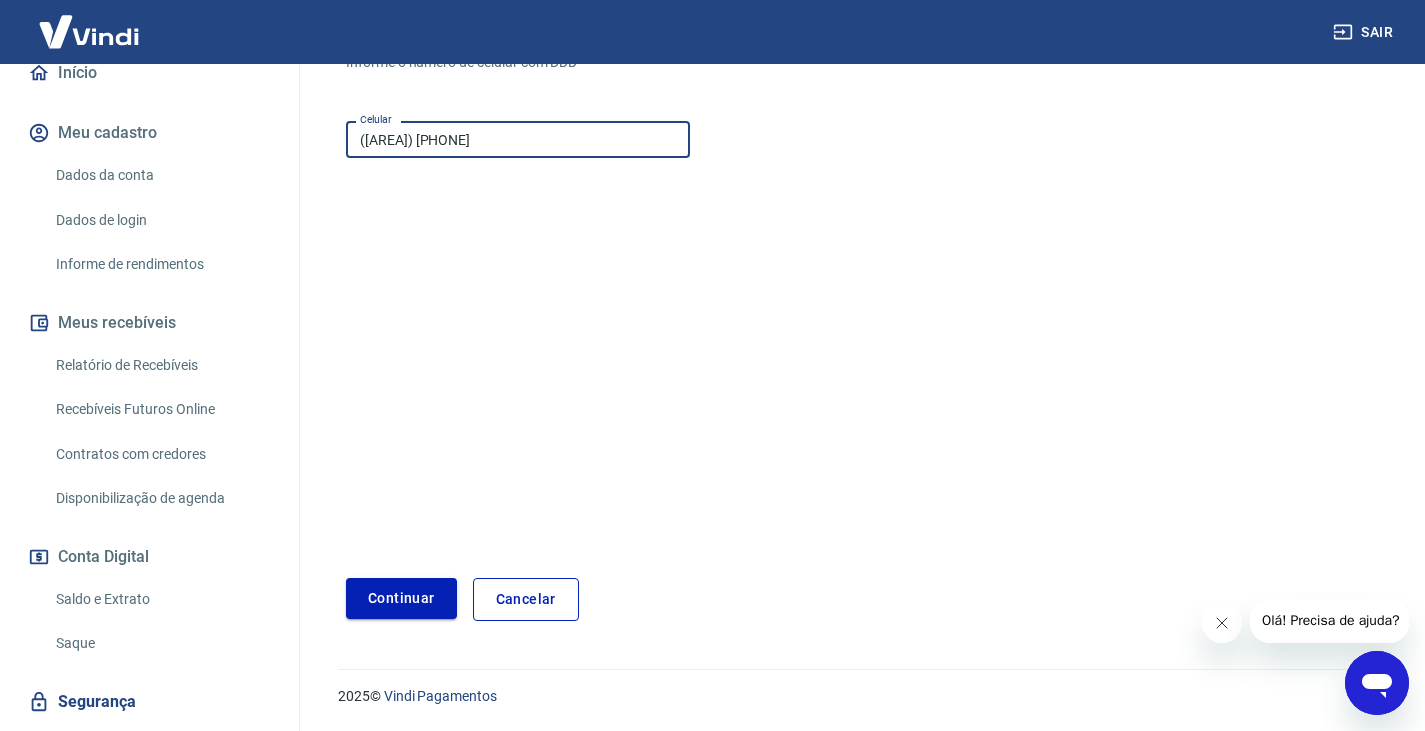 type on "(11) 98444-3879" 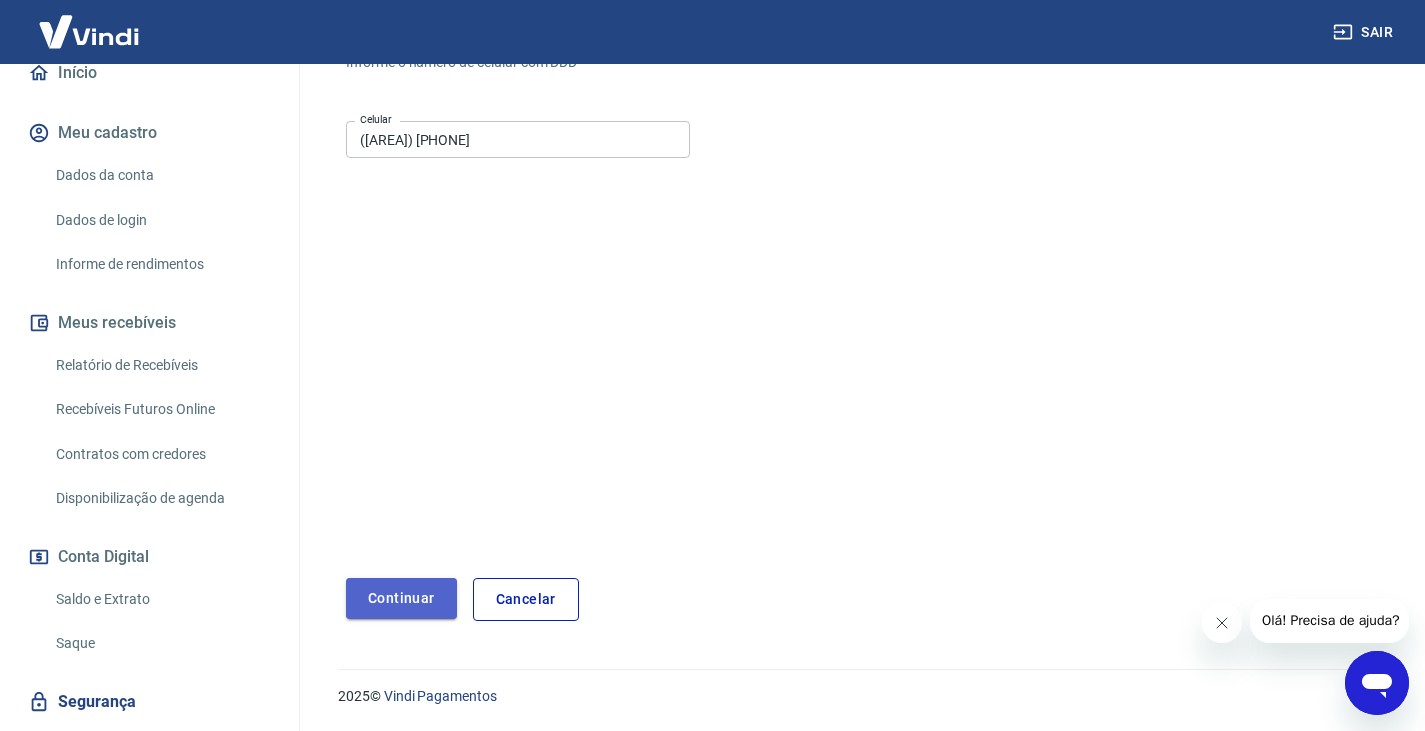 click on "Continuar" at bounding box center [401, 598] 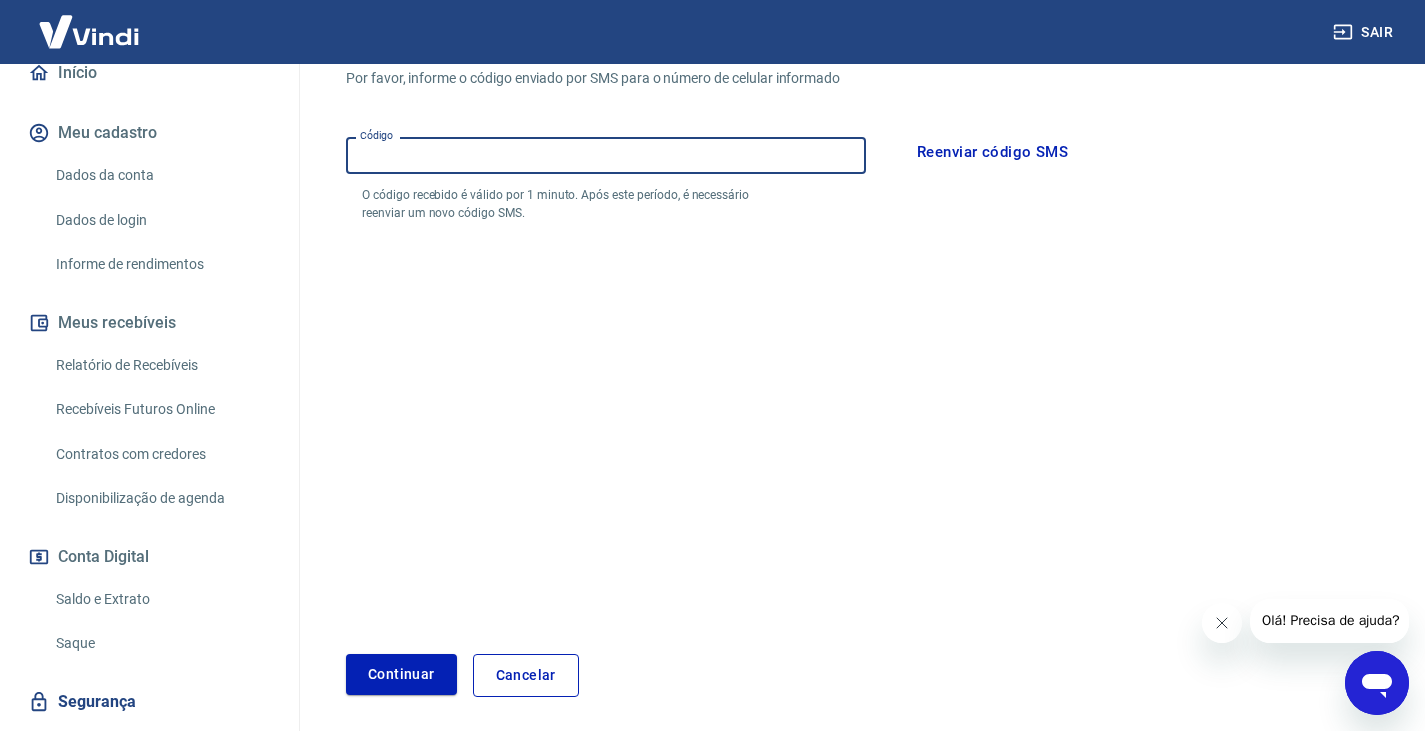 click on "Código" at bounding box center [606, 155] 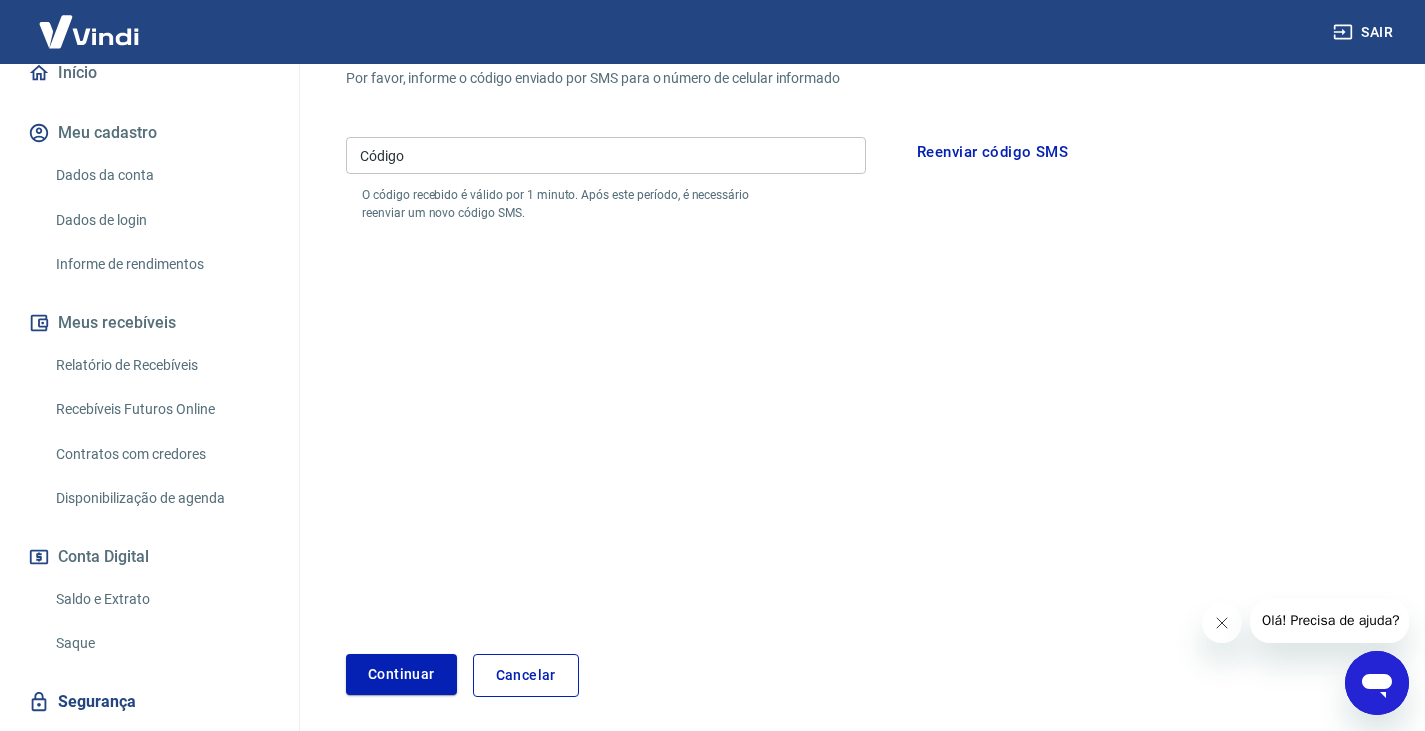scroll, scrollTop: 252, scrollLeft: 0, axis: vertical 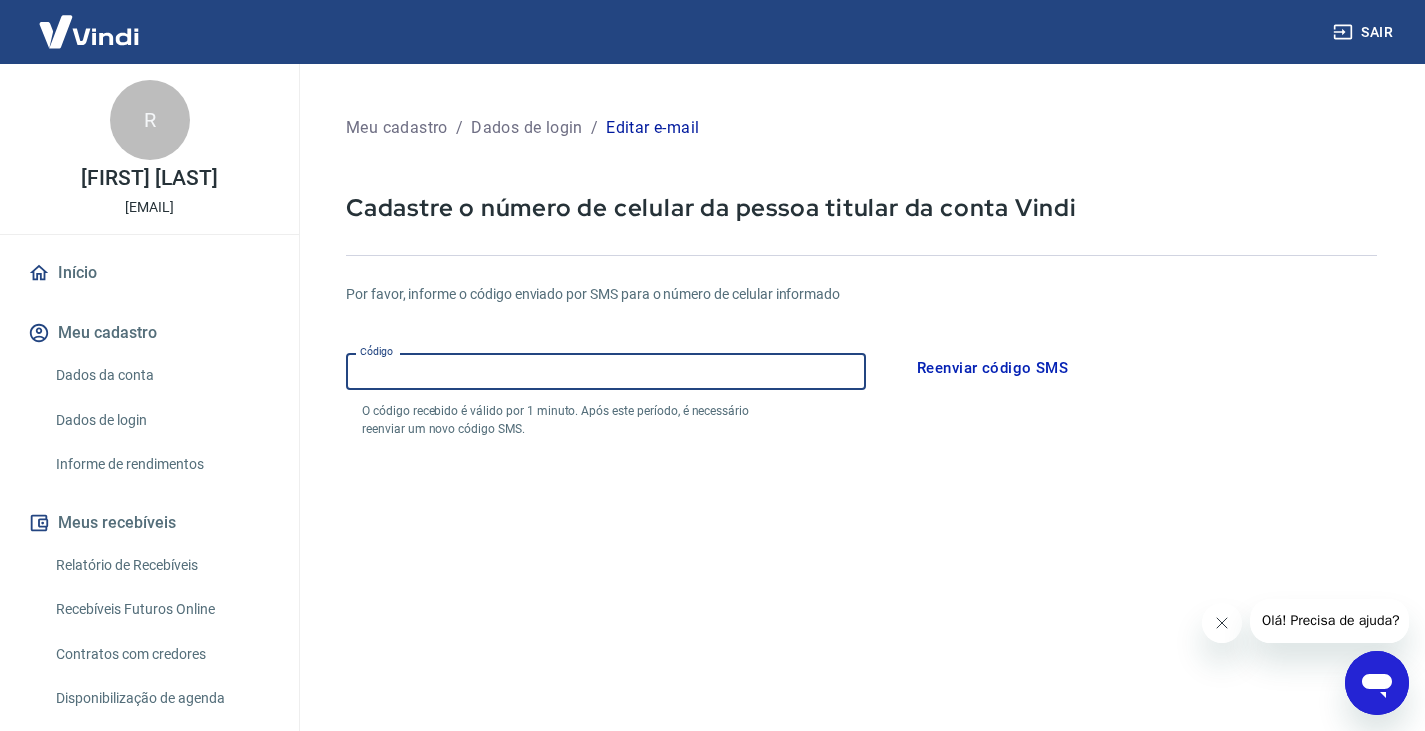 click on "Código" at bounding box center (606, 371) 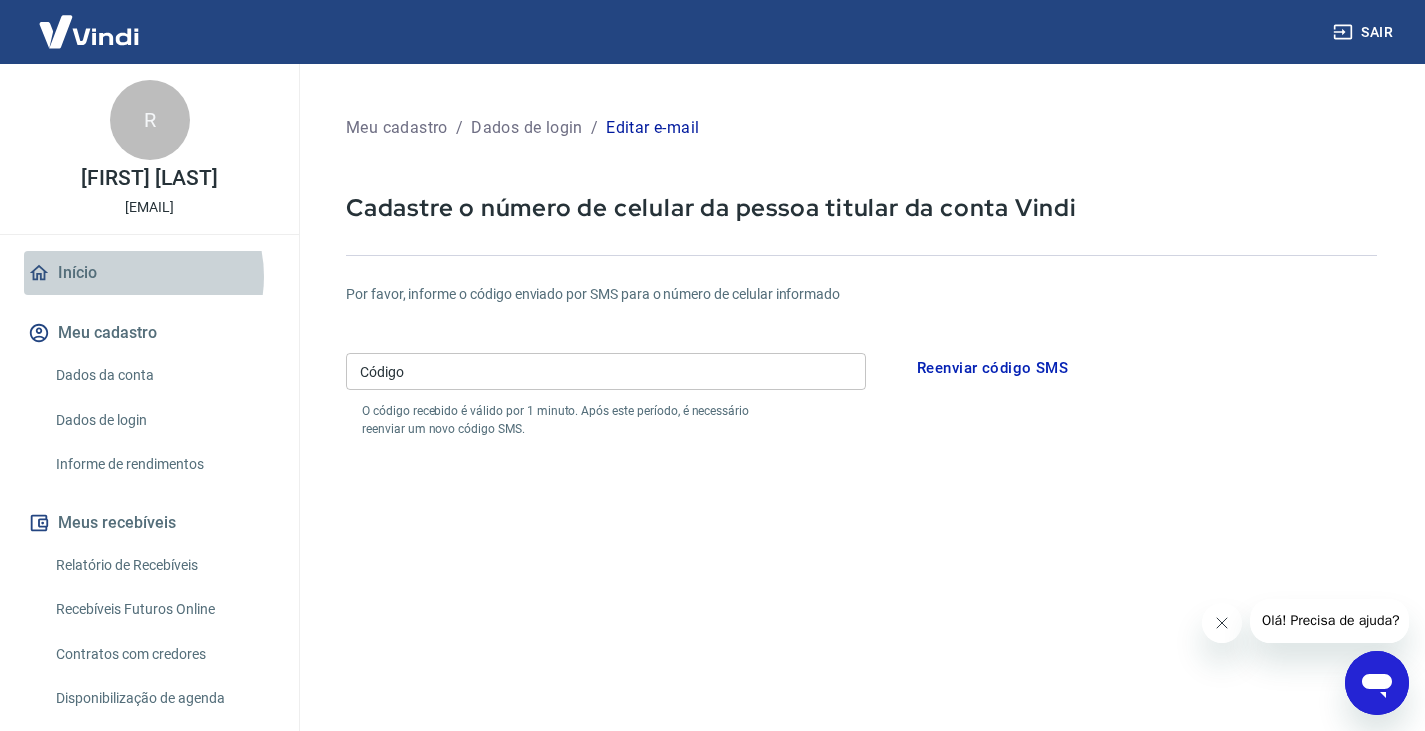 click on "Início" at bounding box center (149, 273) 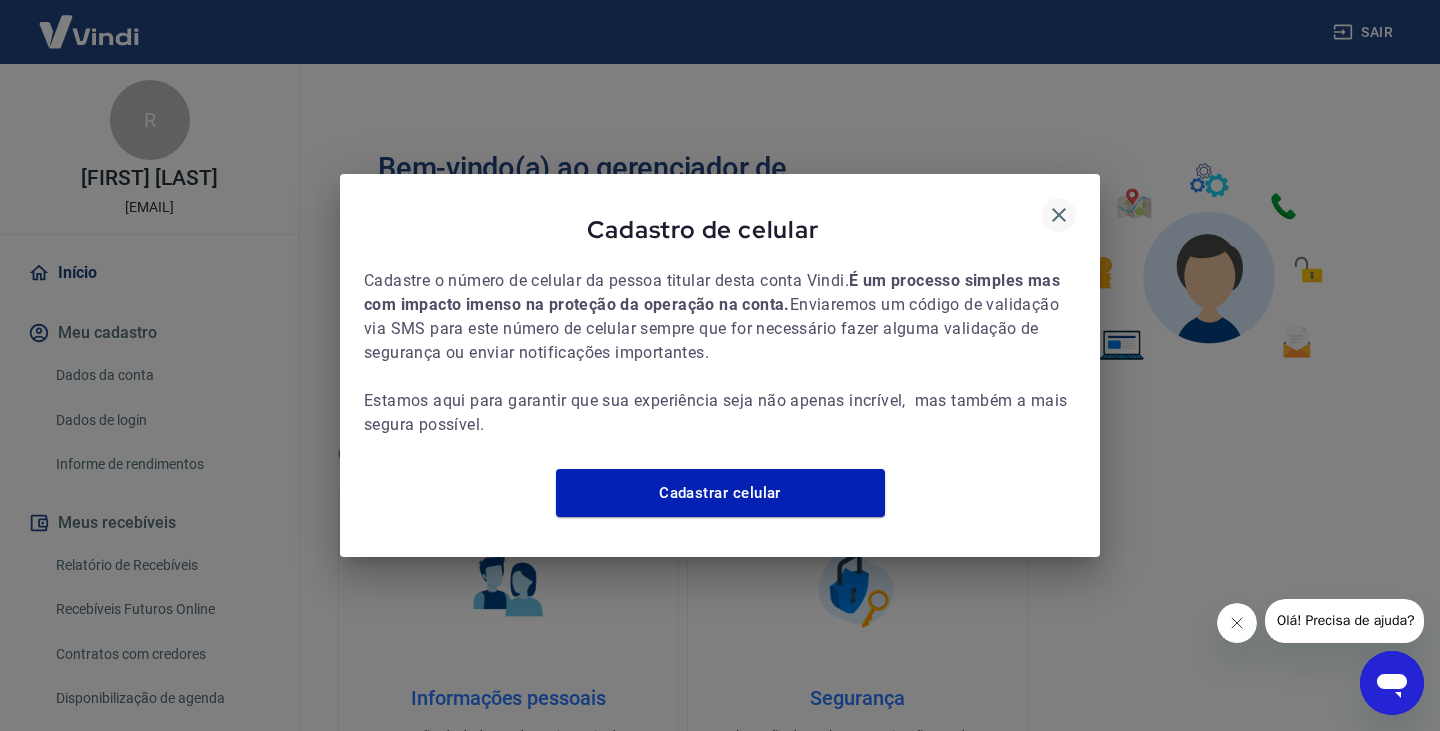 click 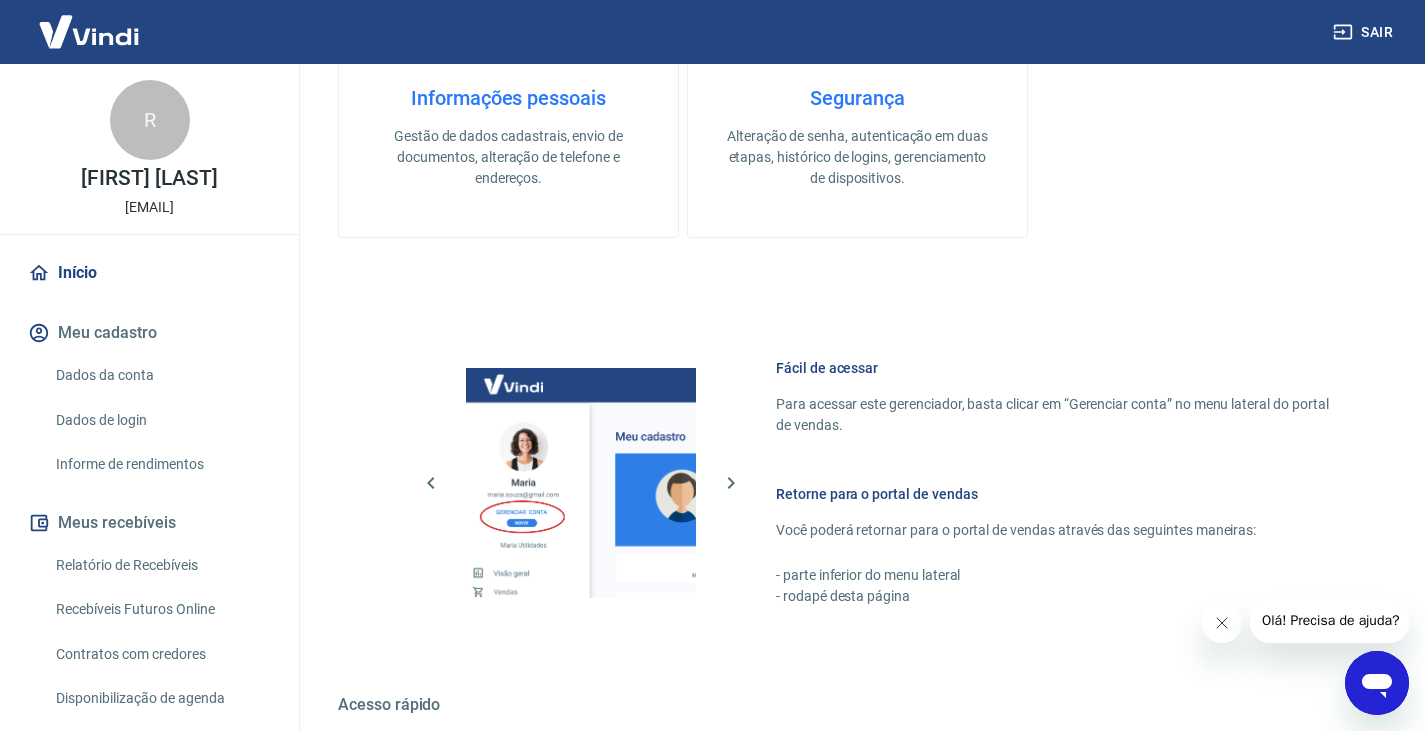 scroll, scrollTop: 867, scrollLeft: 0, axis: vertical 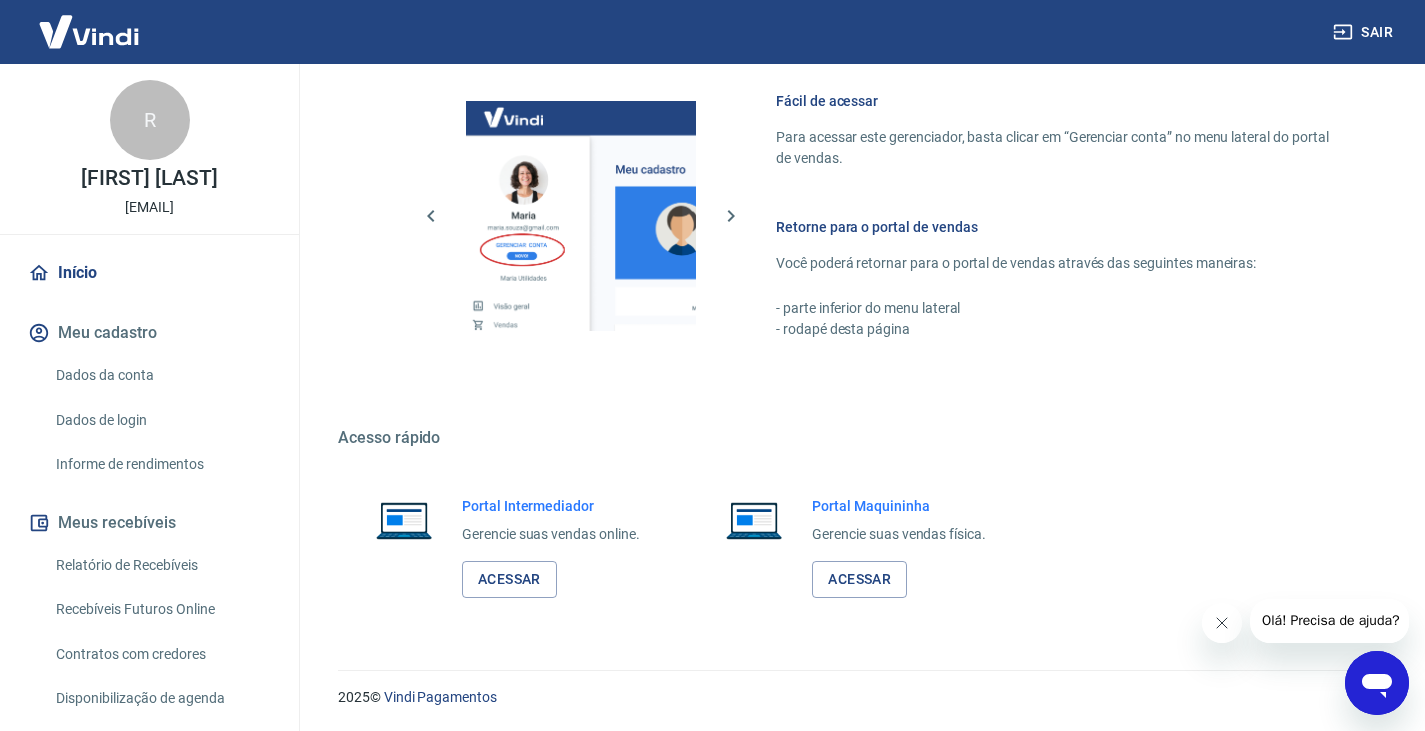 click at bounding box center [89, 31] 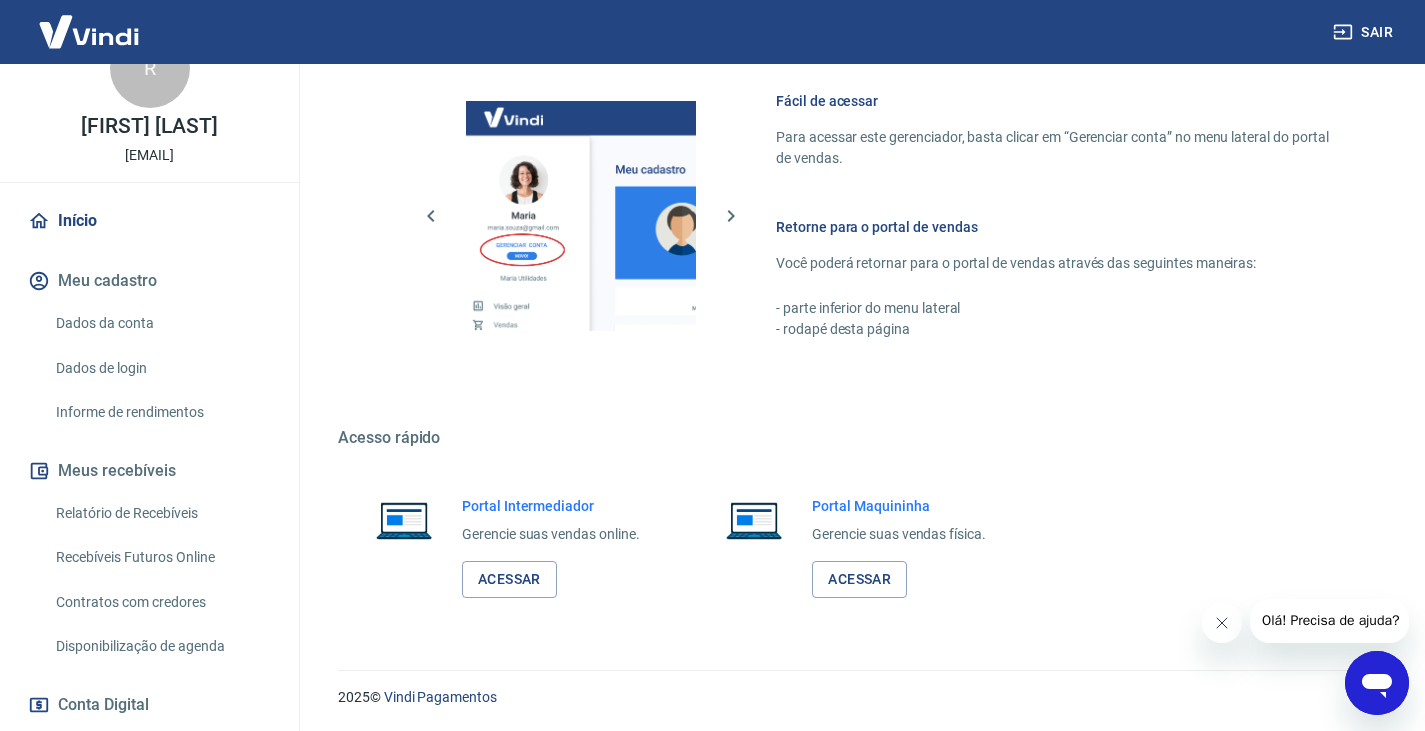 scroll, scrollTop: 0, scrollLeft: 0, axis: both 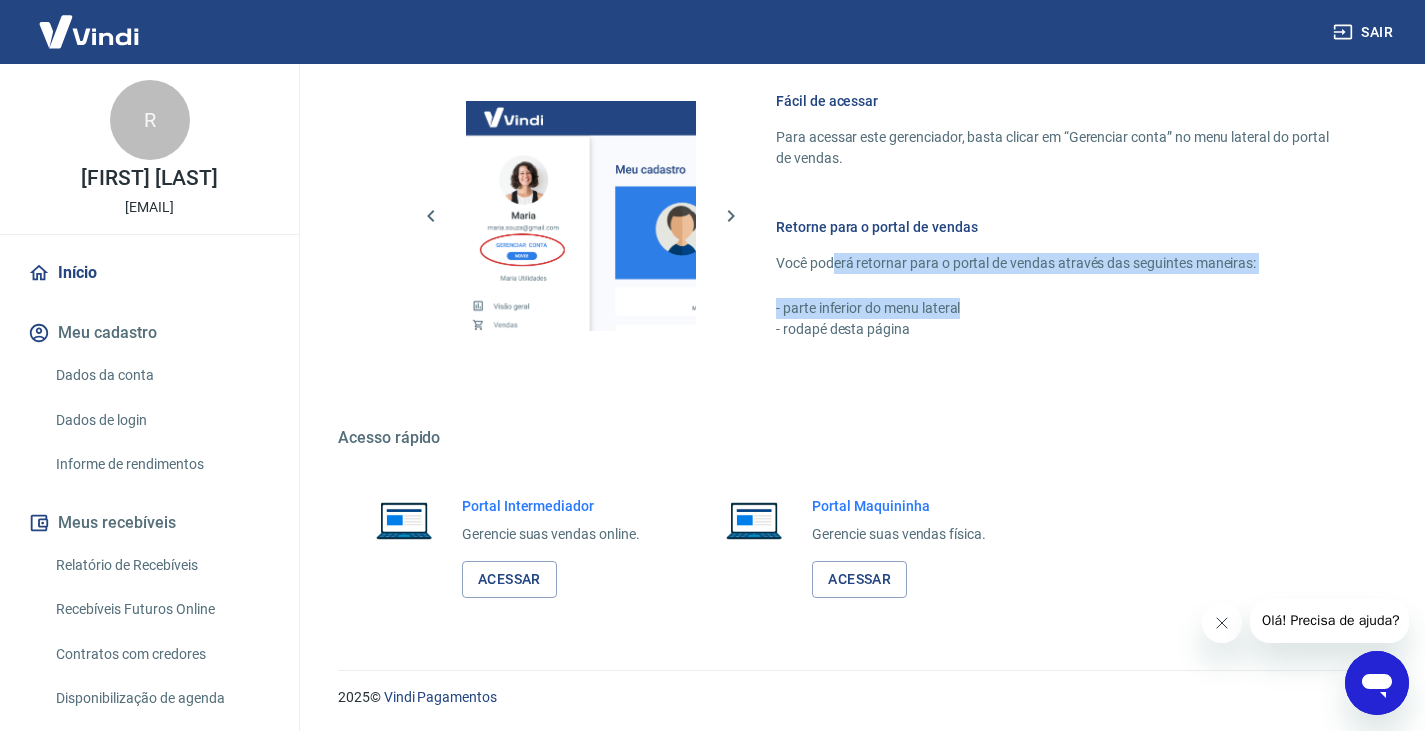 drag, startPoint x: 836, startPoint y: 266, endPoint x: 1283, endPoint y: 273, distance: 447.0548 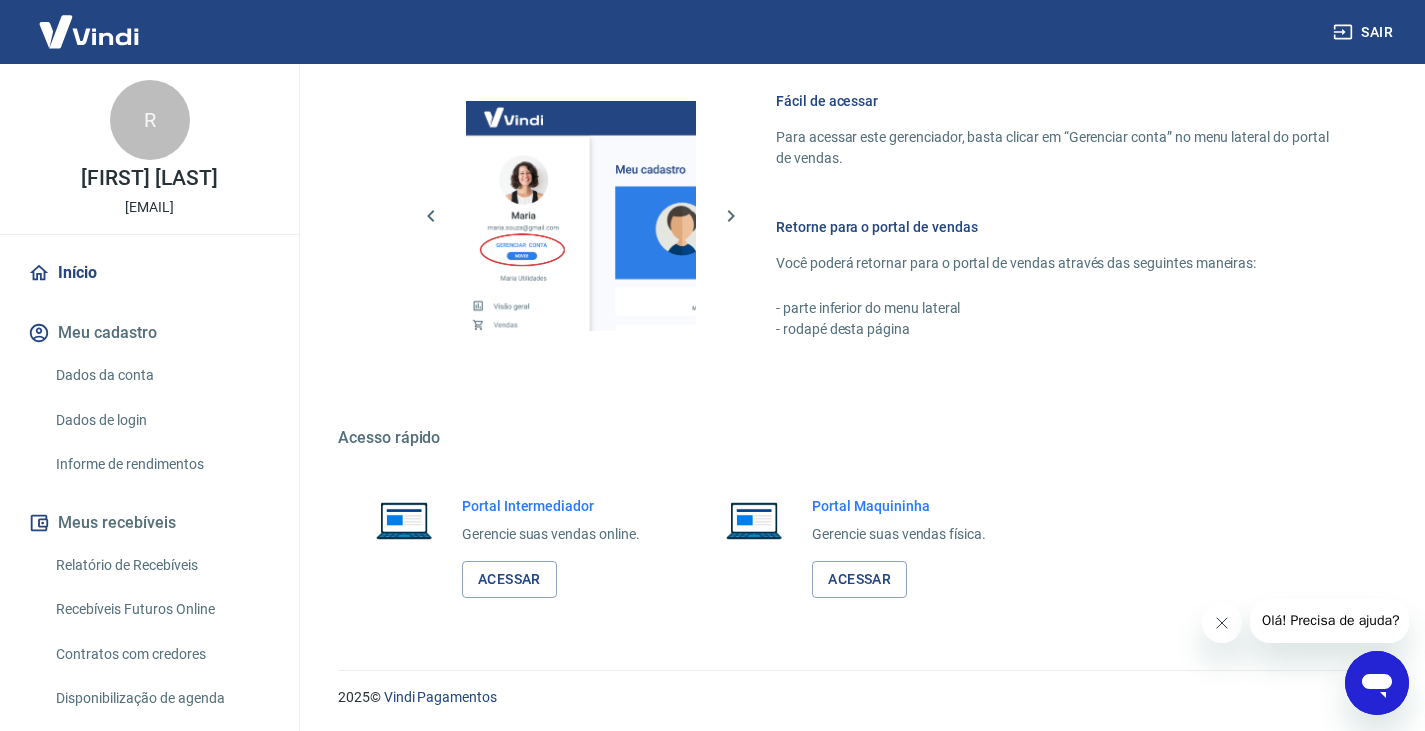 click on "Fácil de acessar Para acessar este gerenciador, basta clicar em “Gerenciar conta” no menu lateral do portal de vendas. Retorne para o portal de vendas Você poderá retornar para o portal de vendas através das seguintes maneiras: - parte inferior do menu lateral - rodapé desta página" at bounding box center [857, 211] 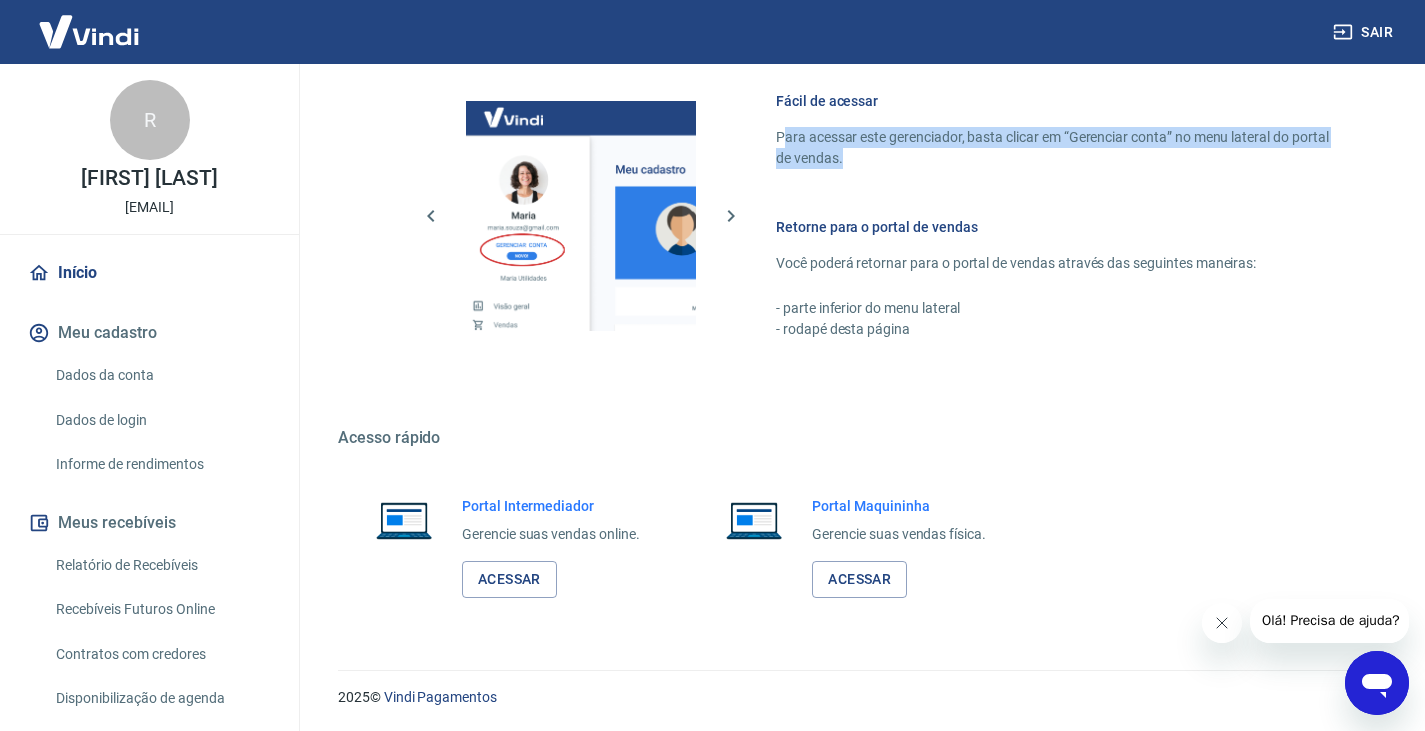 drag, startPoint x: 784, startPoint y: 129, endPoint x: 910, endPoint y: 155, distance: 128.65457 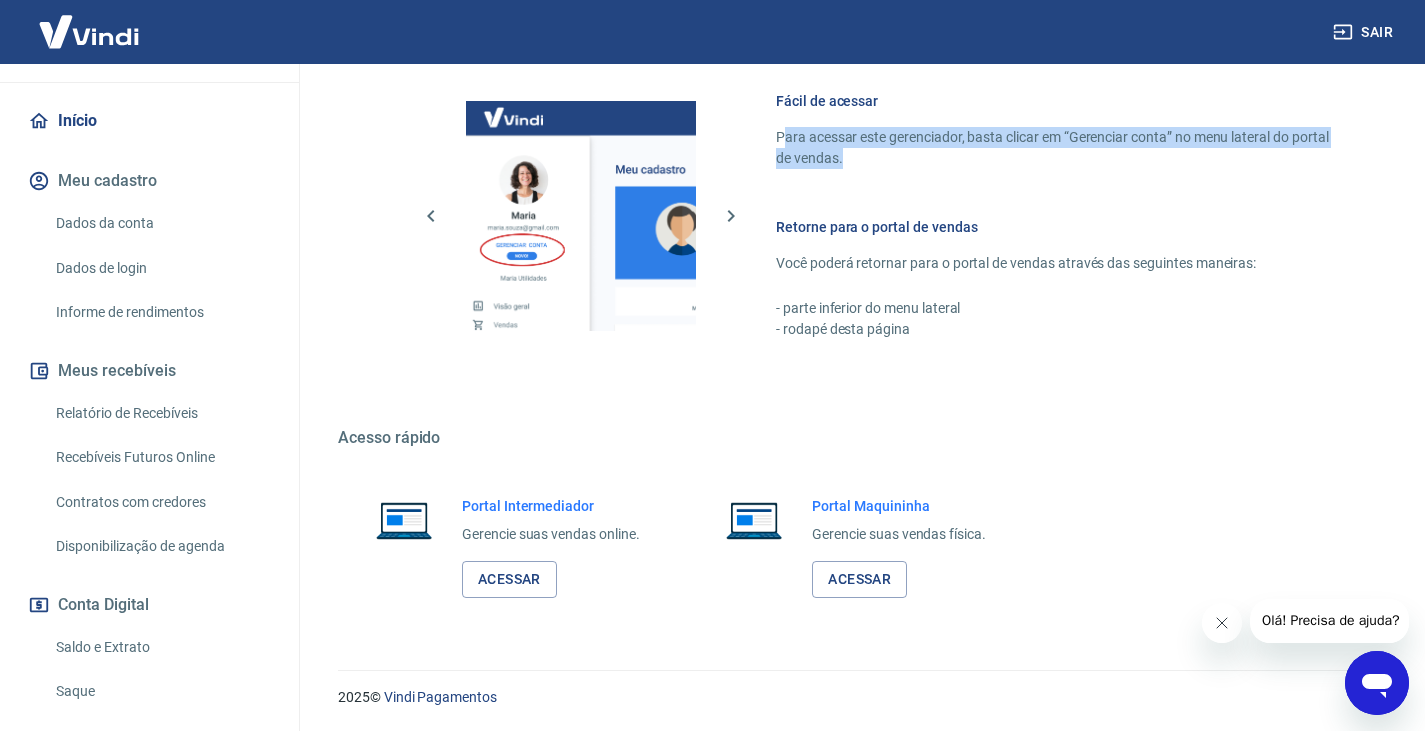 scroll, scrollTop: 252, scrollLeft: 0, axis: vertical 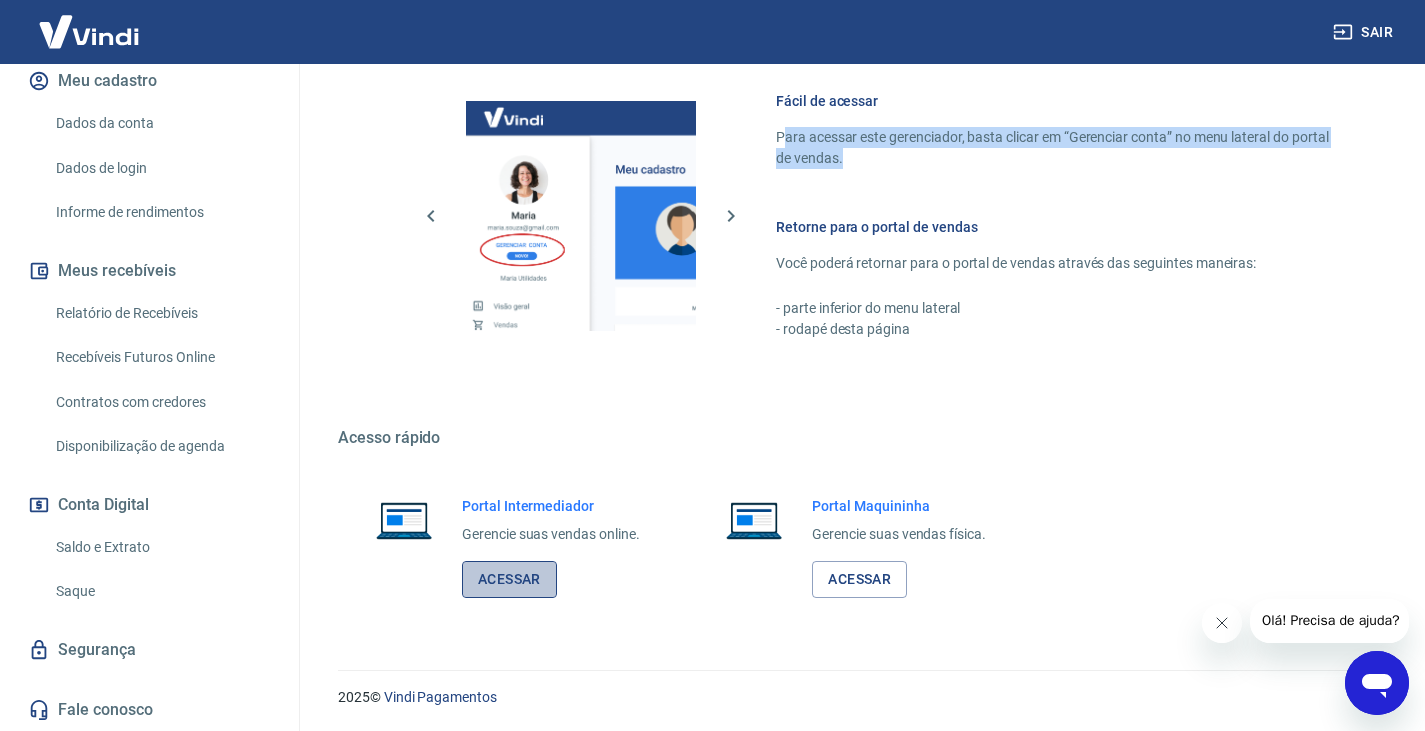 click on "Acessar" at bounding box center (509, 579) 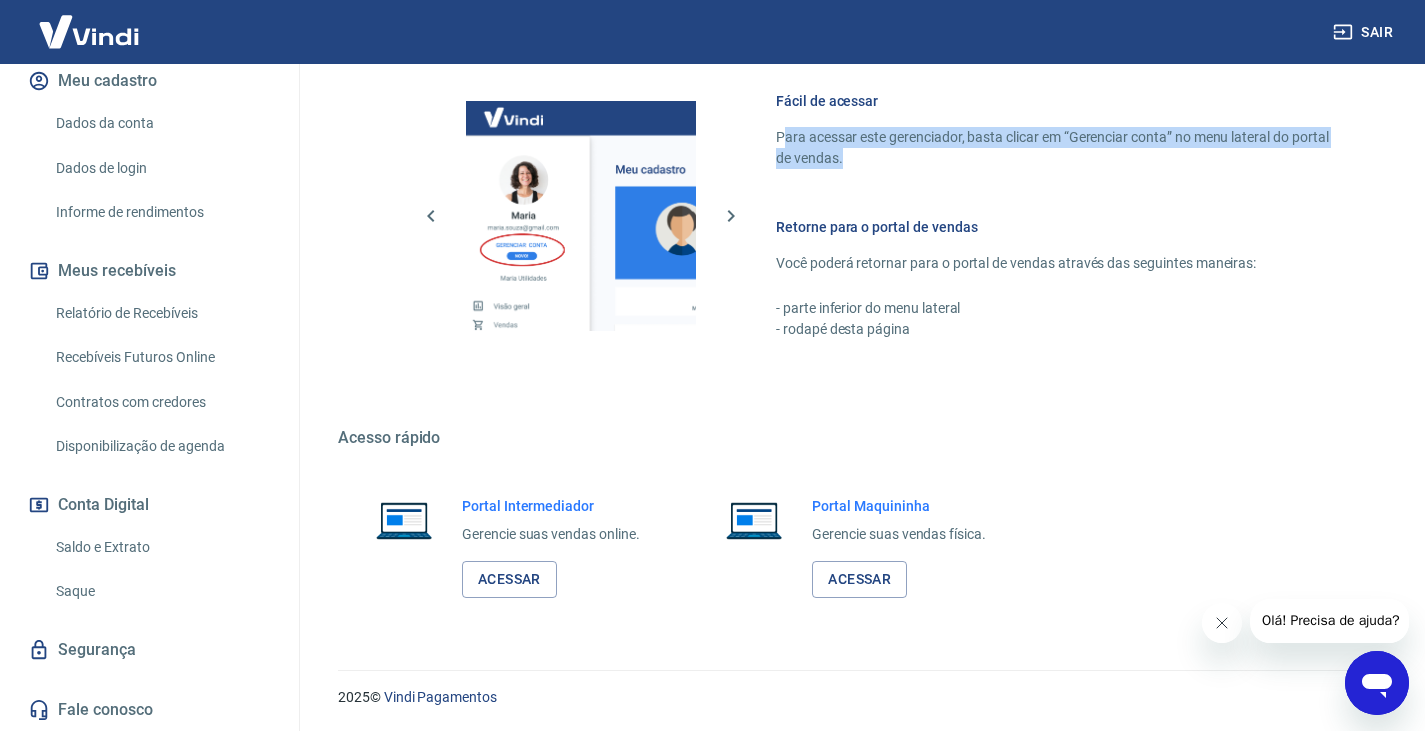 scroll, scrollTop: 0, scrollLeft: 0, axis: both 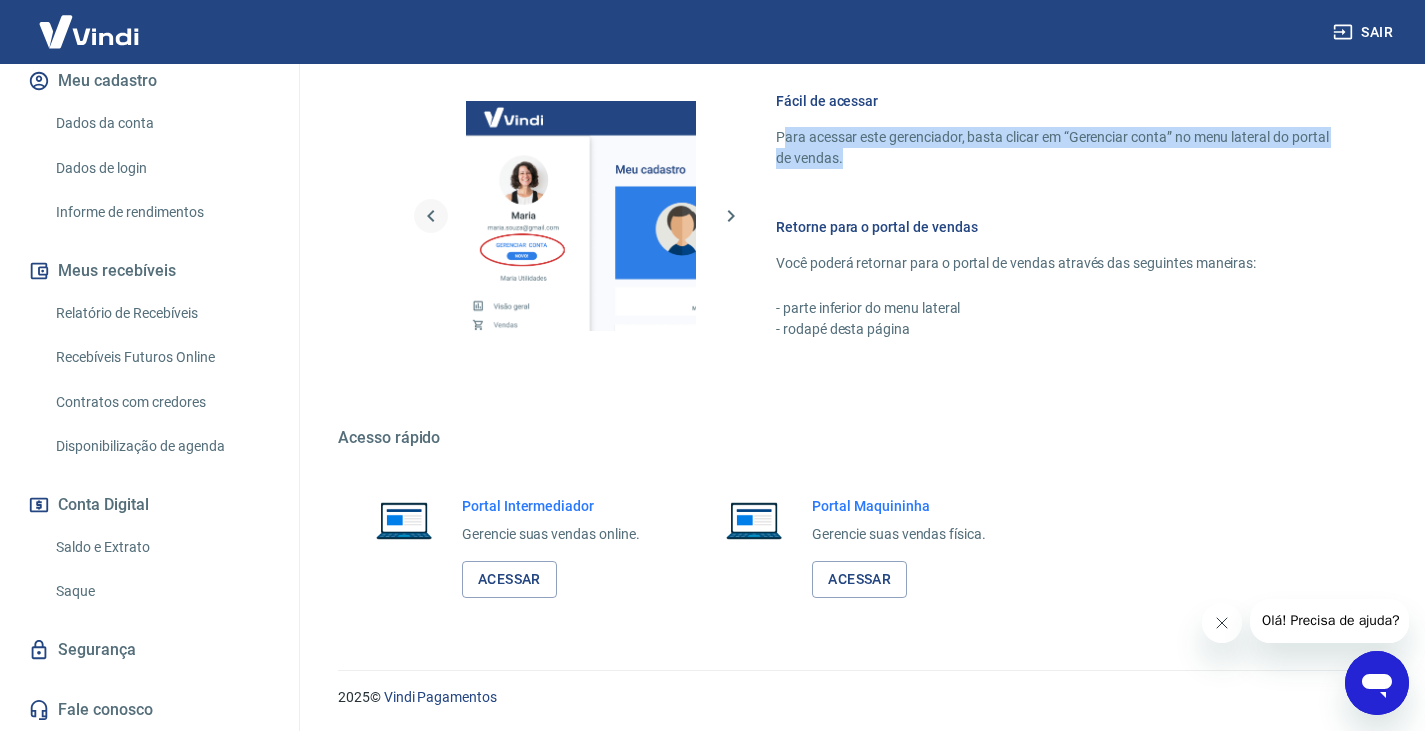 click 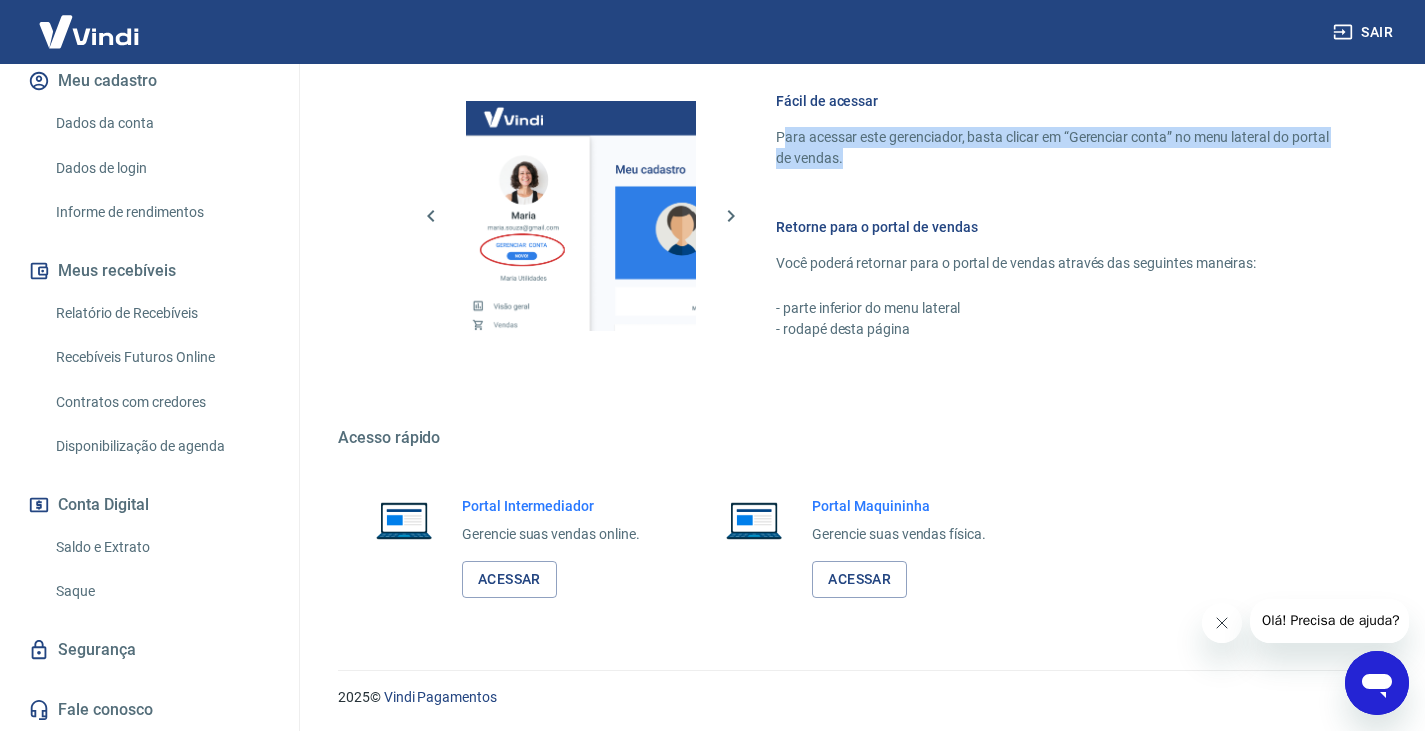 scroll, scrollTop: 0, scrollLeft: 0, axis: both 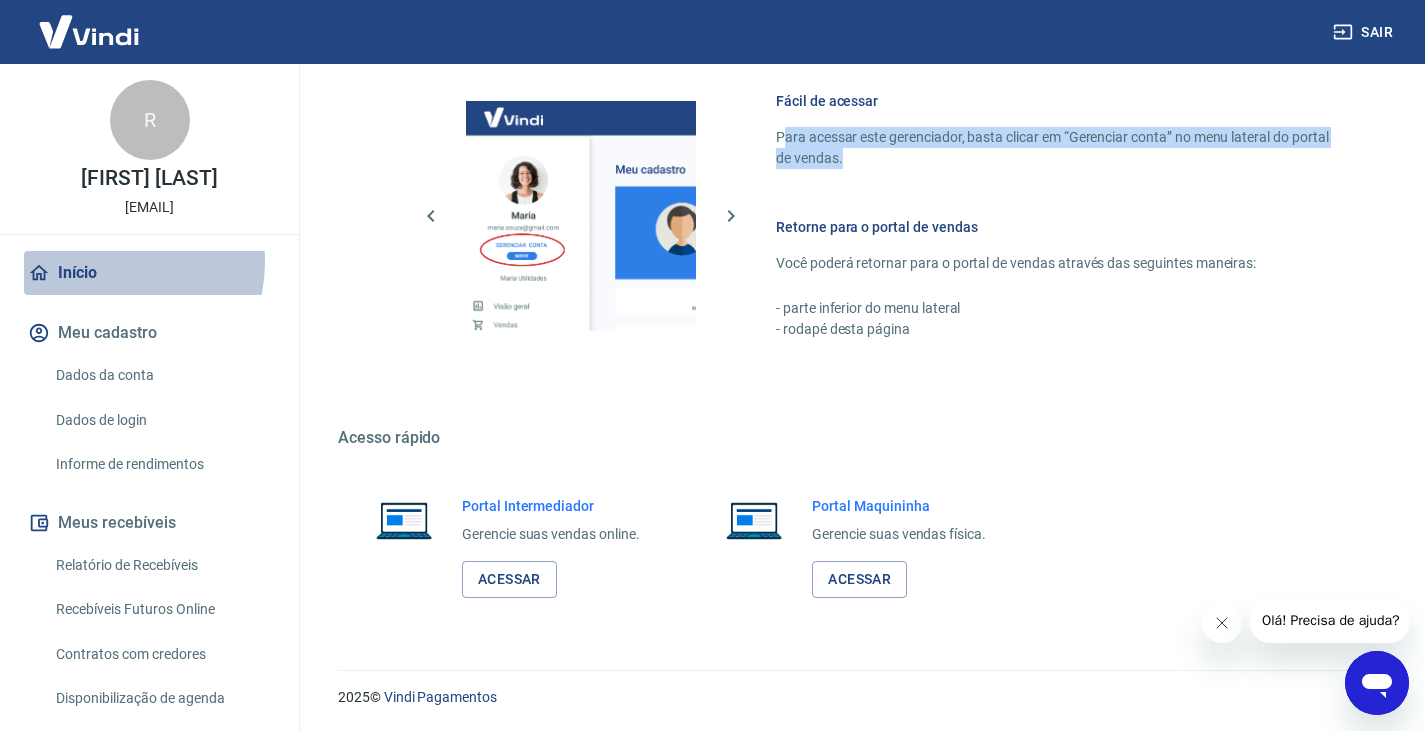 click on "Início" at bounding box center [149, 273] 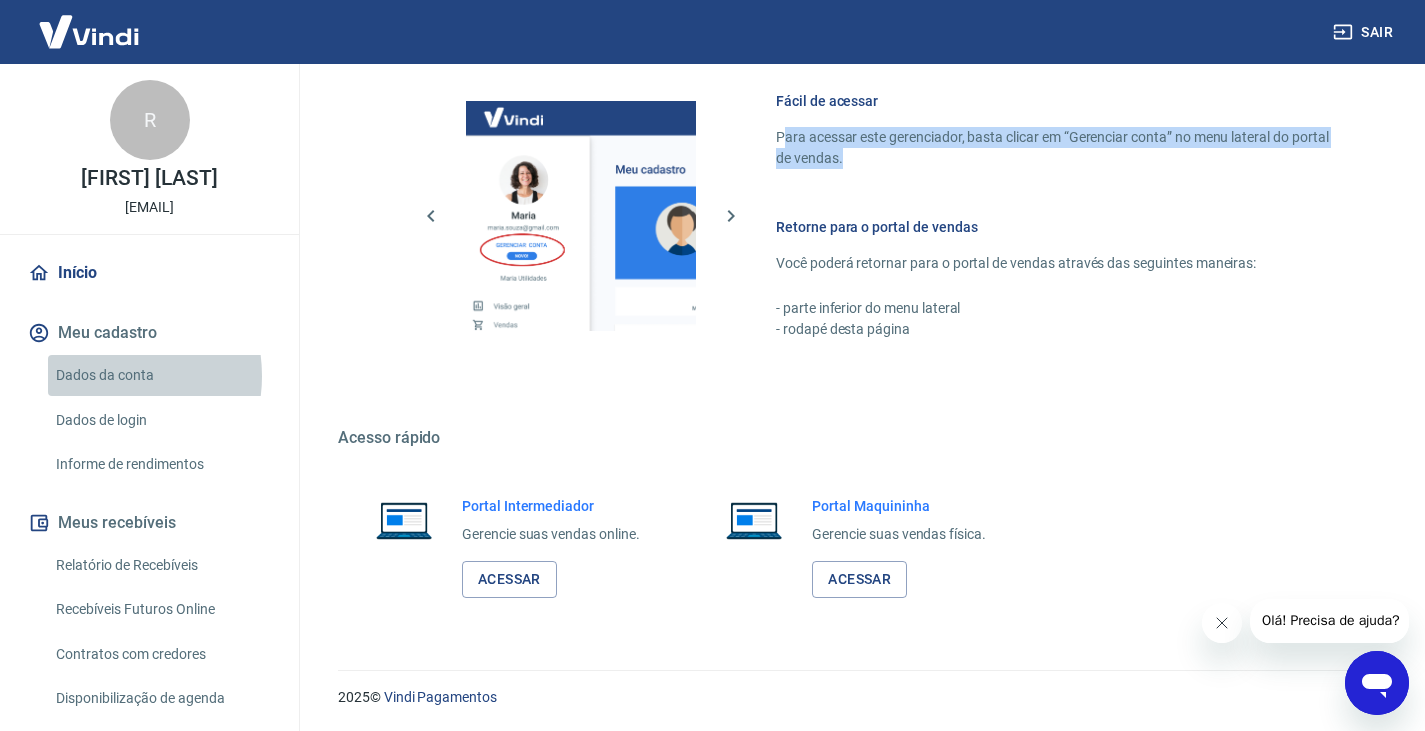 click on "Dados da conta" at bounding box center [161, 375] 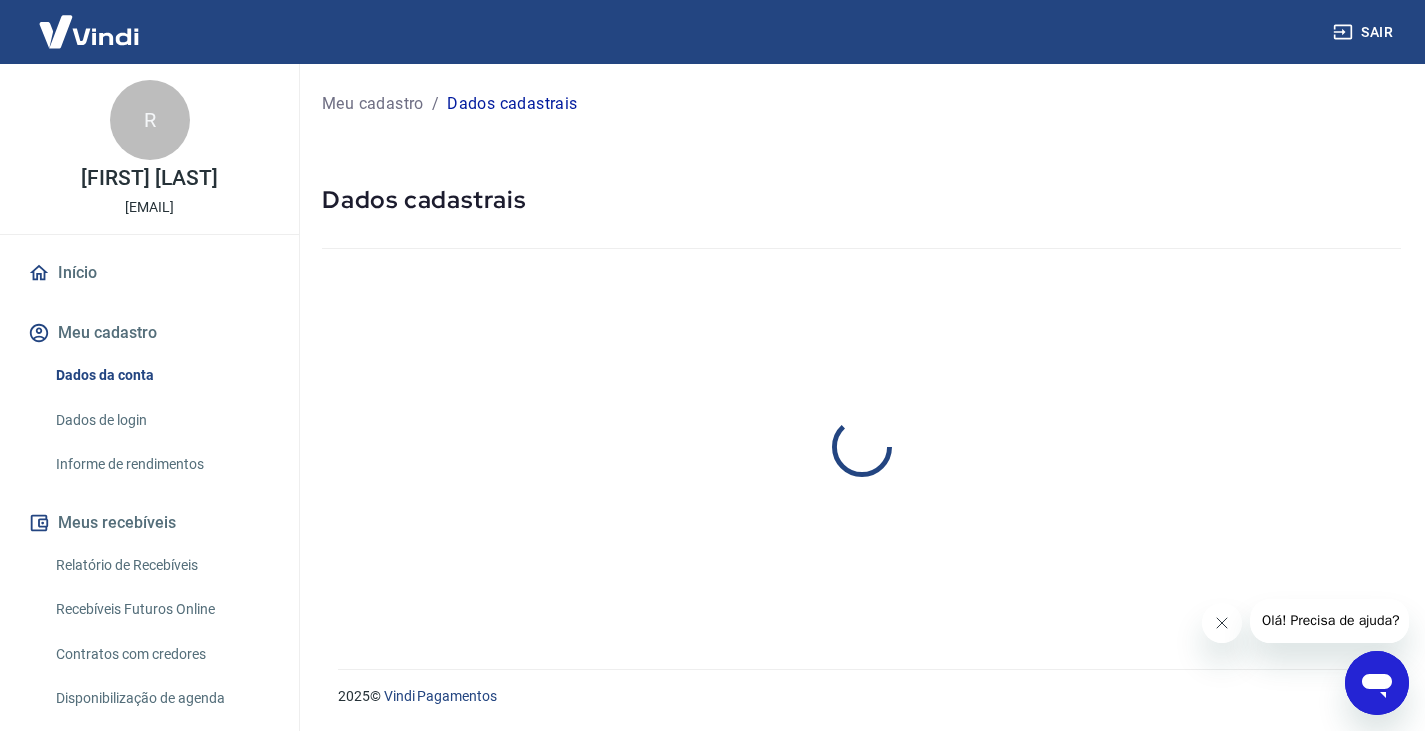 select on "SP" 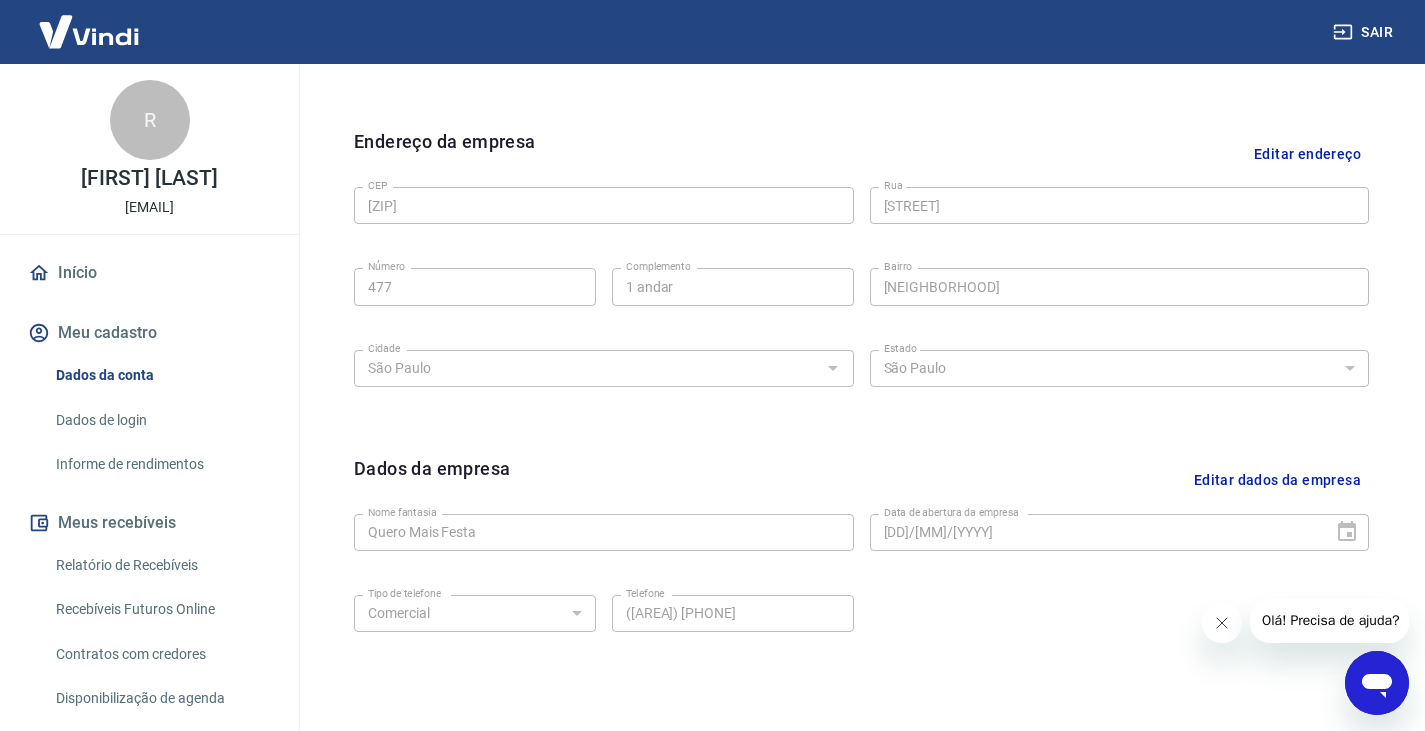 scroll, scrollTop: 711, scrollLeft: 0, axis: vertical 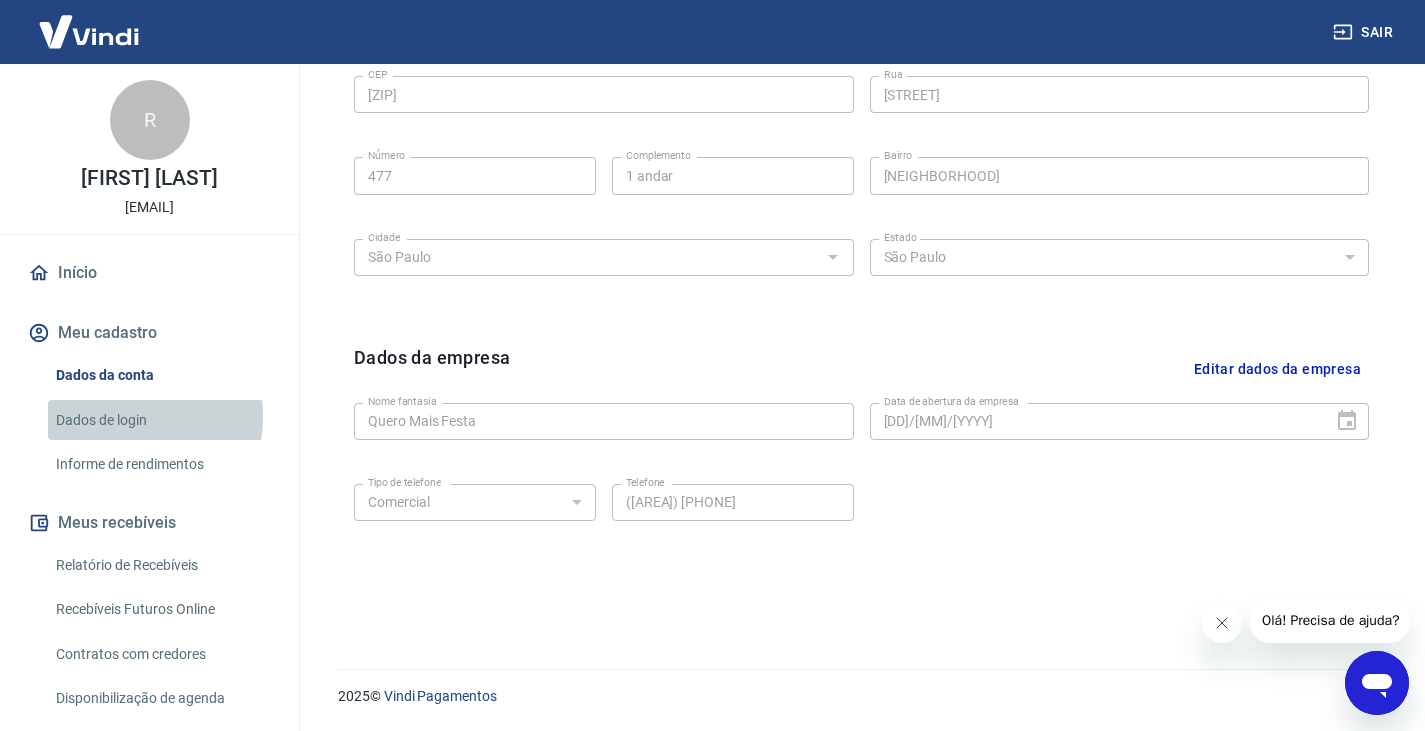 click on "Dados de login" at bounding box center [161, 420] 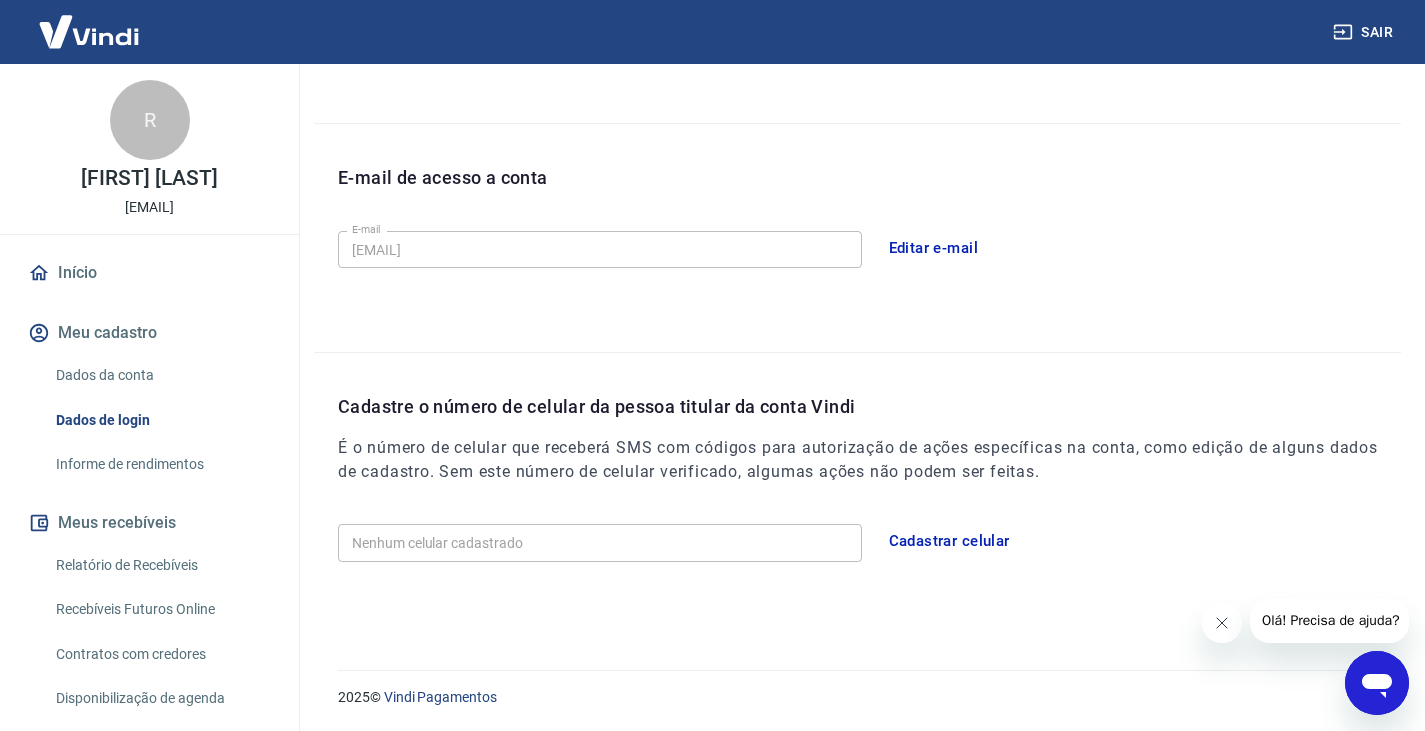 scroll, scrollTop: 200, scrollLeft: 0, axis: vertical 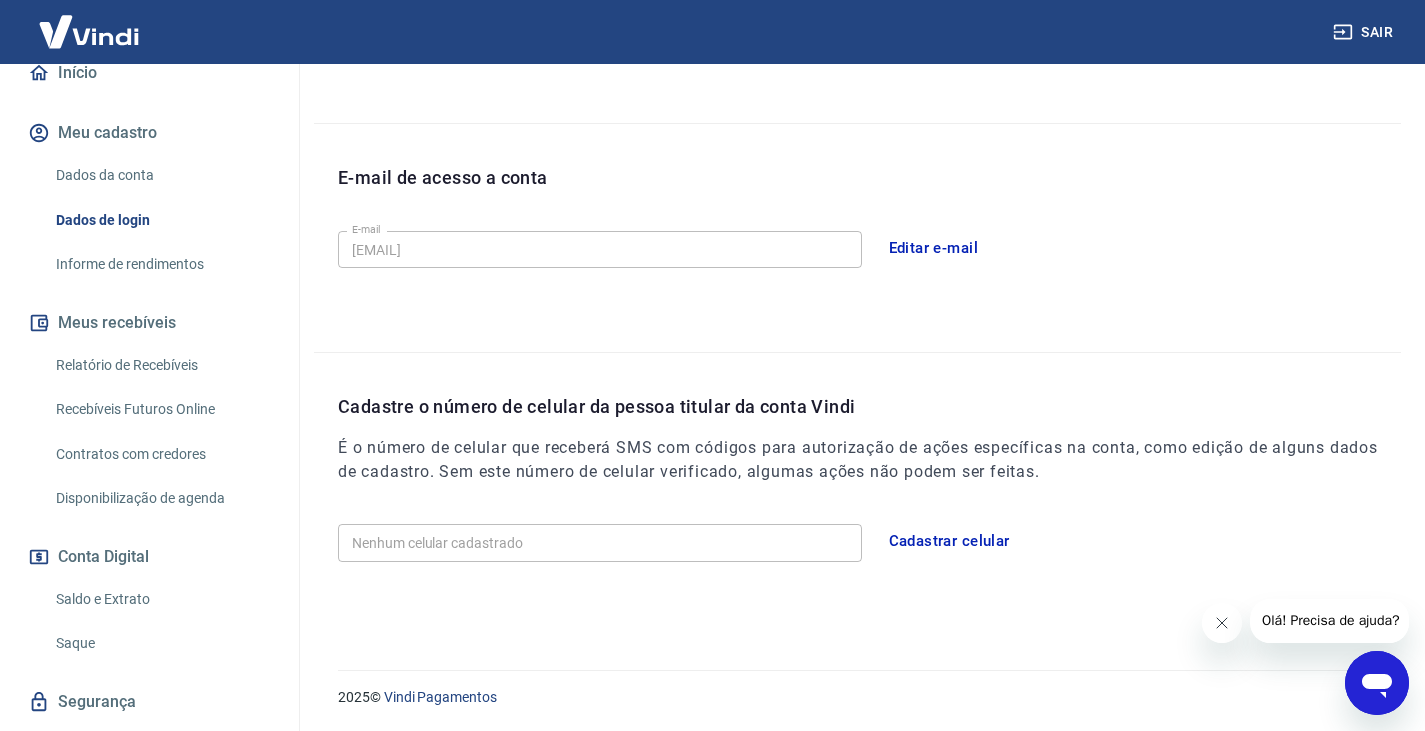 click on "Informe de rendimentos" at bounding box center [161, 264] 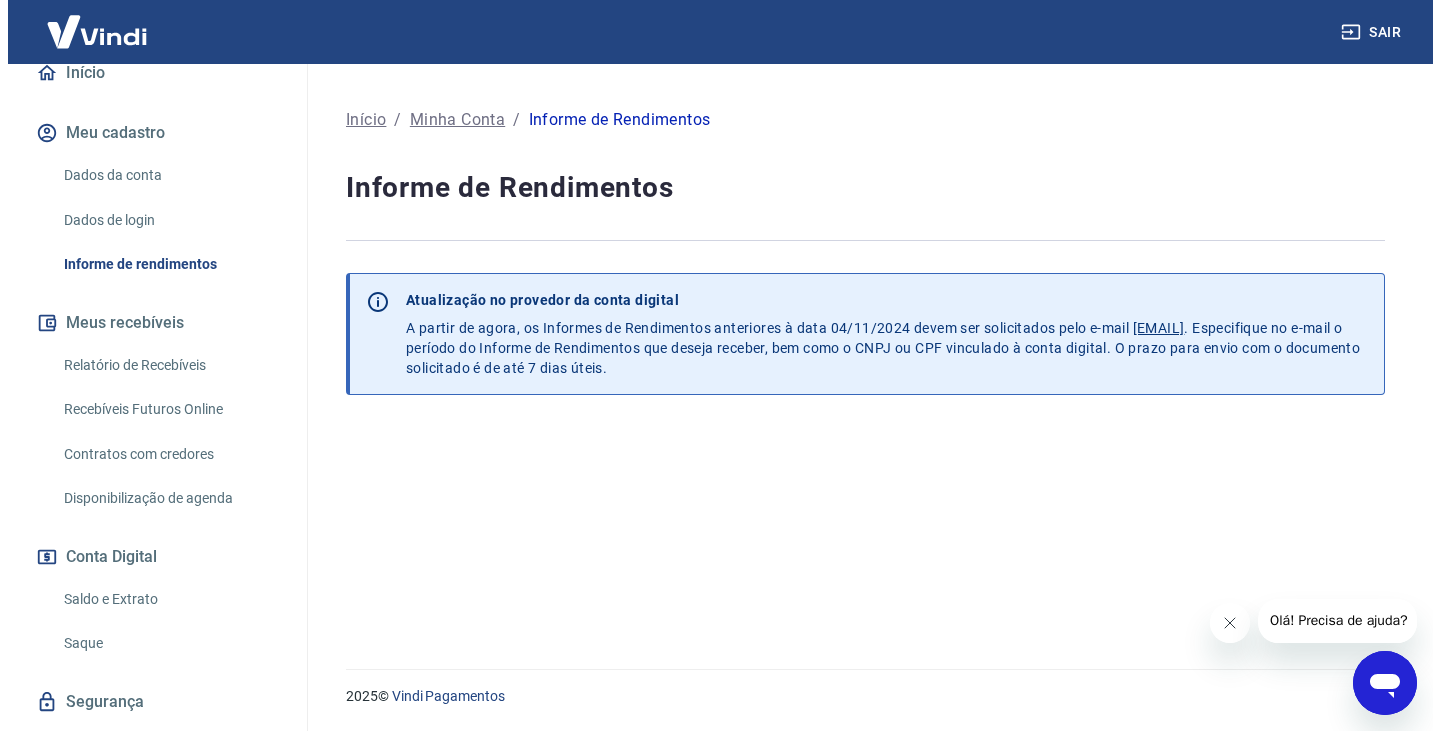 scroll, scrollTop: 0, scrollLeft: 0, axis: both 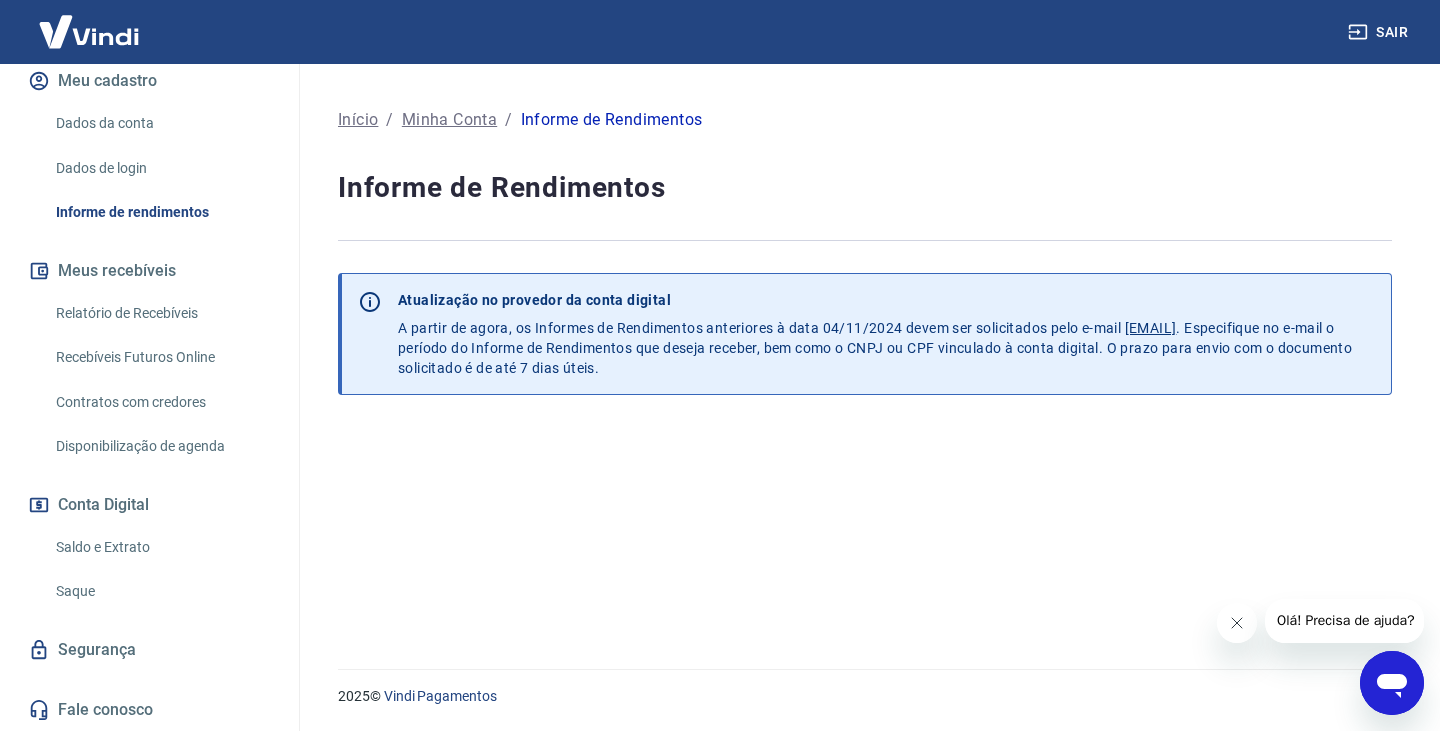 click on "Relatório de Recebíveis" at bounding box center (161, 313) 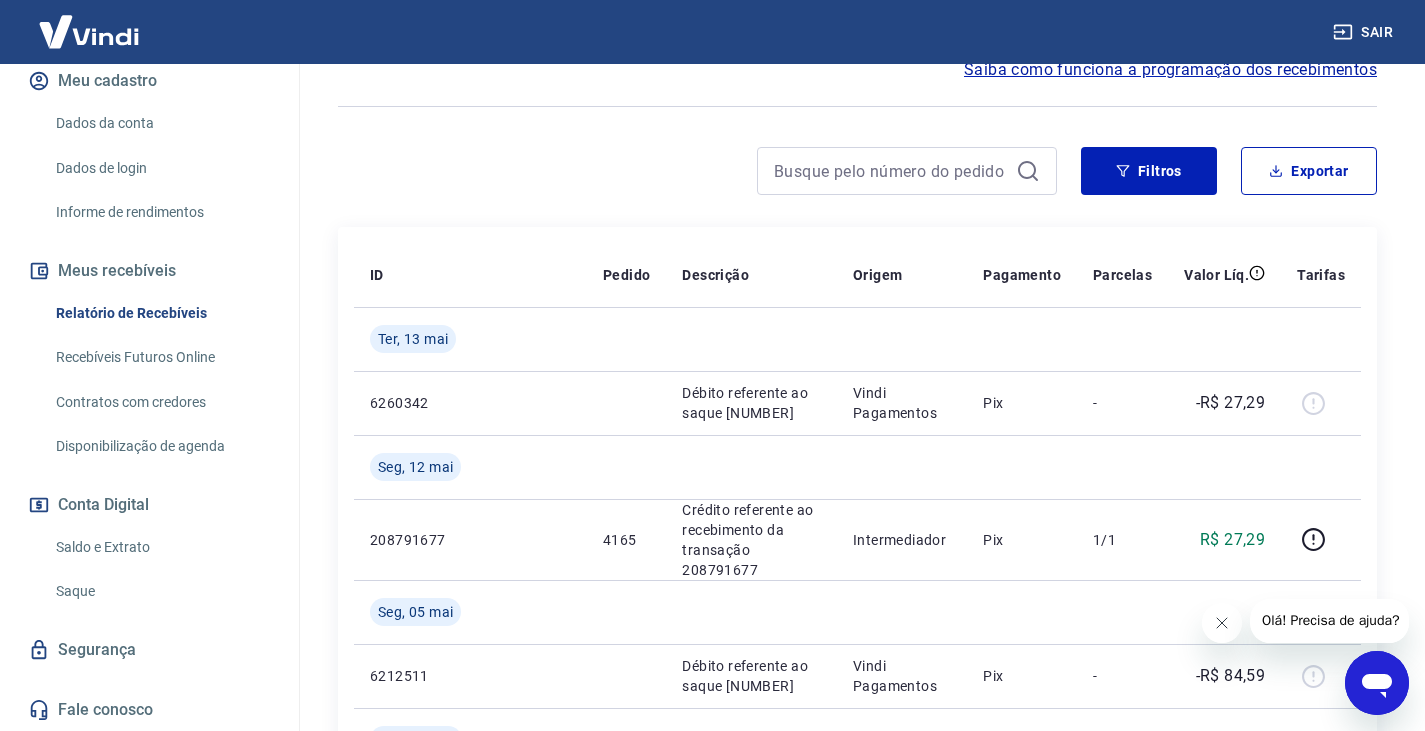 scroll, scrollTop: 300, scrollLeft: 0, axis: vertical 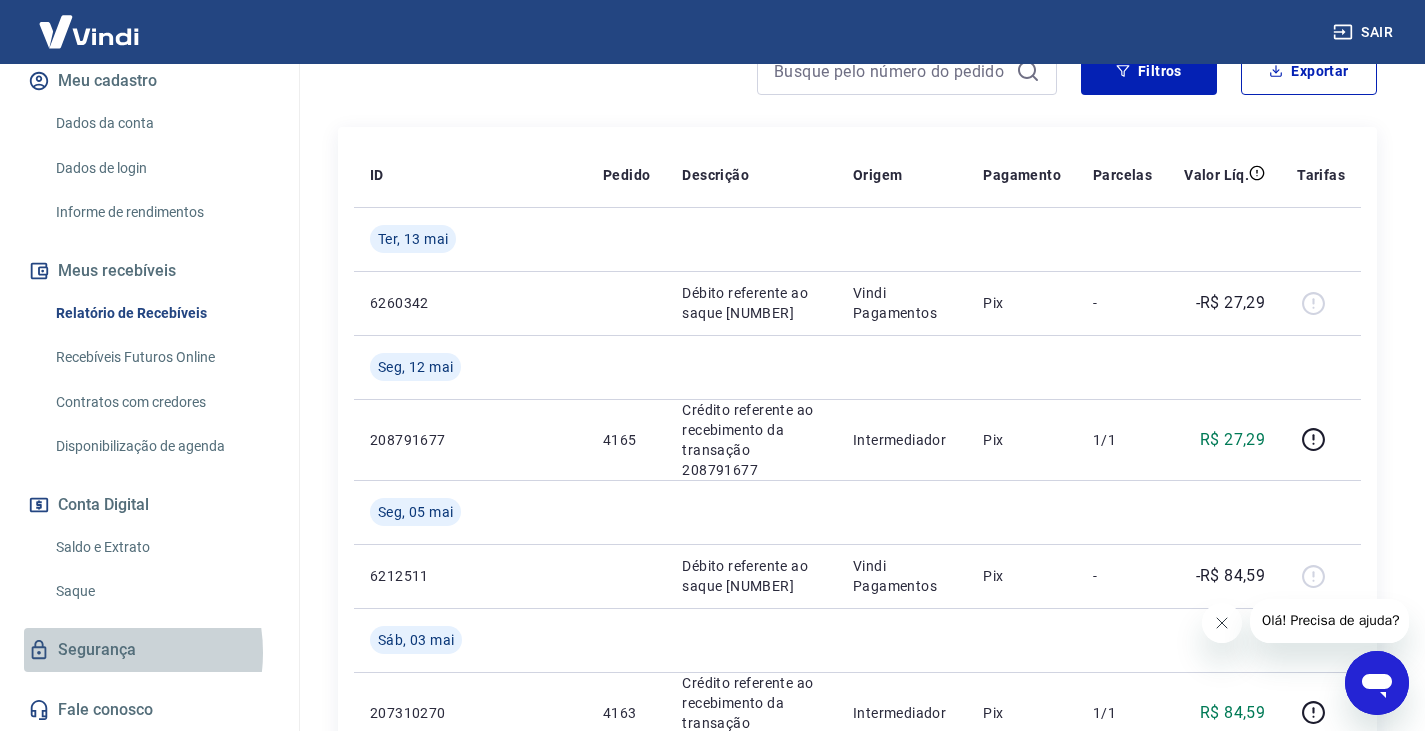 click on "Segurança" at bounding box center [149, 650] 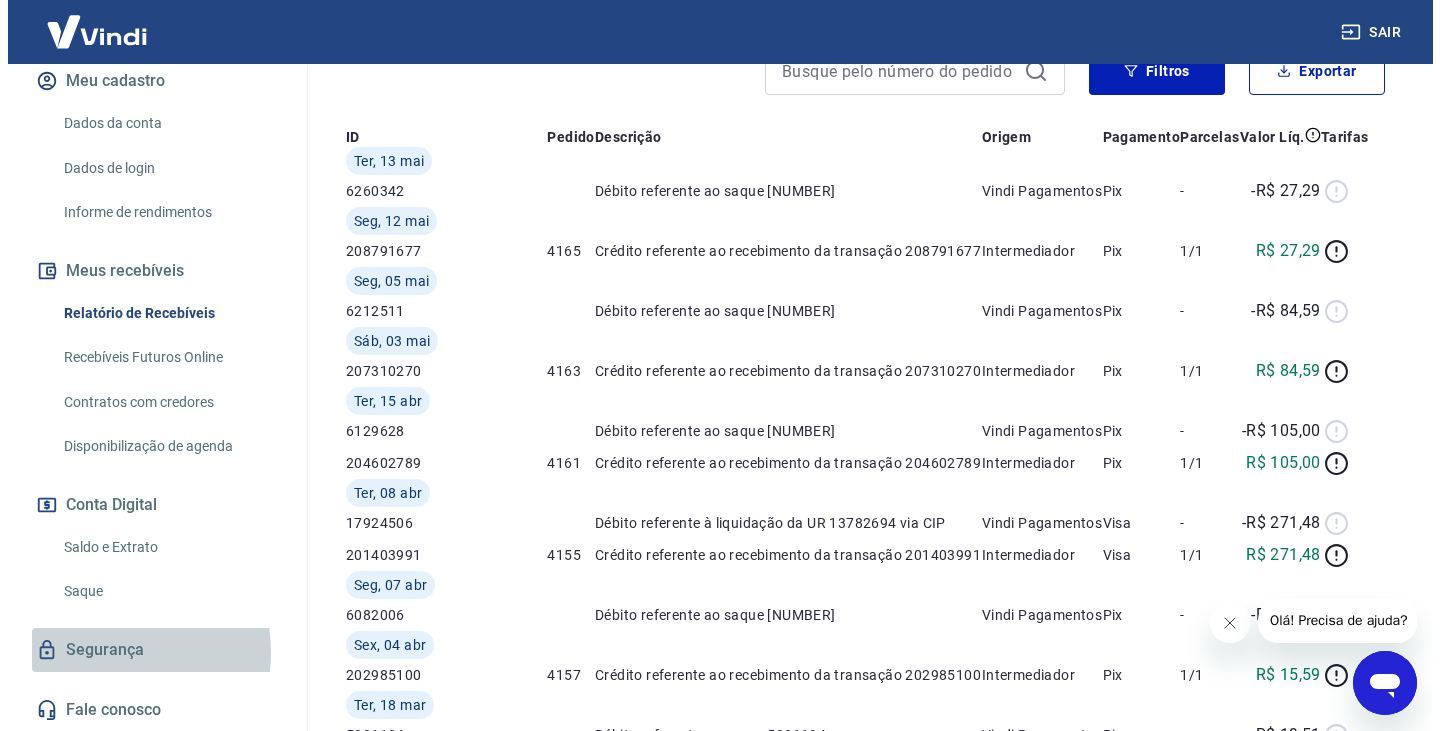 scroll, scrollTop: 0, scrollLeft: 0, axis: both 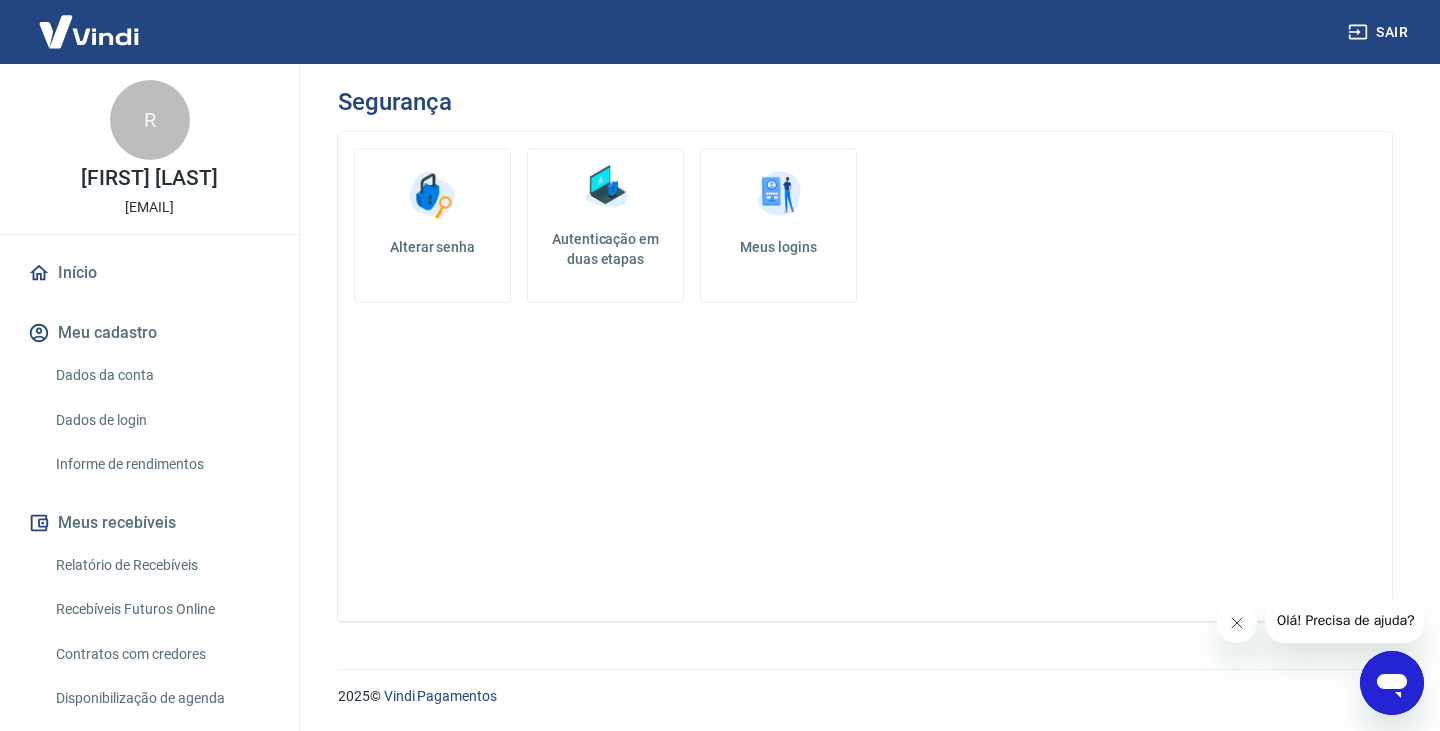 click on "Dados da conta" at bounding box center [161, 375] 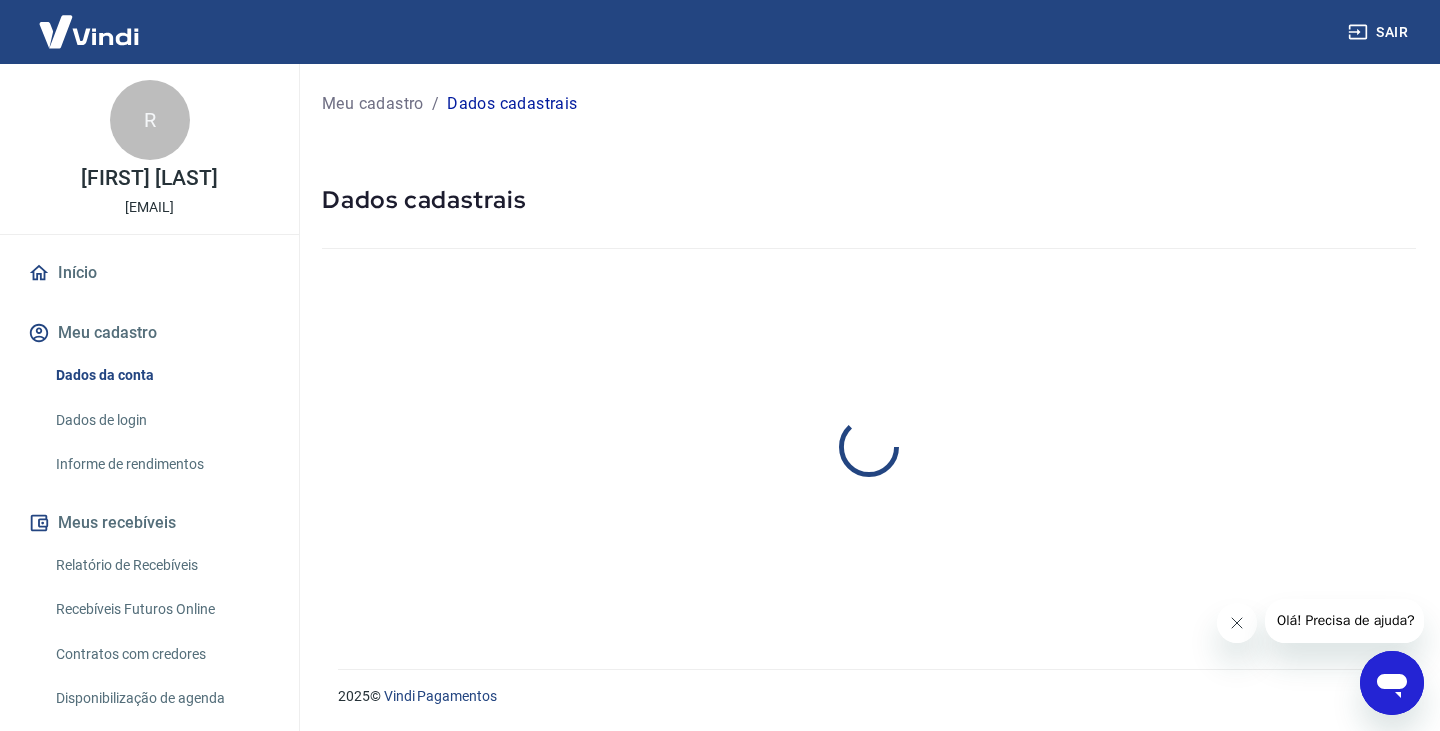 select on "SP" 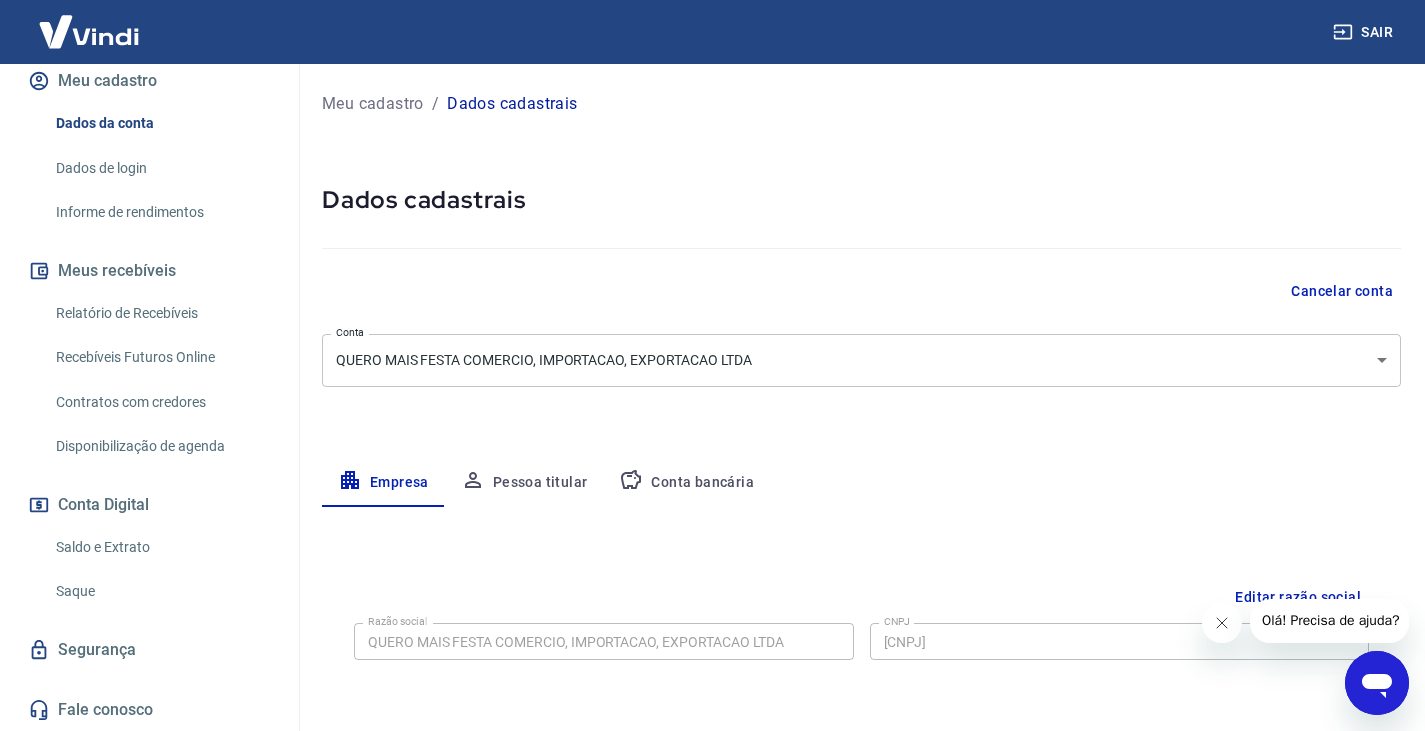 scroll, scrollTop: 0, scrollLeft: 0, axis: both 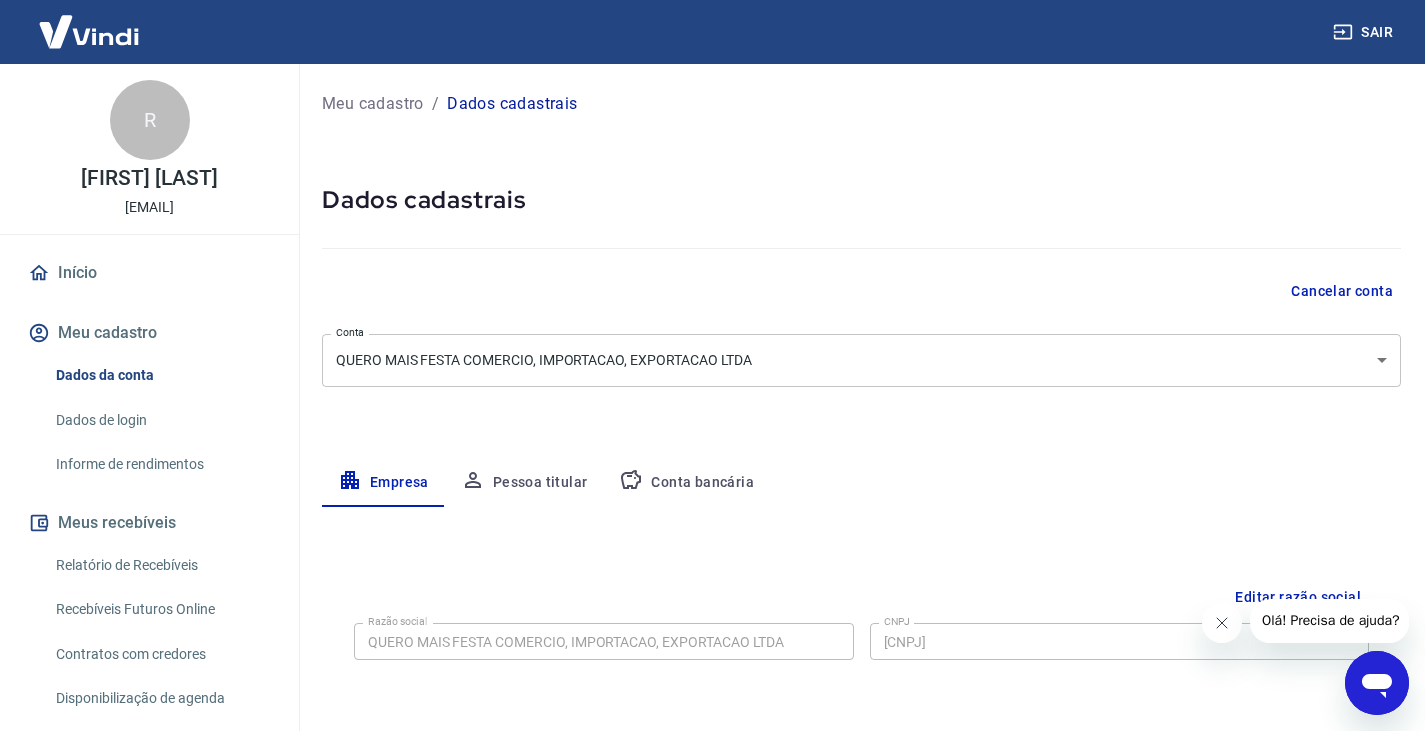click on "Sair" at bounding box center [1365, 32] 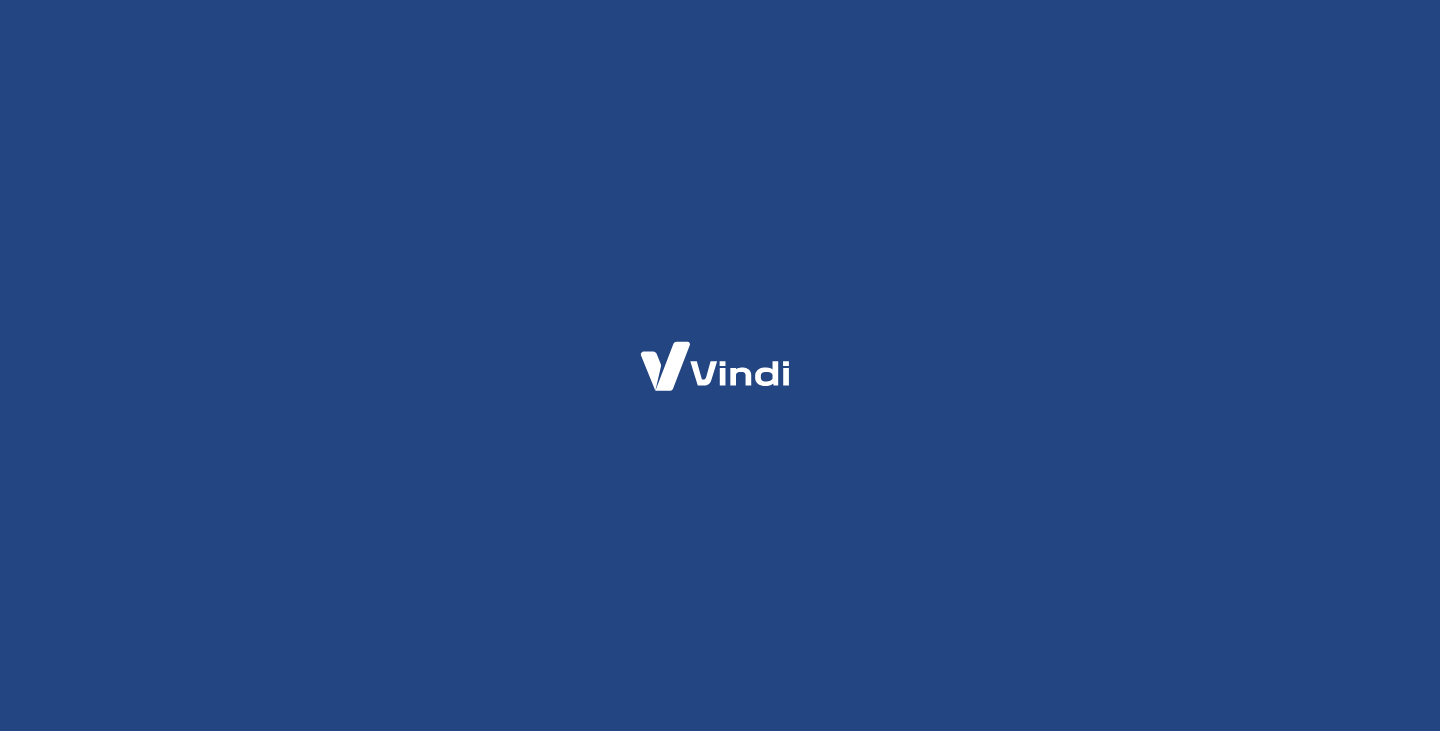scroll, scrollTop: 0, scrollLeft: 0, axis: both 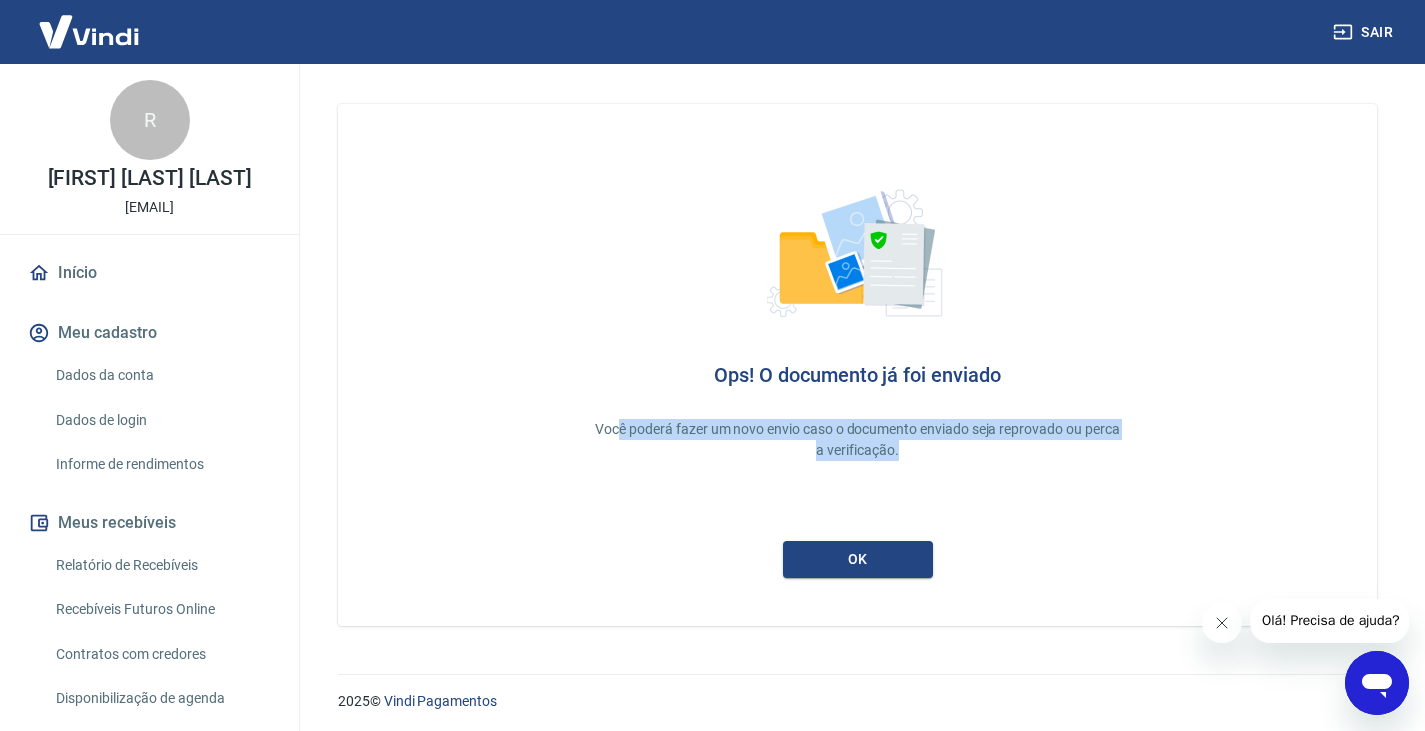 drag, startPoint x: 638, startPoint y: 428, endPoint x: 952, endPoint y: 446, distance: 314.5155 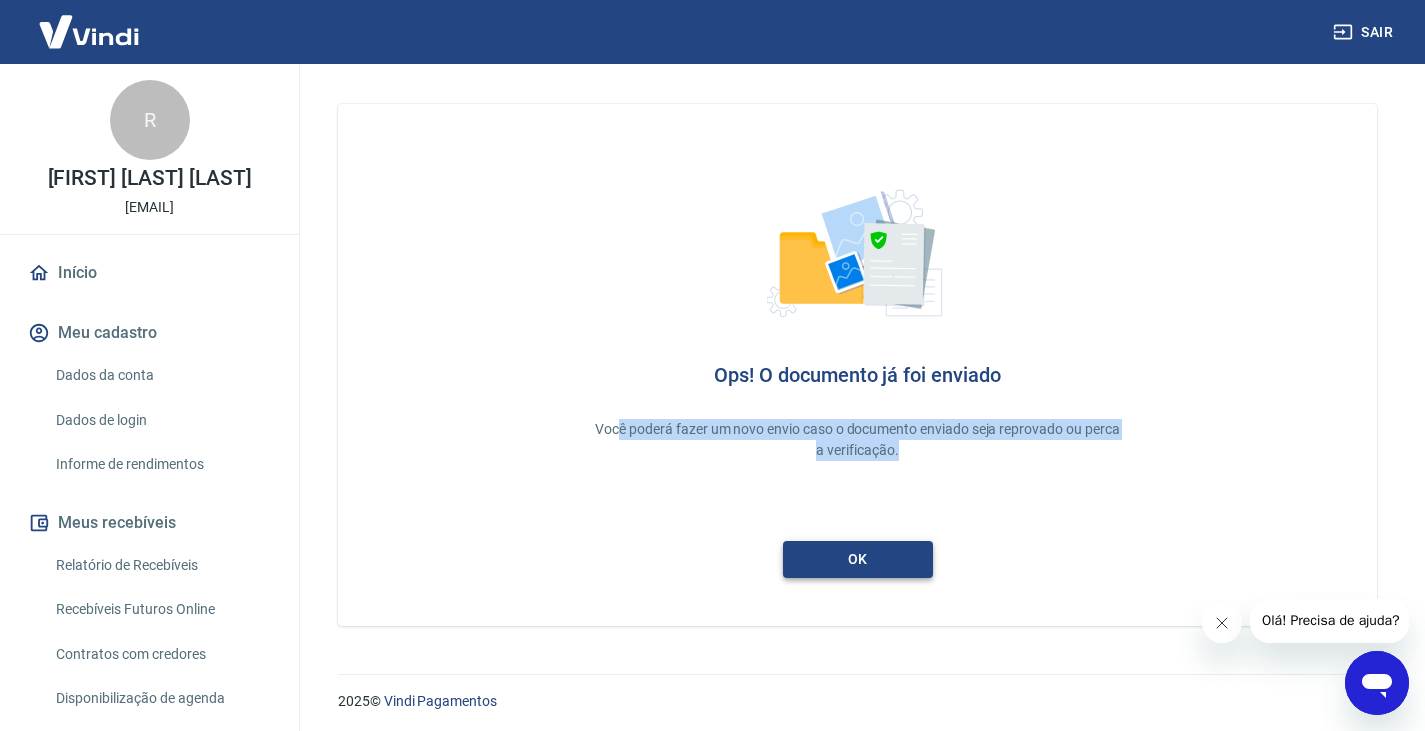 click on "ok" at bounding box center (858, 559) 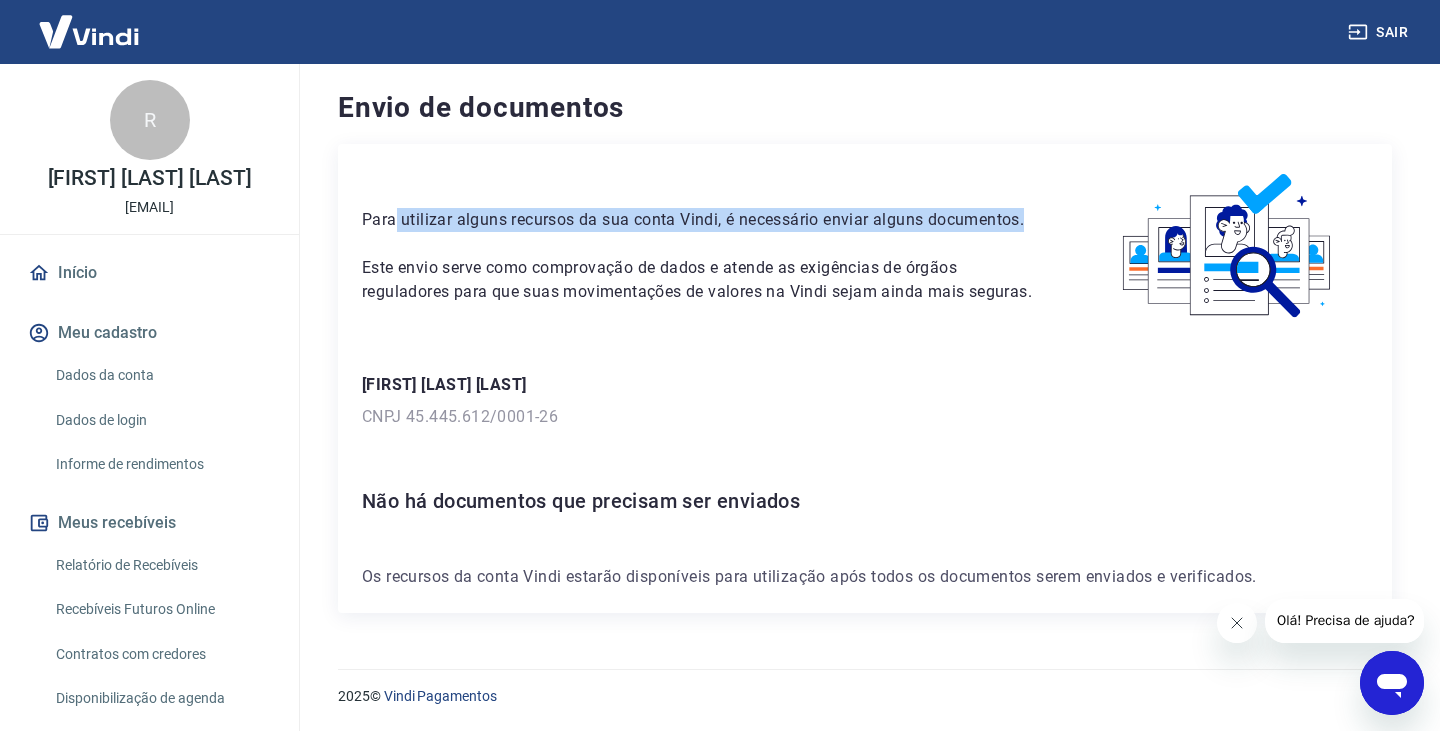 drag, startPoint x: 392, startPoint y: 226, endPoint x: 1029, endPoint y: 221, distance: 637.01965 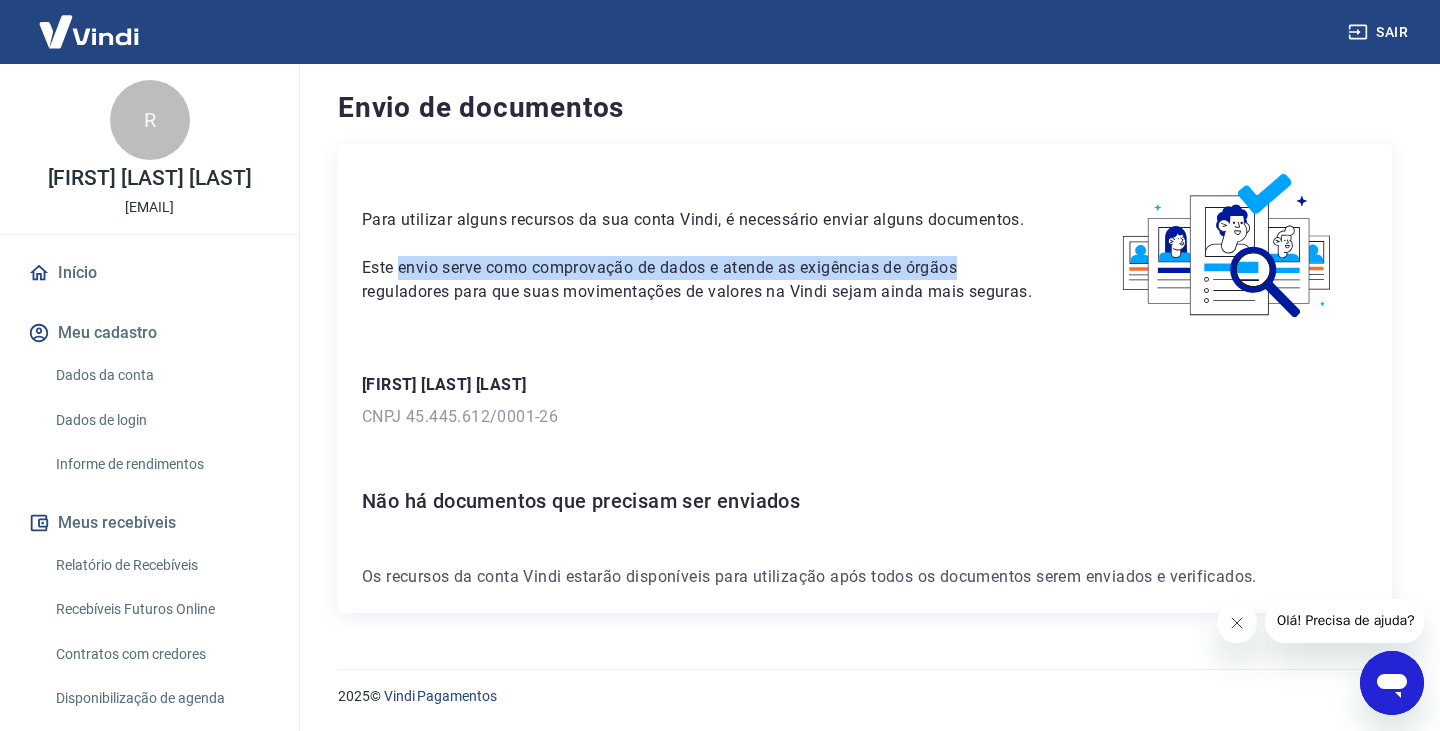 drag, startPoint x: 397, startPoint y: 261, endPoint x: 986, endPoint y: 275, distance: 589.1664 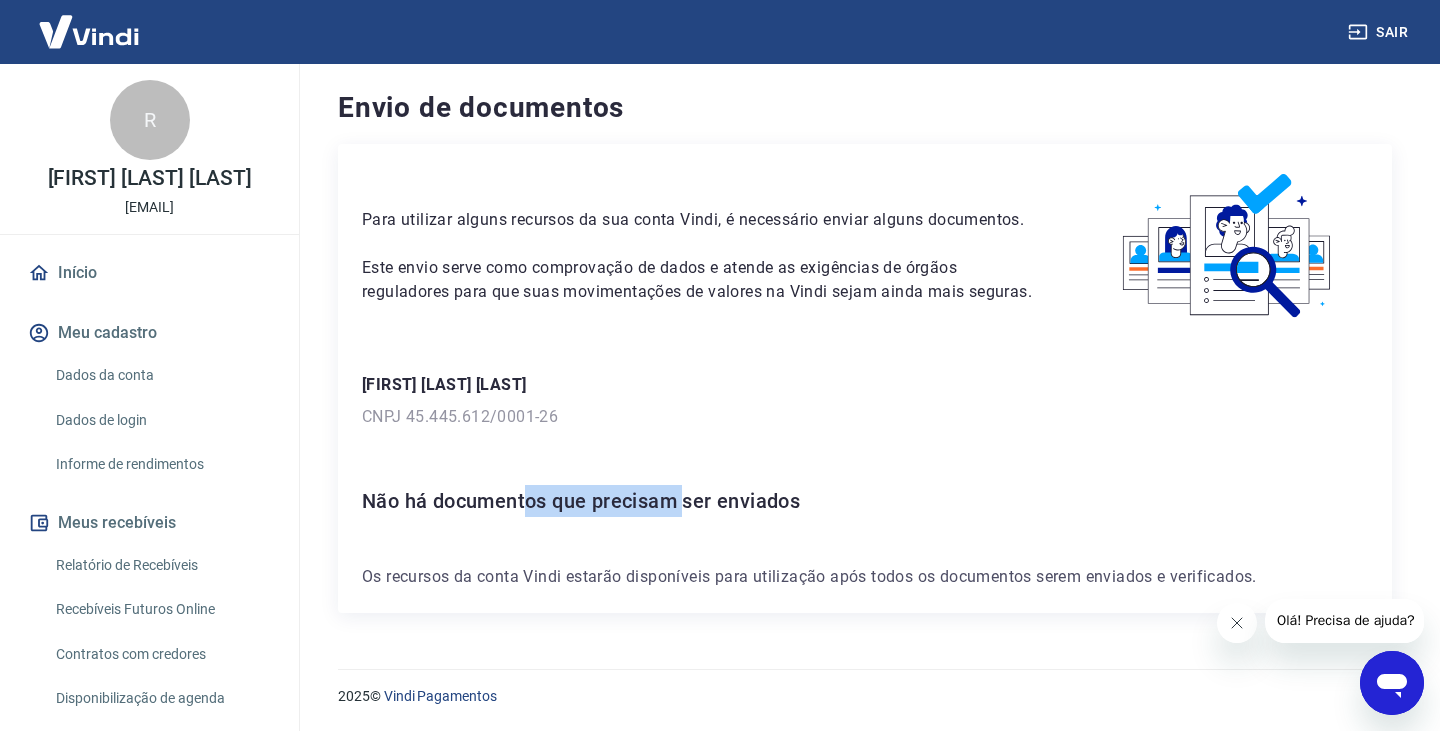 drag, startPoint x: 584, startPoint y: 486, endPoint x: 697, endPoint y: 486, distance: 113 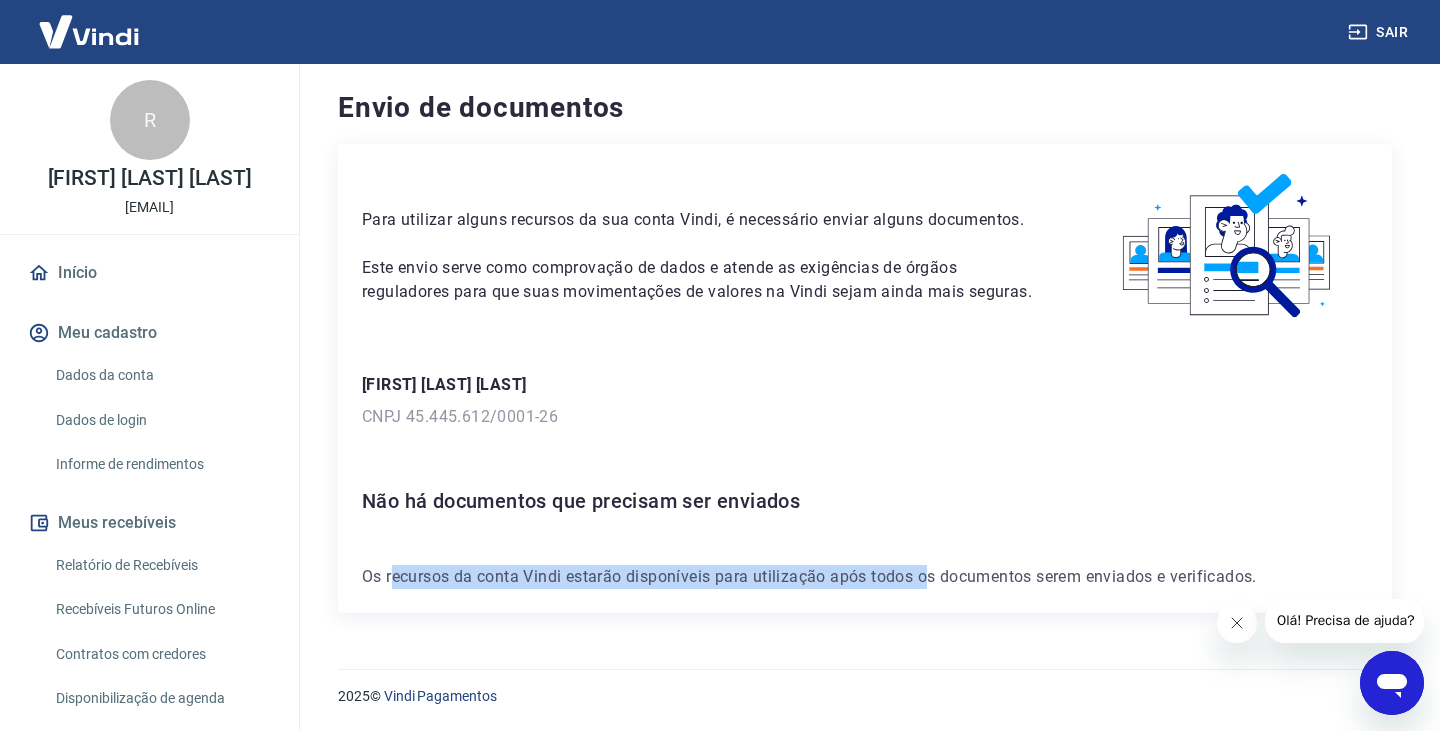 drag, startPoint x: 392, startPoint y: 577, endPoint x: 928, endPoint y: 618, distance: 537.5658 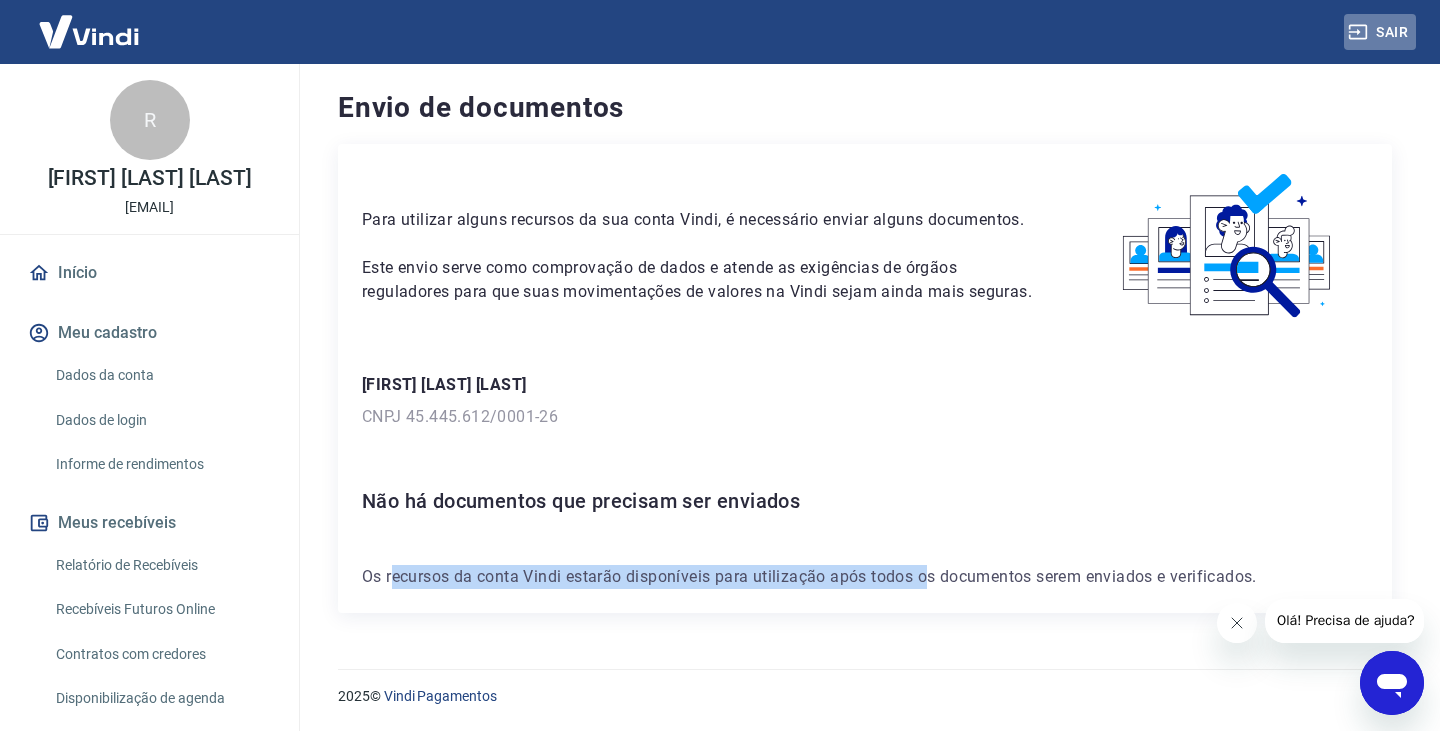 click on "Sair" at bounding box center (1380, 32) 